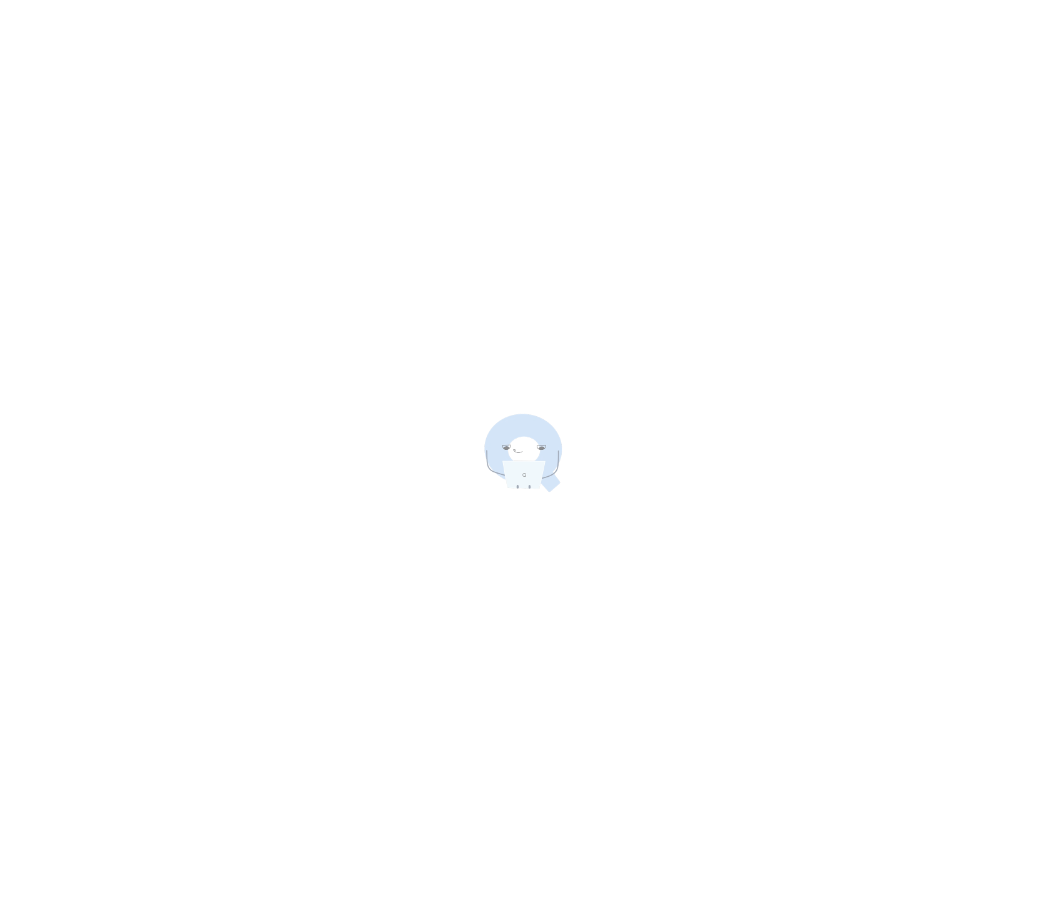 scroll, scrollTop: 332, scrollLeft: 406, axis: both 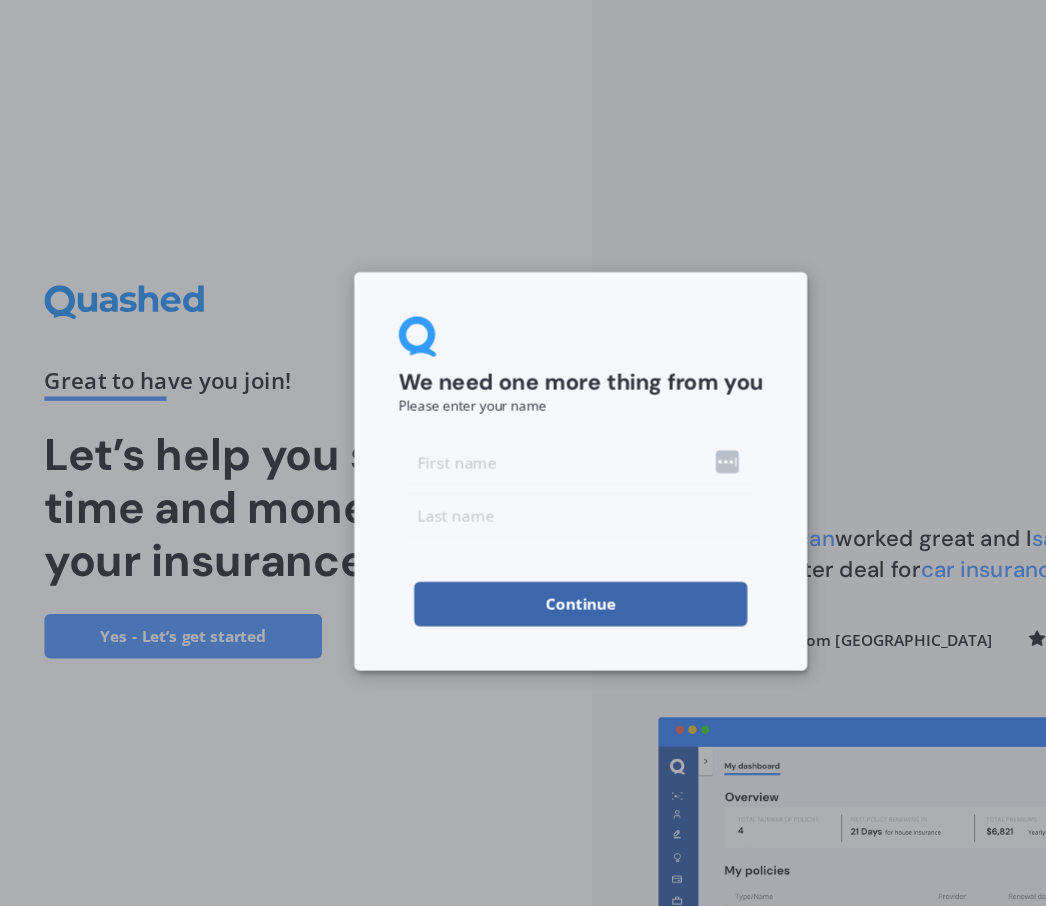 click at bounding box center [523, 444] 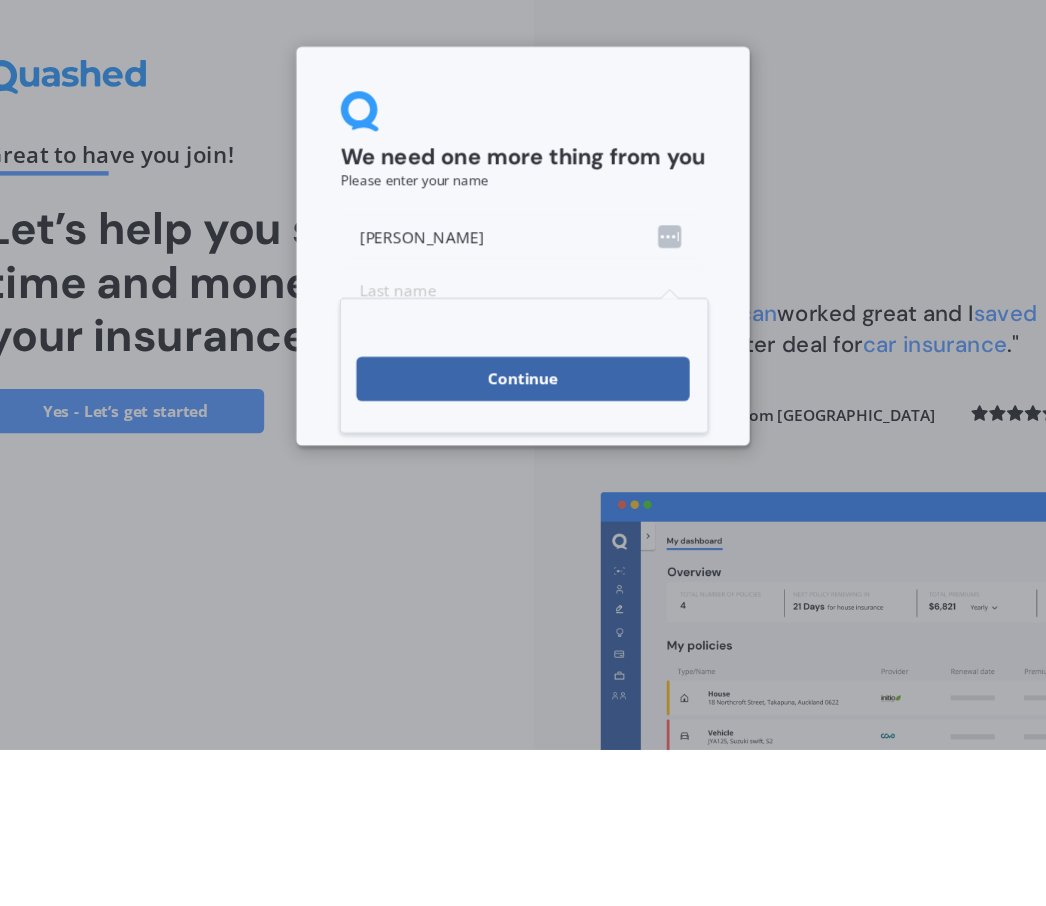 type on "Mathew" 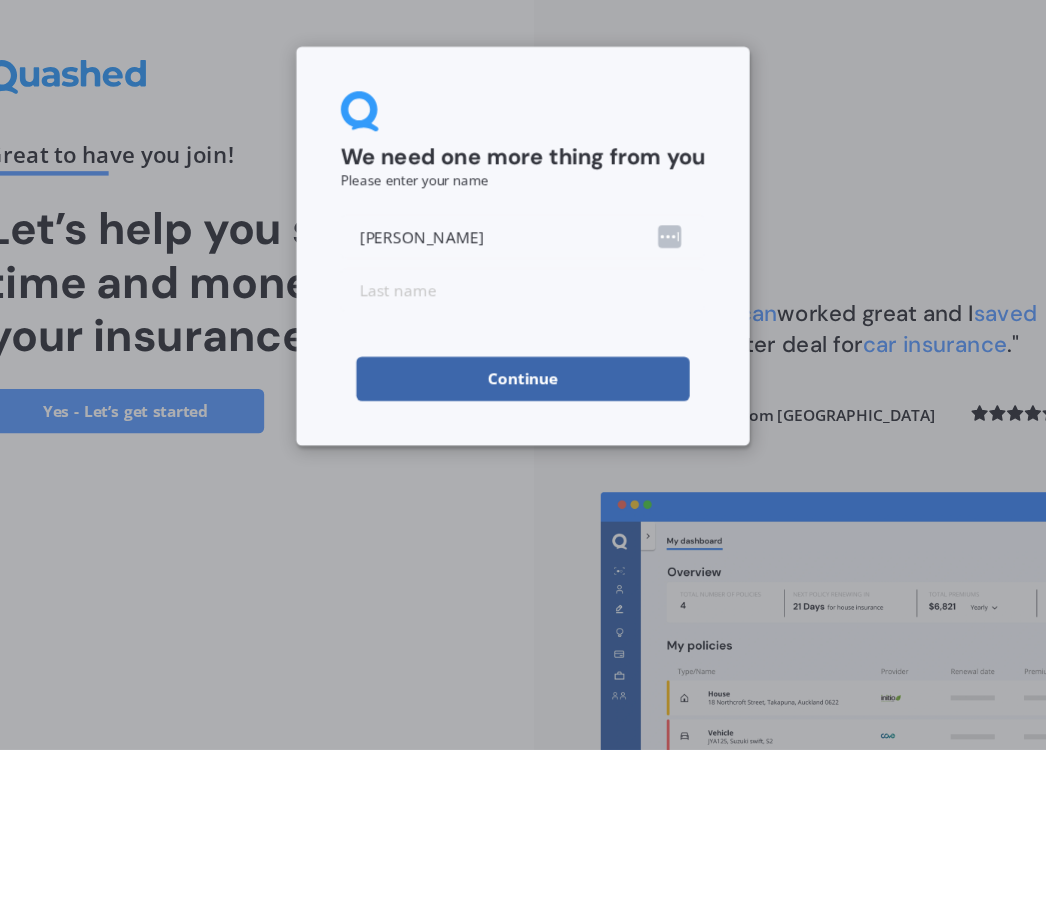 scroll, scrollTop: 97, scrollLeft: 0, axis: vertical 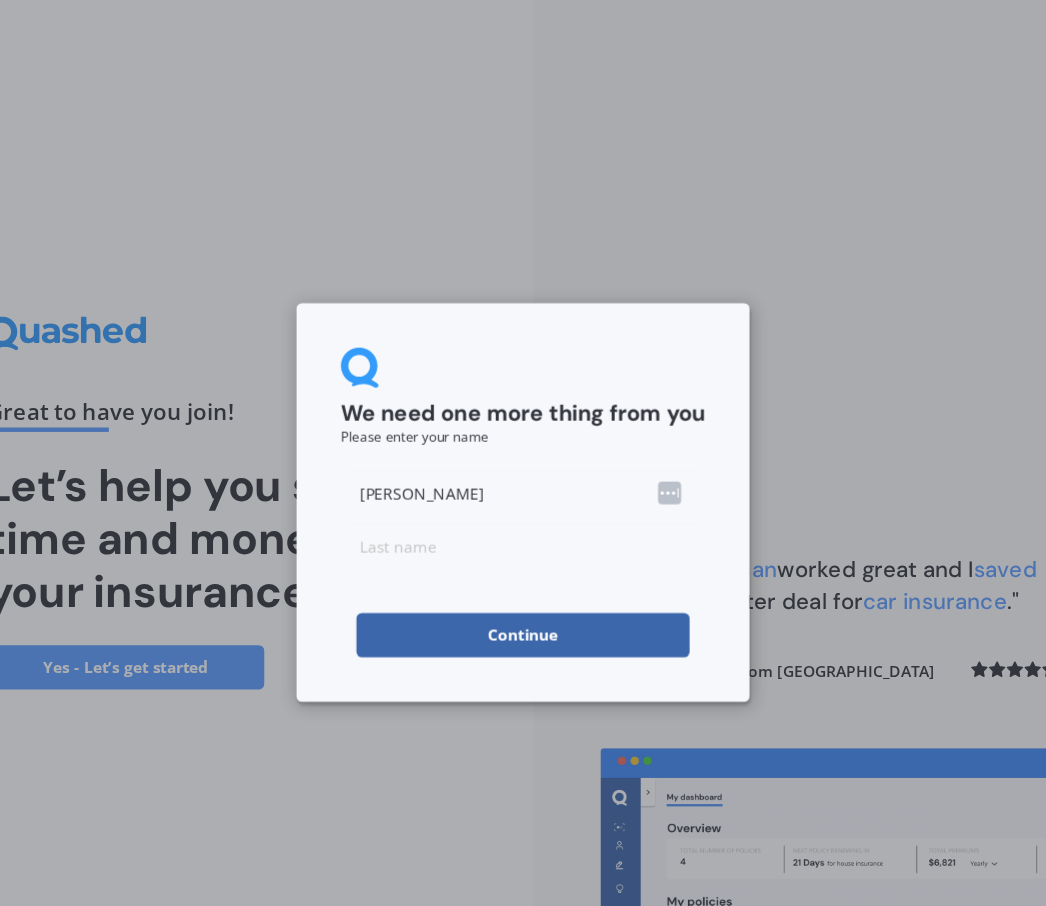 click on "Mathew" at bounding box center (523, 444) 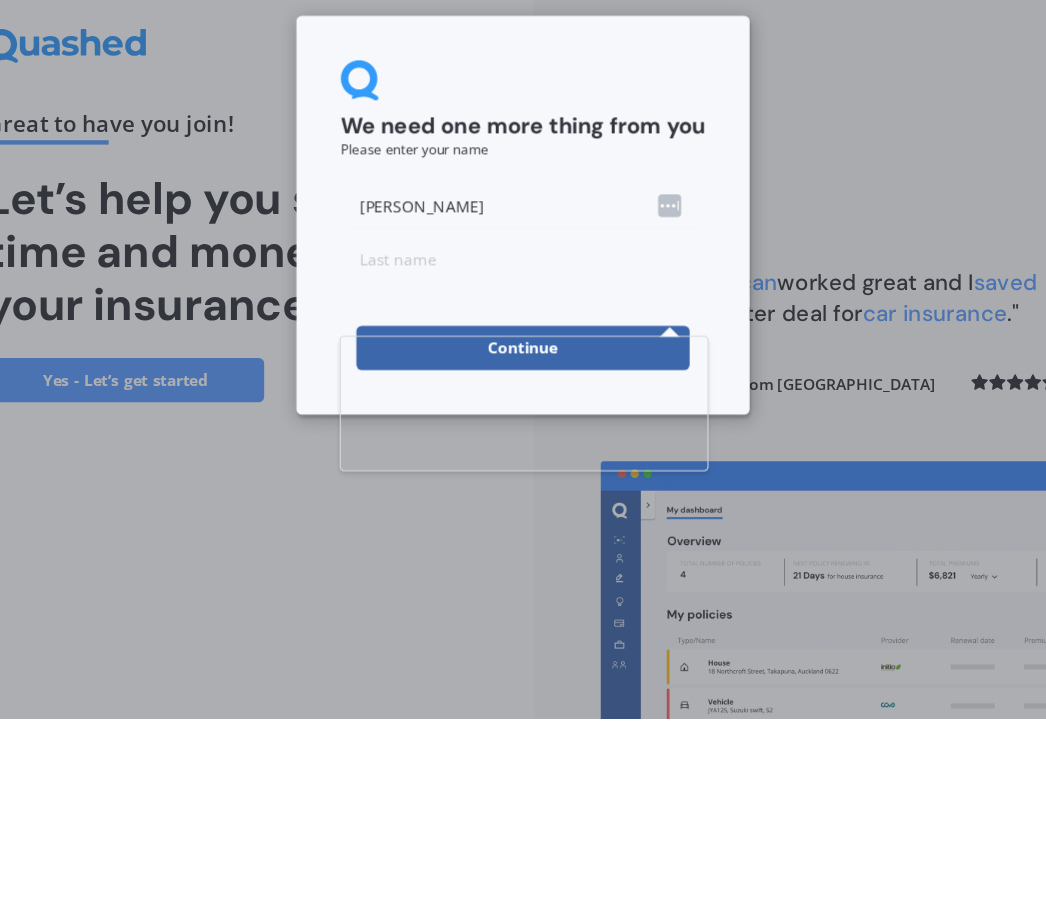 click on "We need one more thing from you Please enter your name  Mathew Continue" at bounding box center [523, 452] 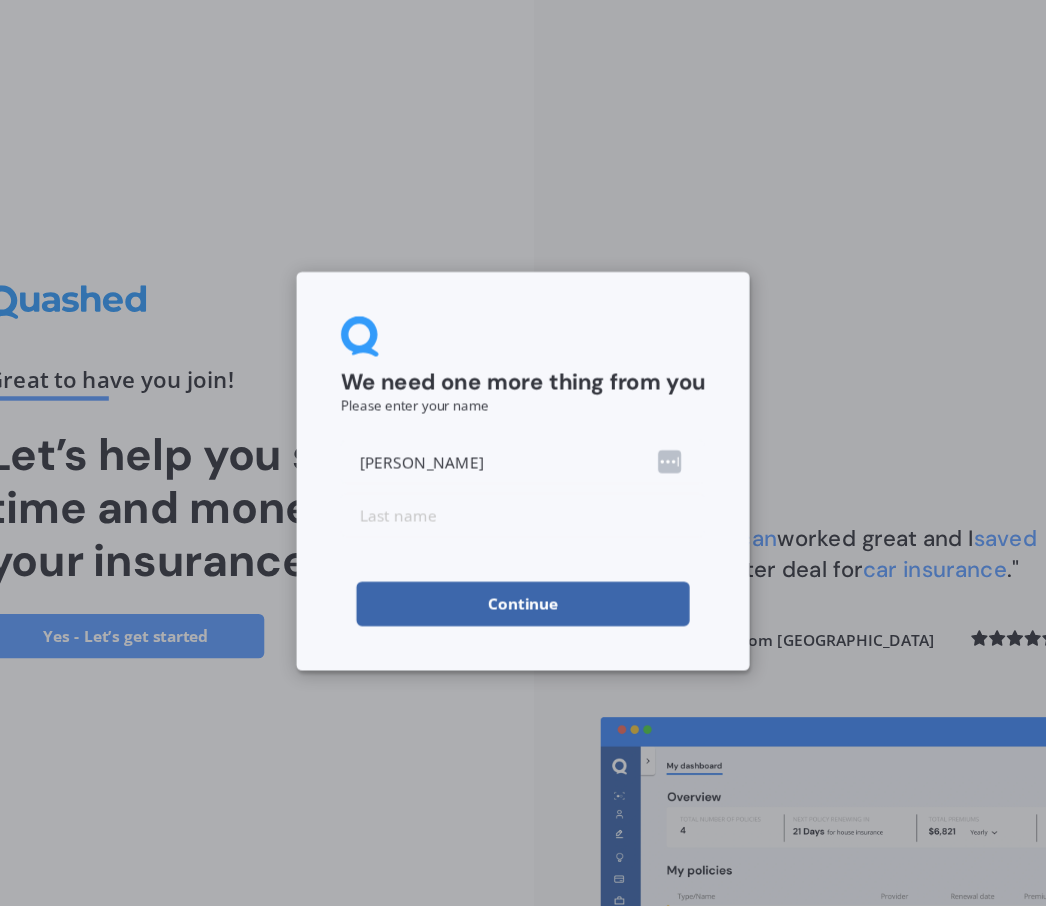 click at bounding box center (523, 561) 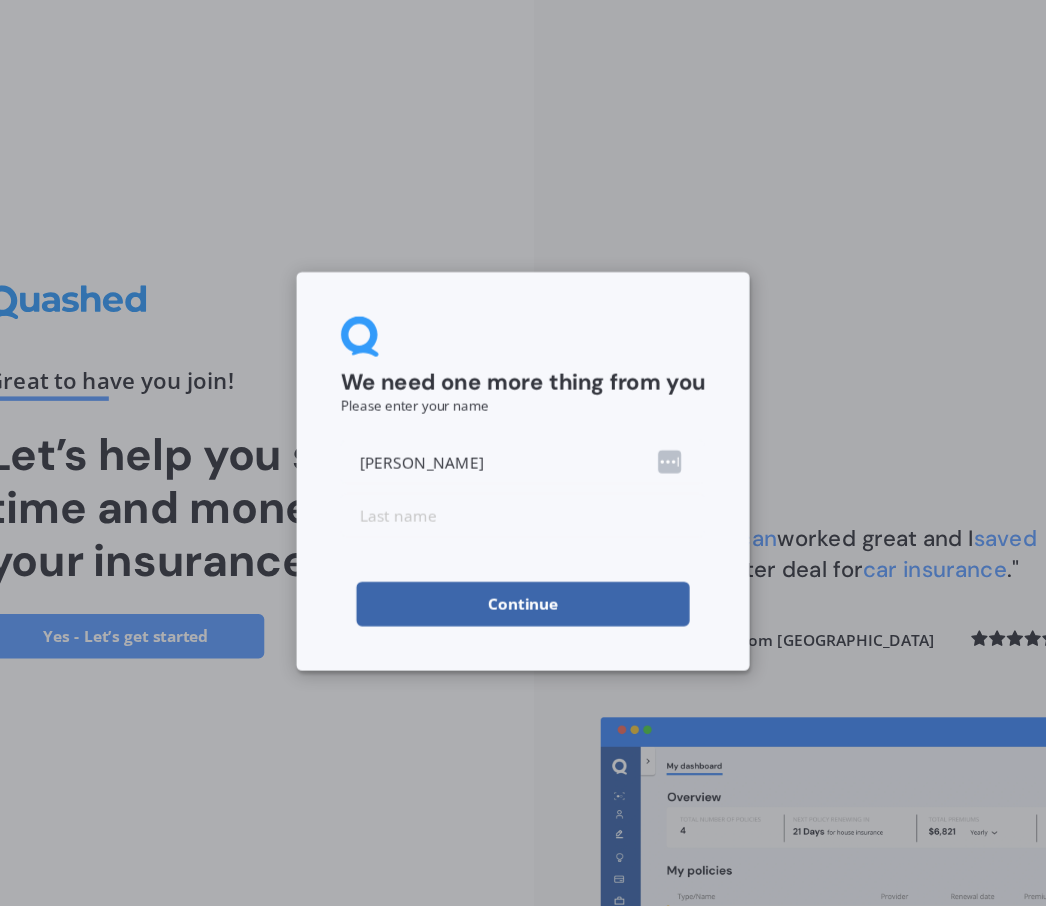 click at bounding box center (523, 492) 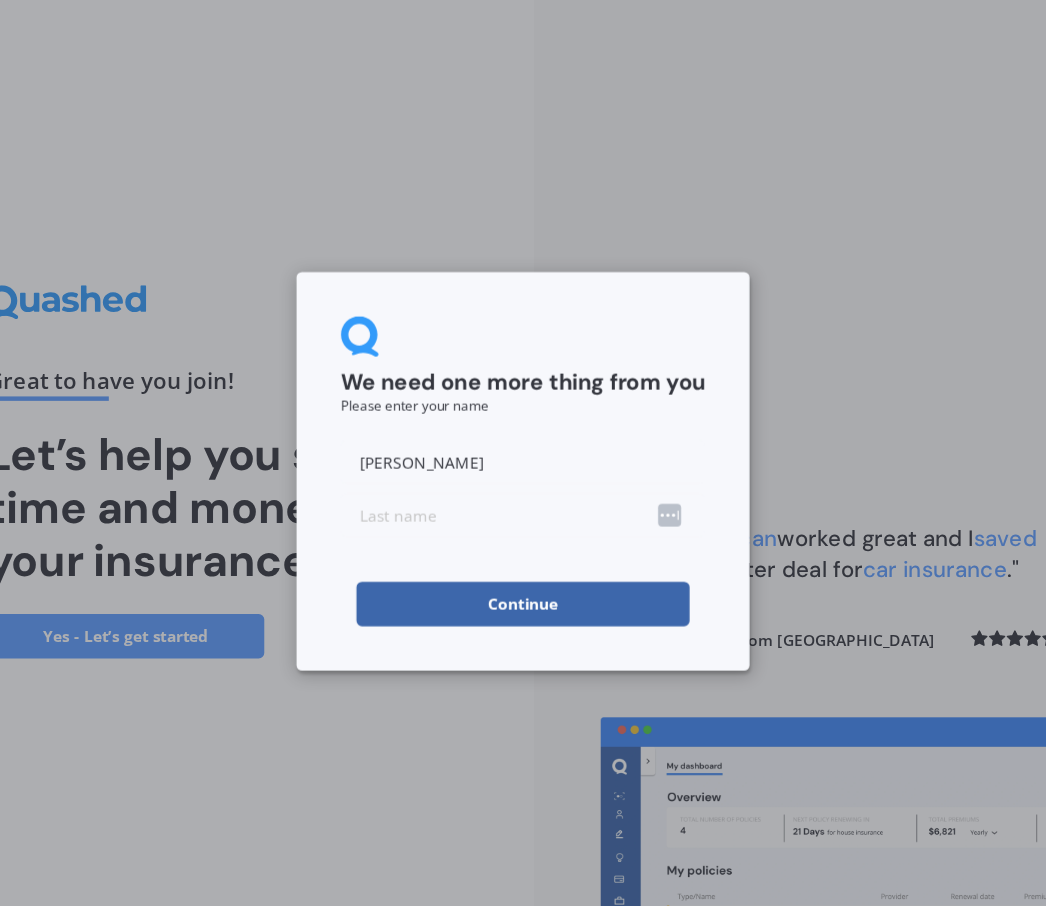scroll, scrollTop: 68, scrollLeft: 0, axis: vertical 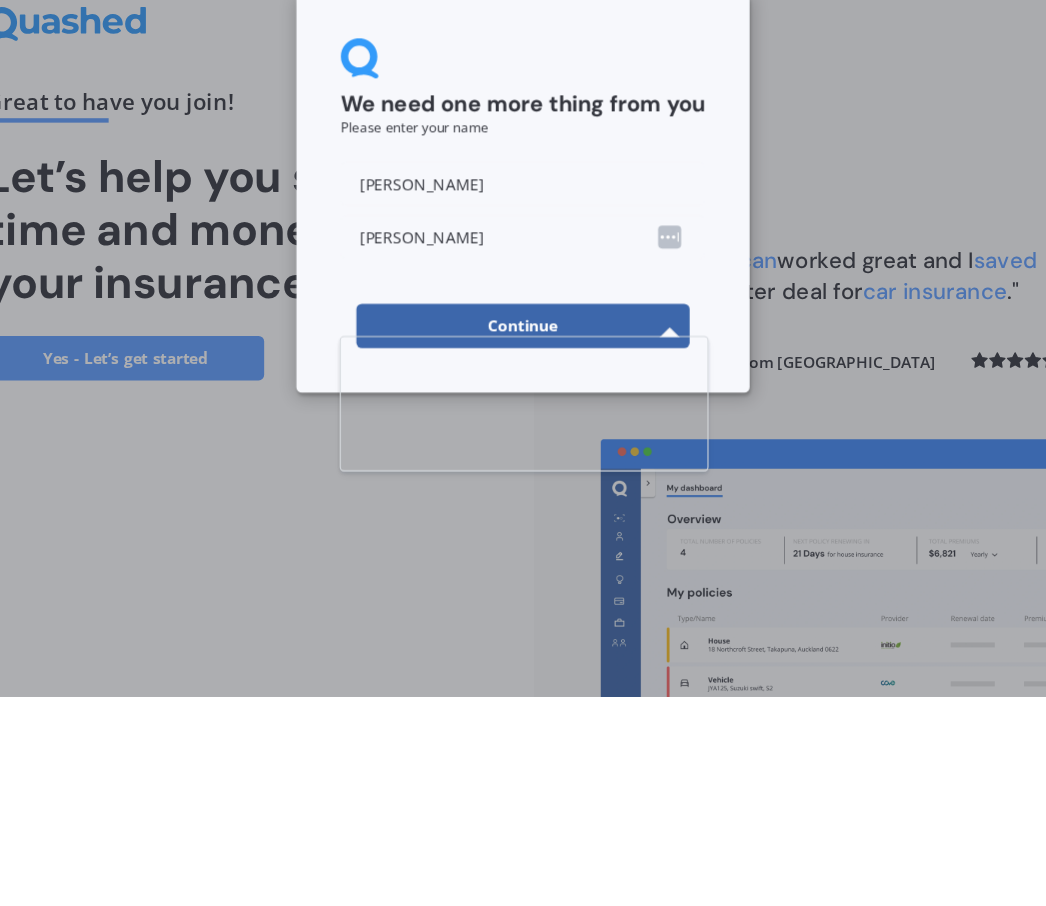 type on "Williams" 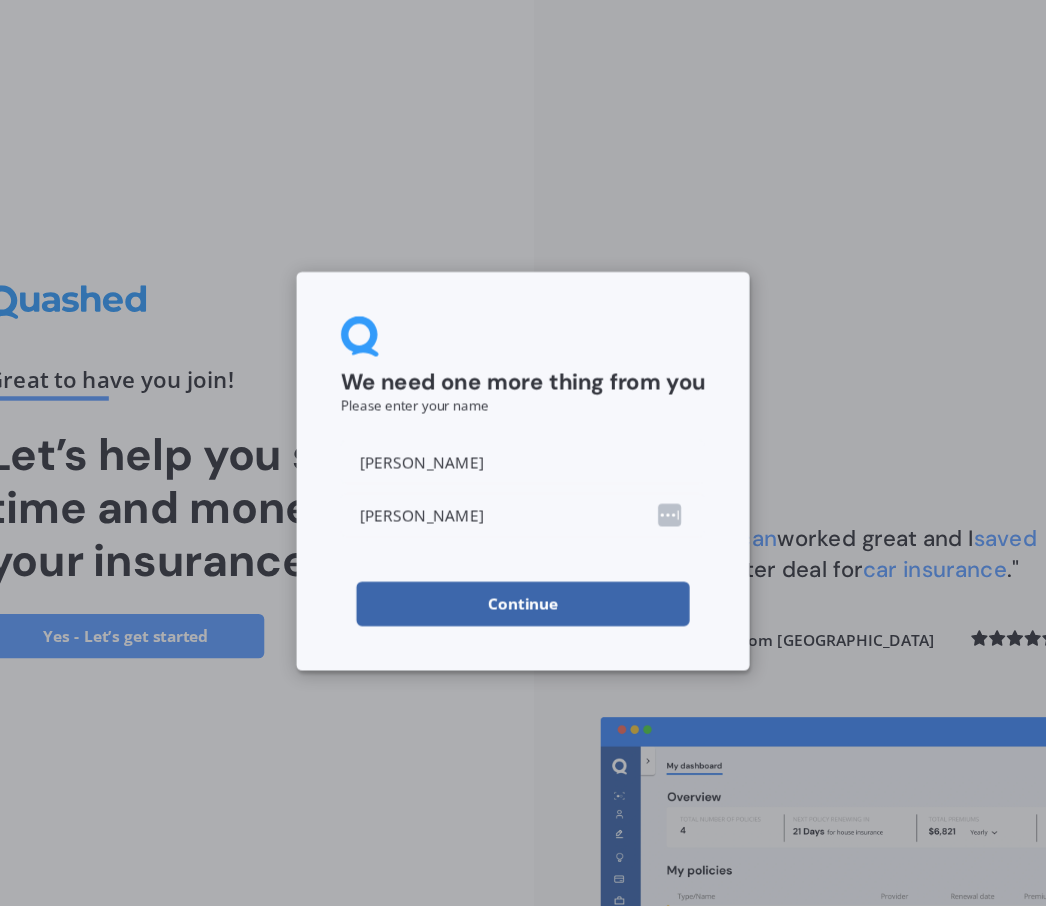 click on "Continue" at bounding box center [523, 572] 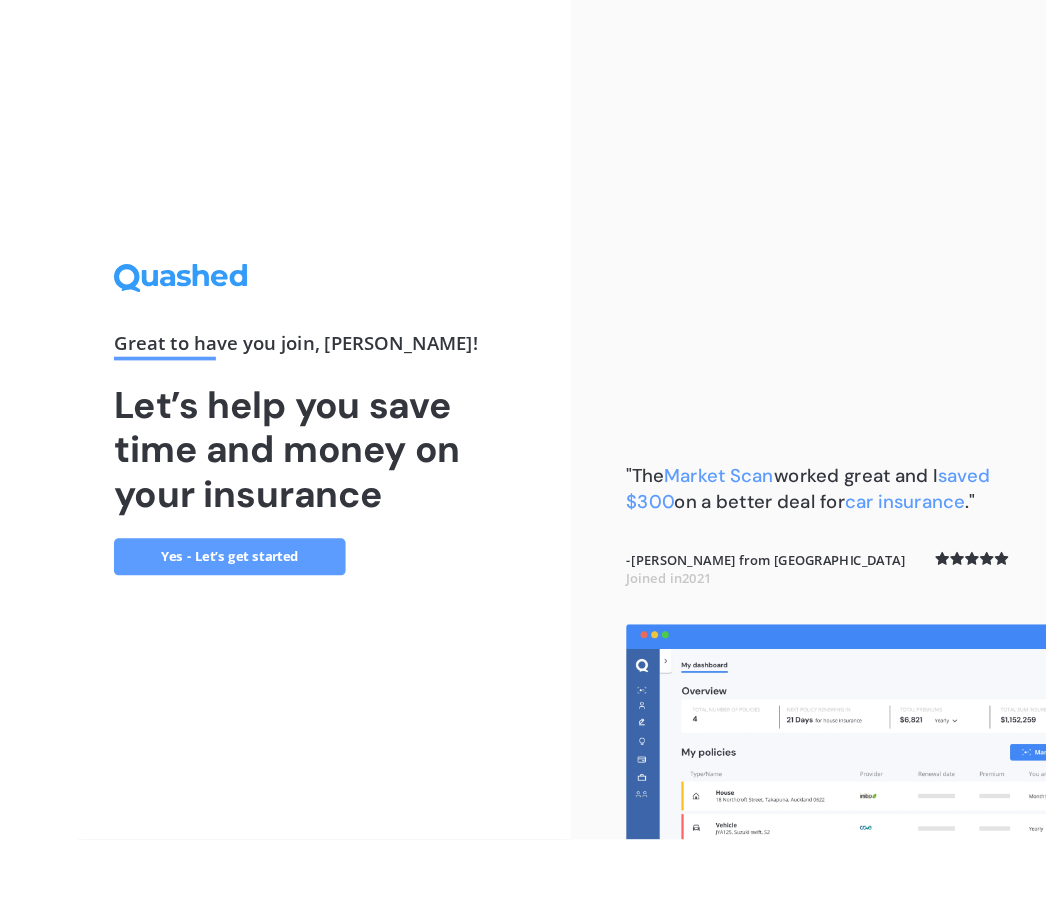 scroll, scrollTop: 0, scrollLeft: 0, axis: both 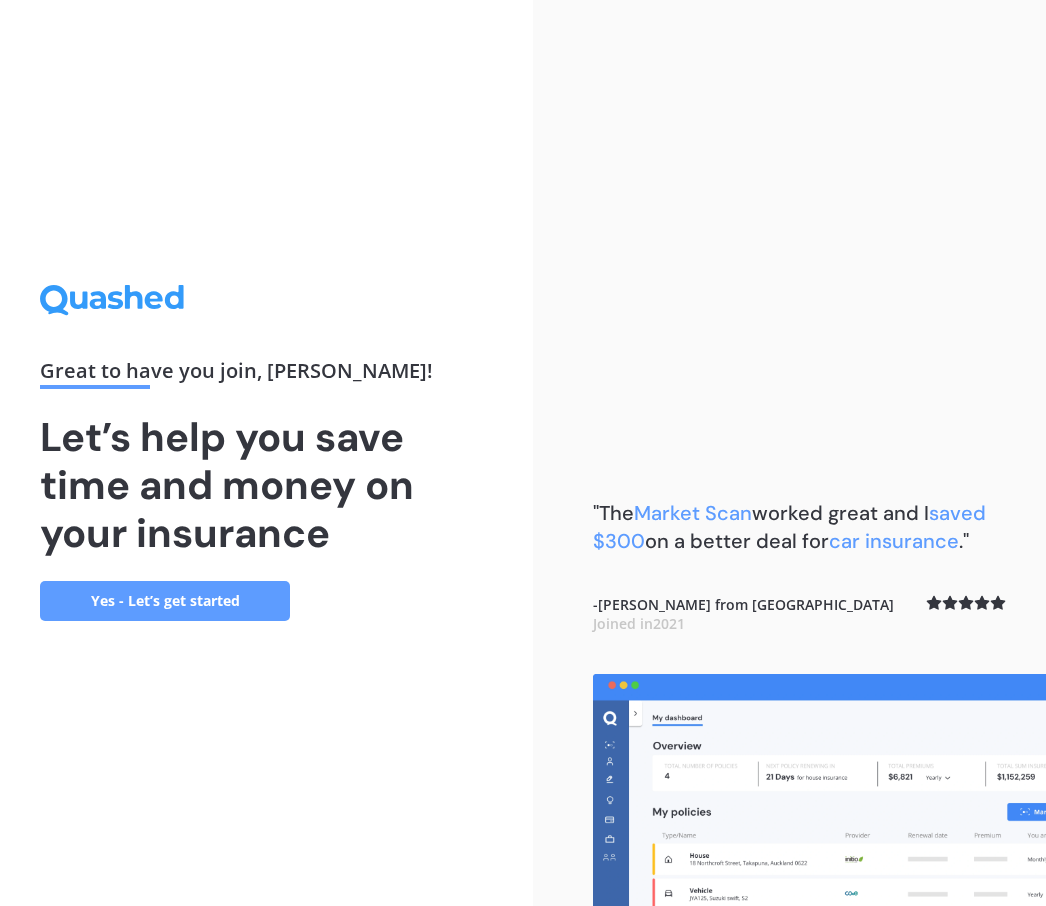click on "Yes - Let’s get started" at bounding box center [165, 601] 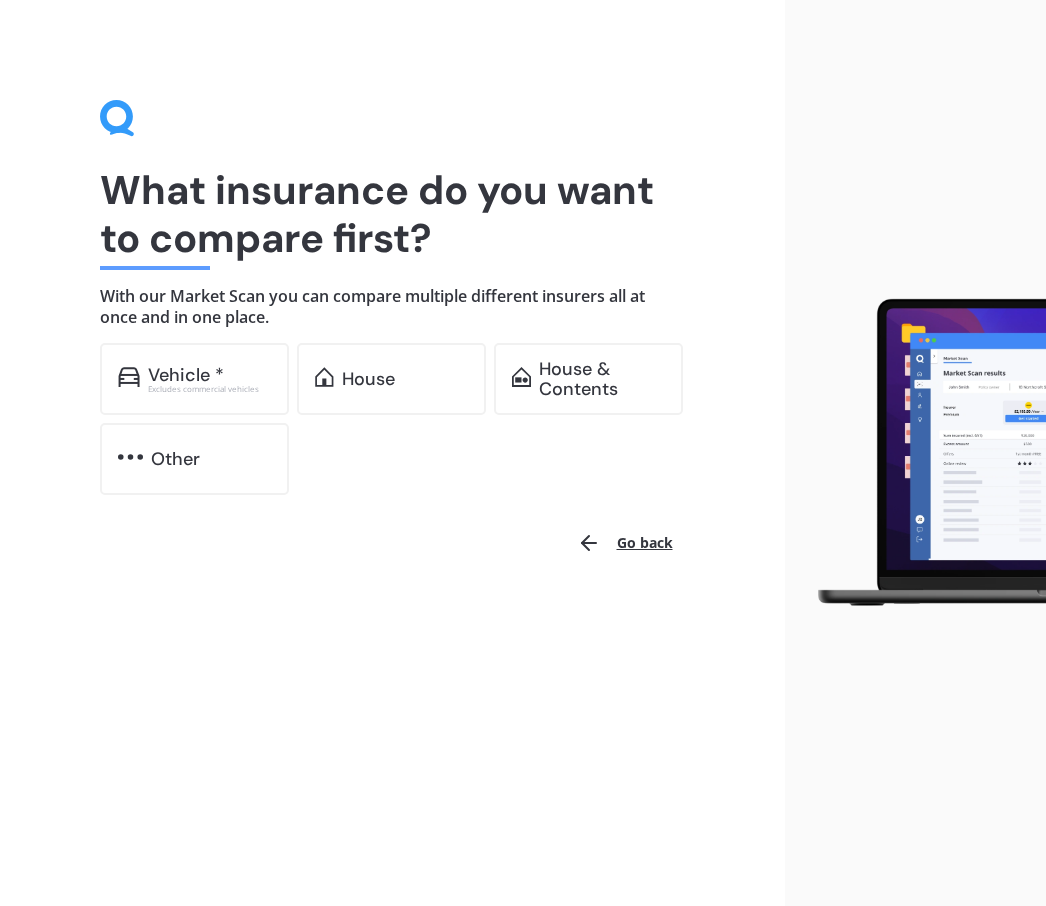 click at bounding box center [129, 377] 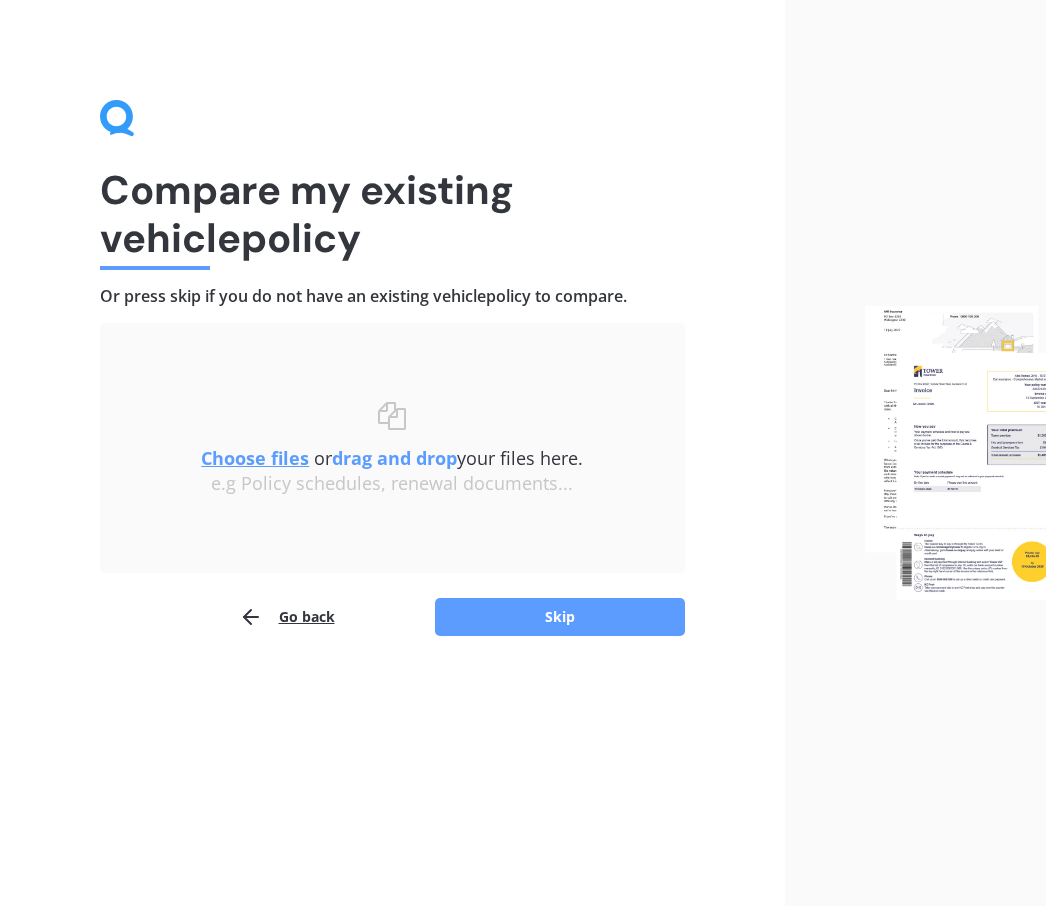 click on "Go back" at bounding box center [287, 617] 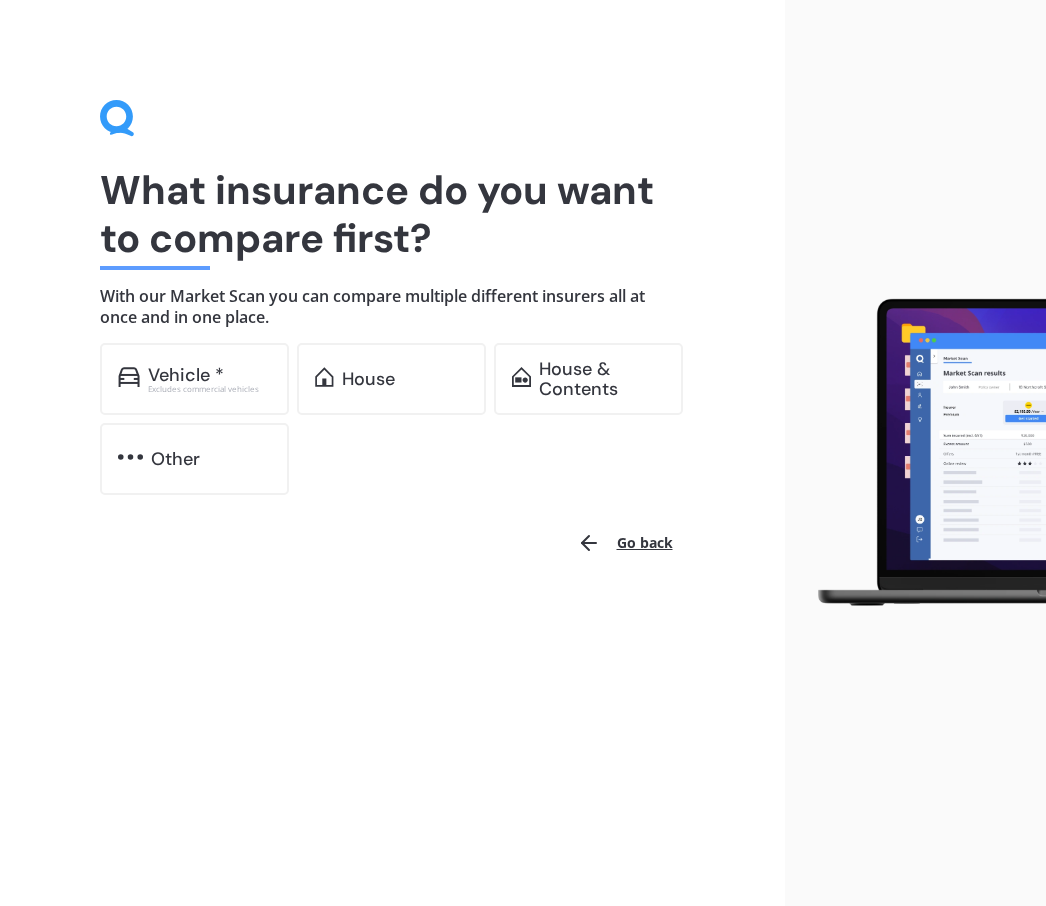 click on "House & Contents" at bounding box center [602, 379] 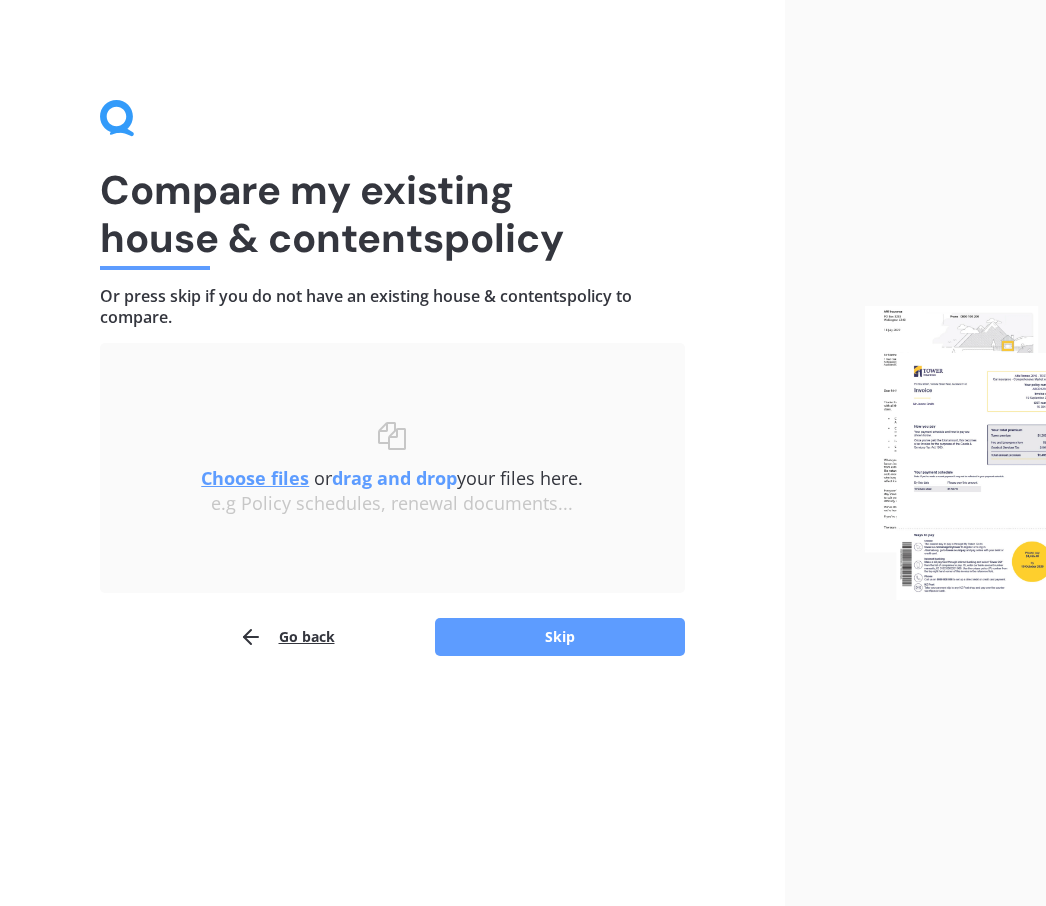 click on "Go back" at bounding box center (287, 637) 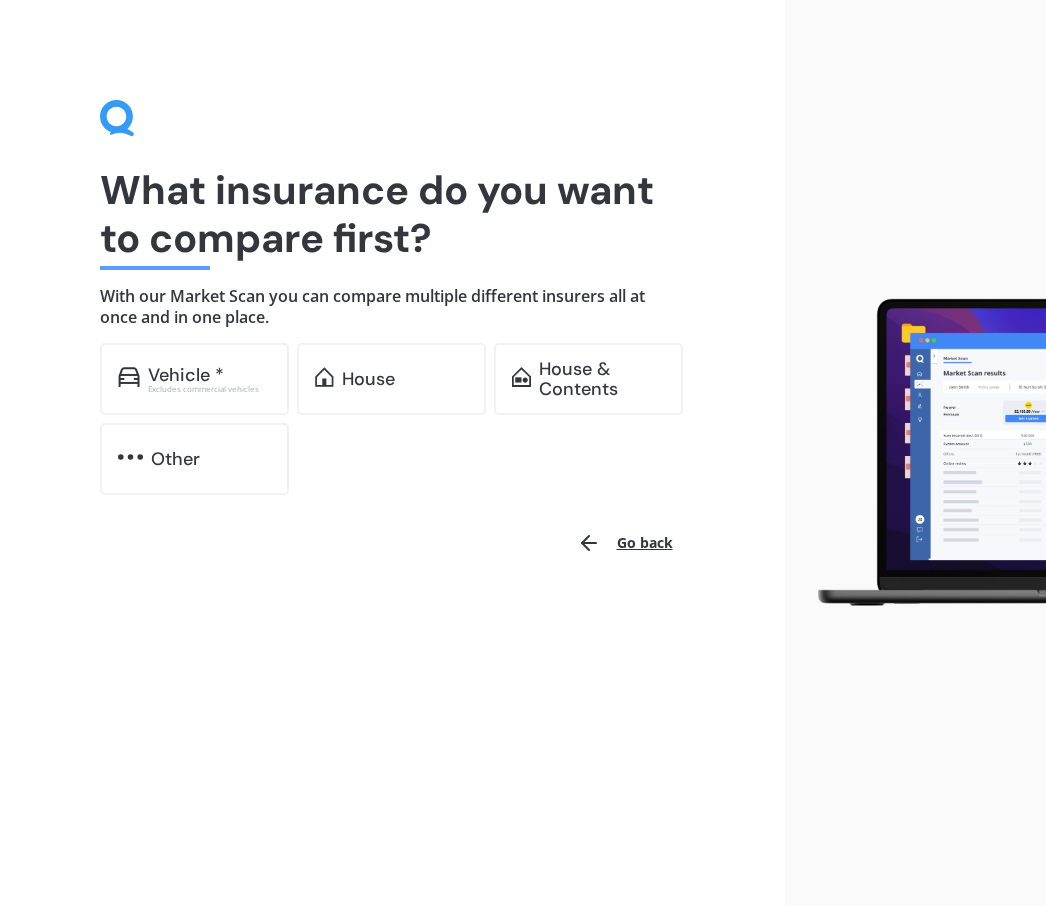 click on "House" at bounding box center (368, 379) 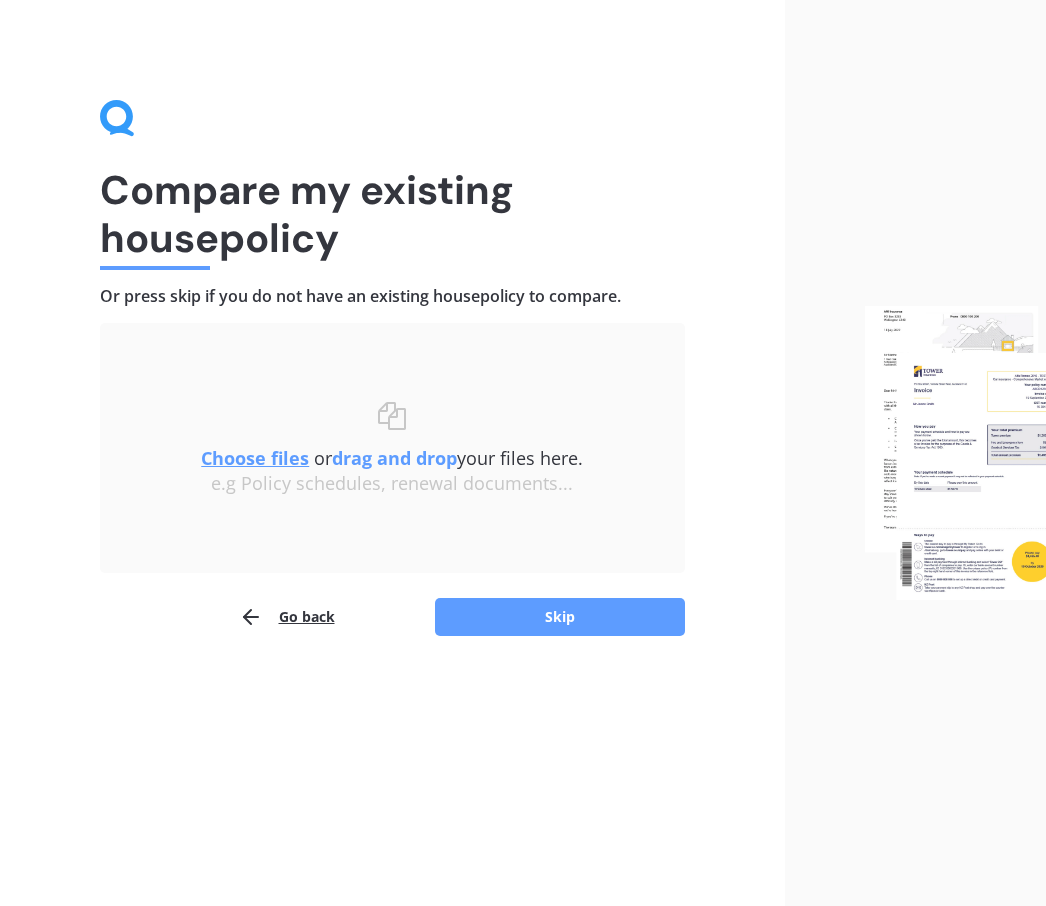 click on "Skip" at bounding box center (560, 617) 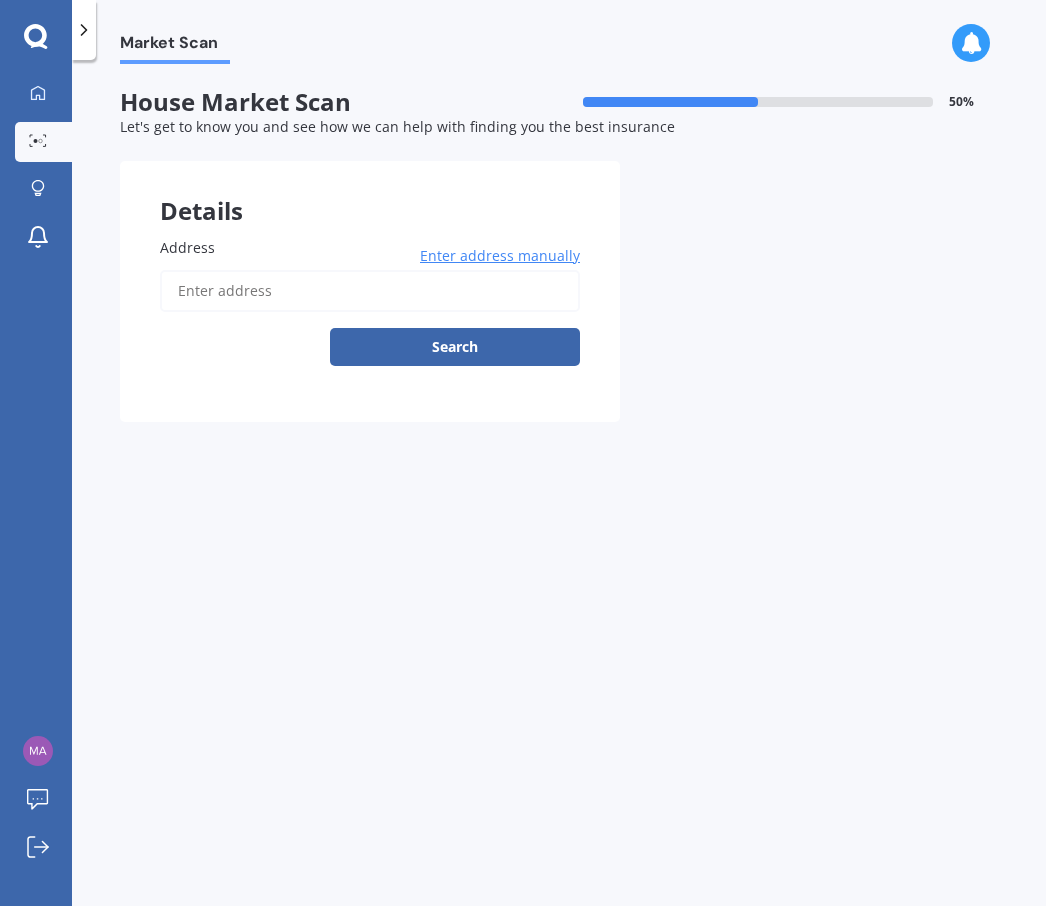 click on "Address" at bounding box center (370, 291) 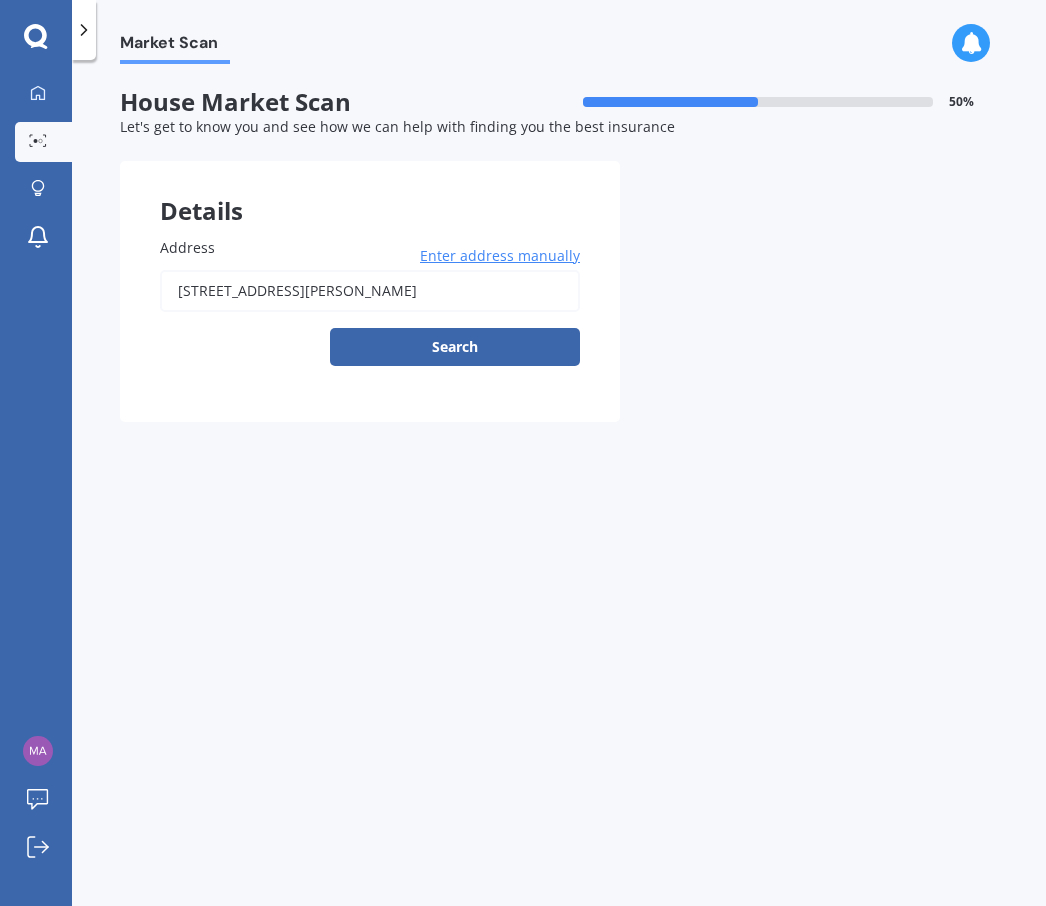 type on "[STREET_ADDRESS][PERSON_NAME]" 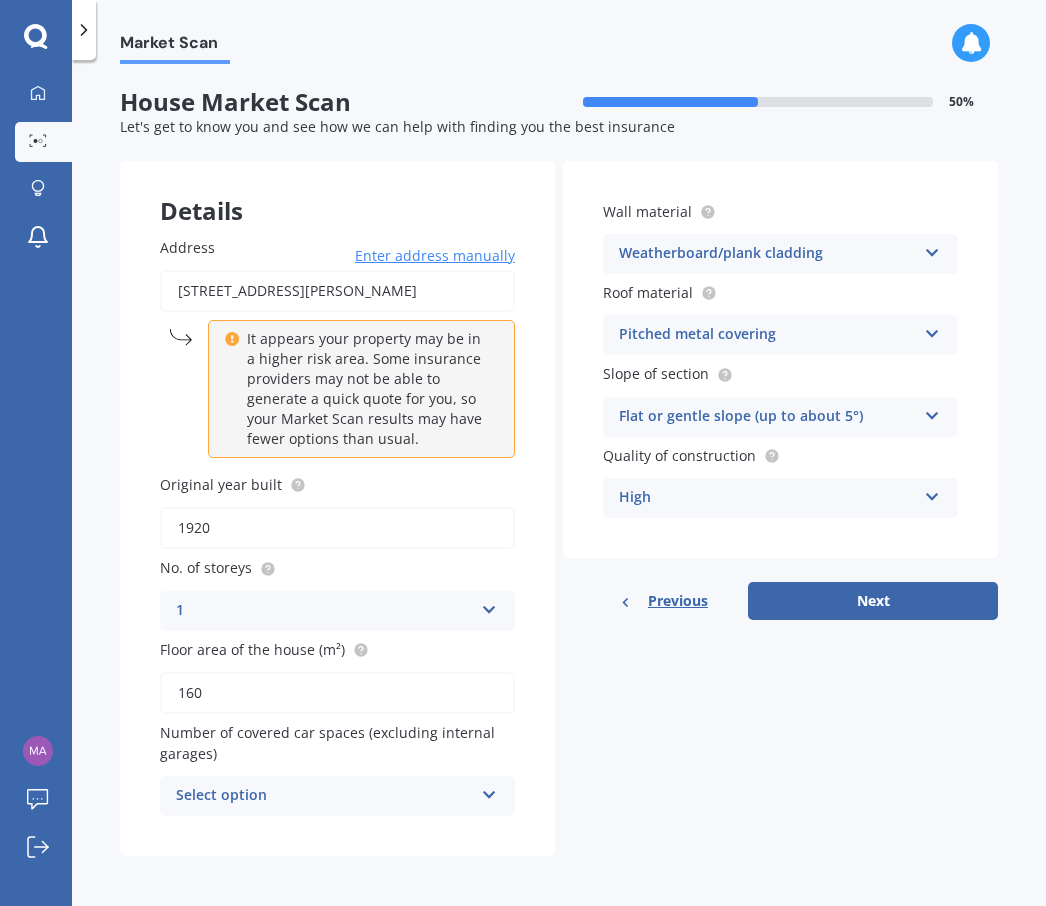 click on "Select option 0 1 2 3 4 5+" at bounding box center [337, 796] 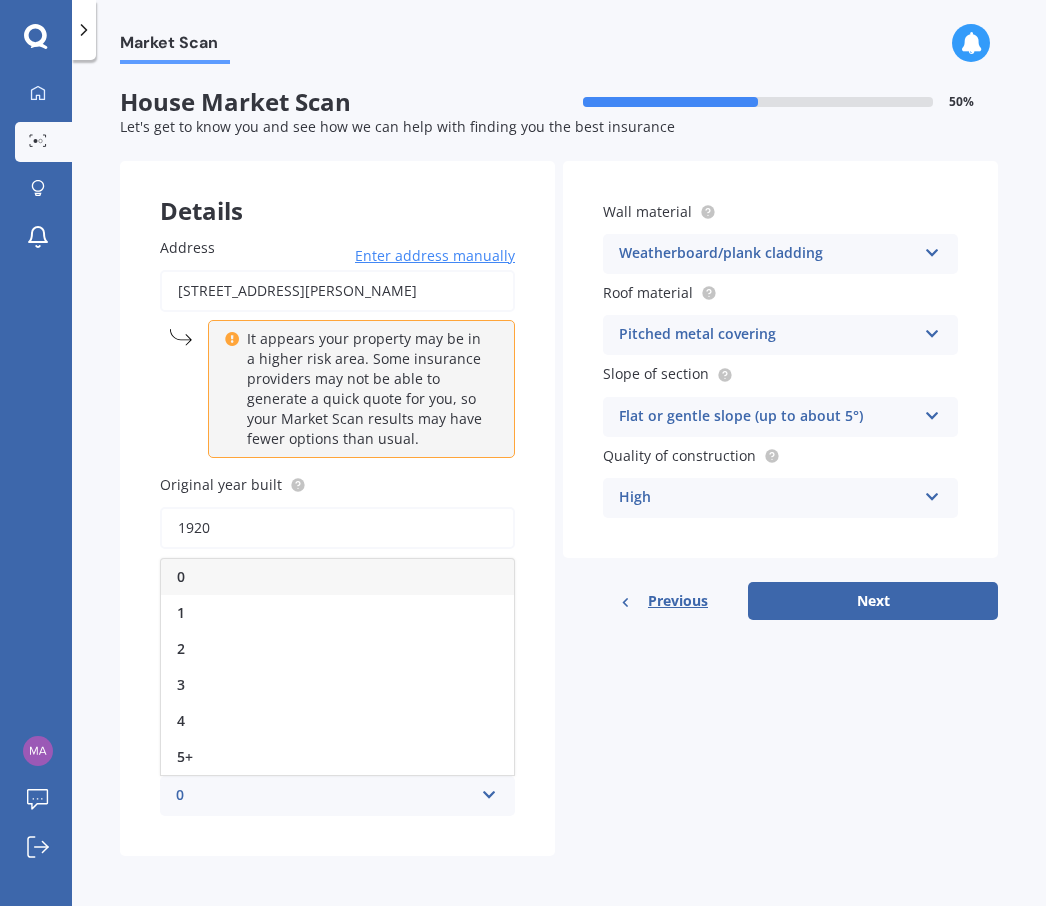click on "0" at bounding box center [337, 577] 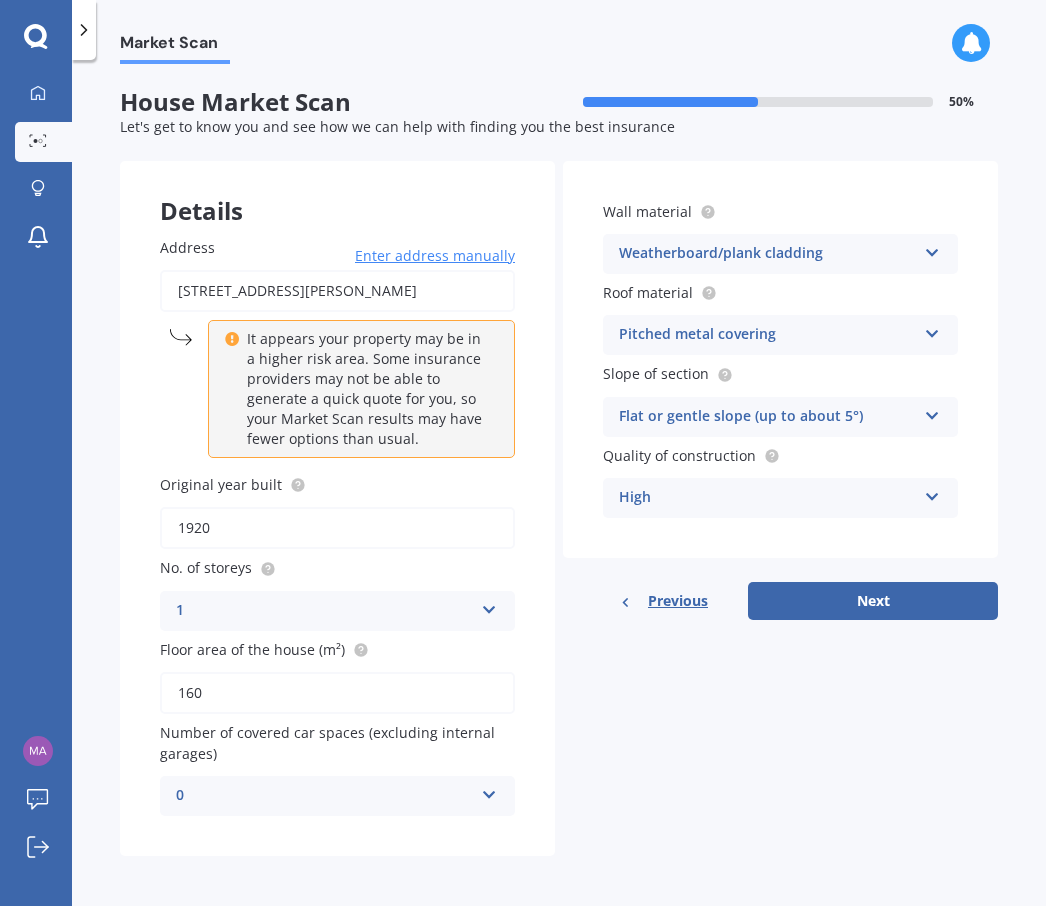 click at bounding box center (932, 412) 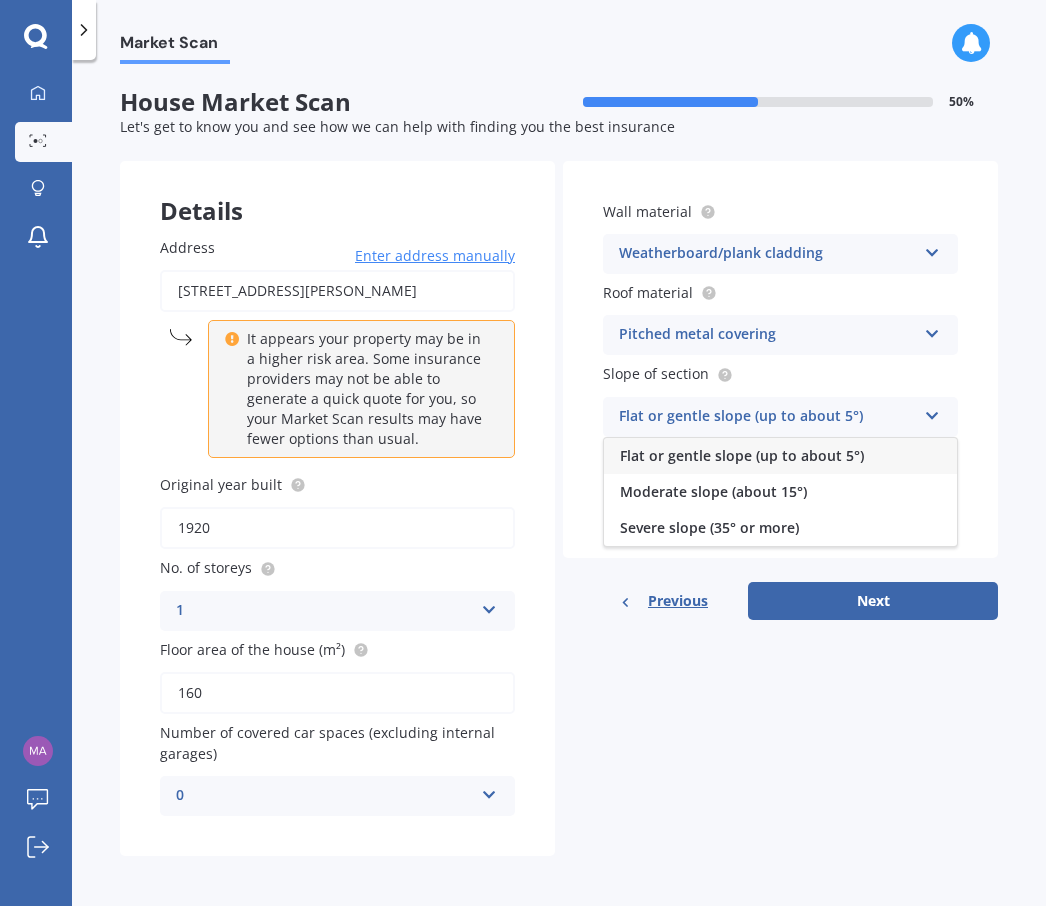 click on "Moderate slope (about 15°)" at bounding box center [780, 492] 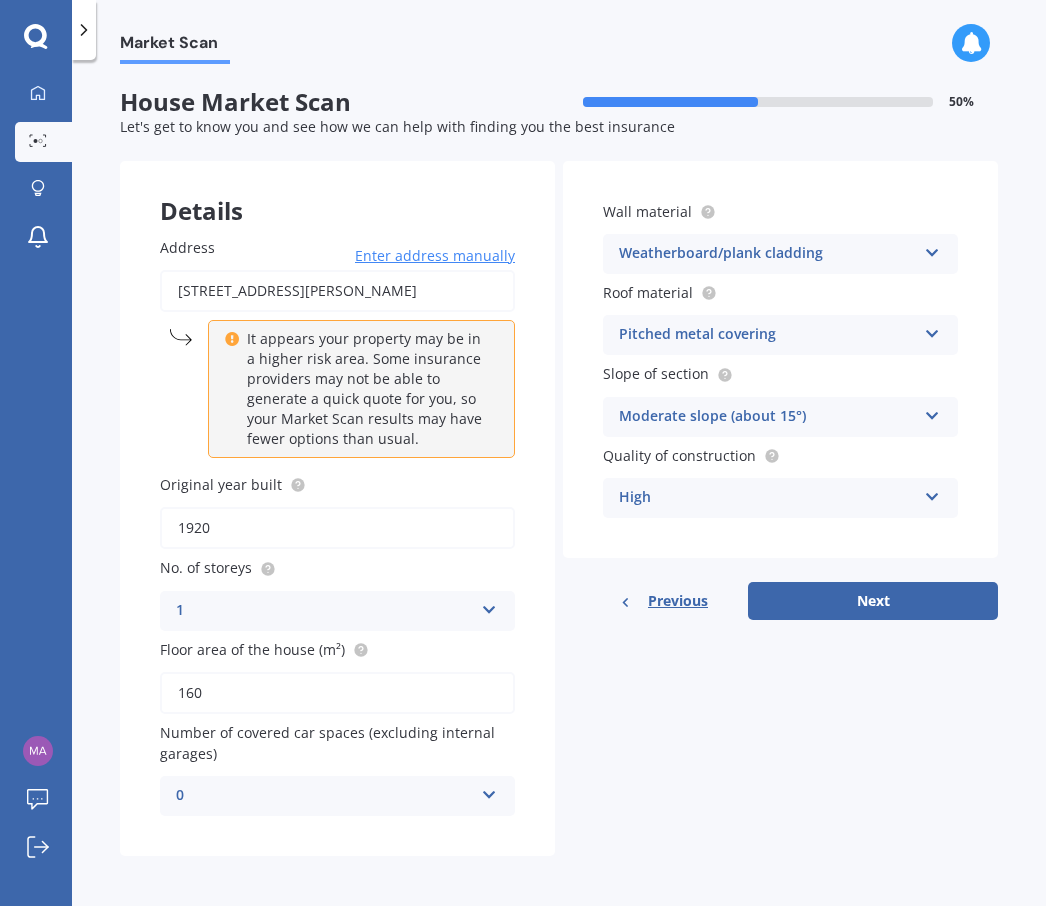 click on "Next" at bounding box center (873, 601) 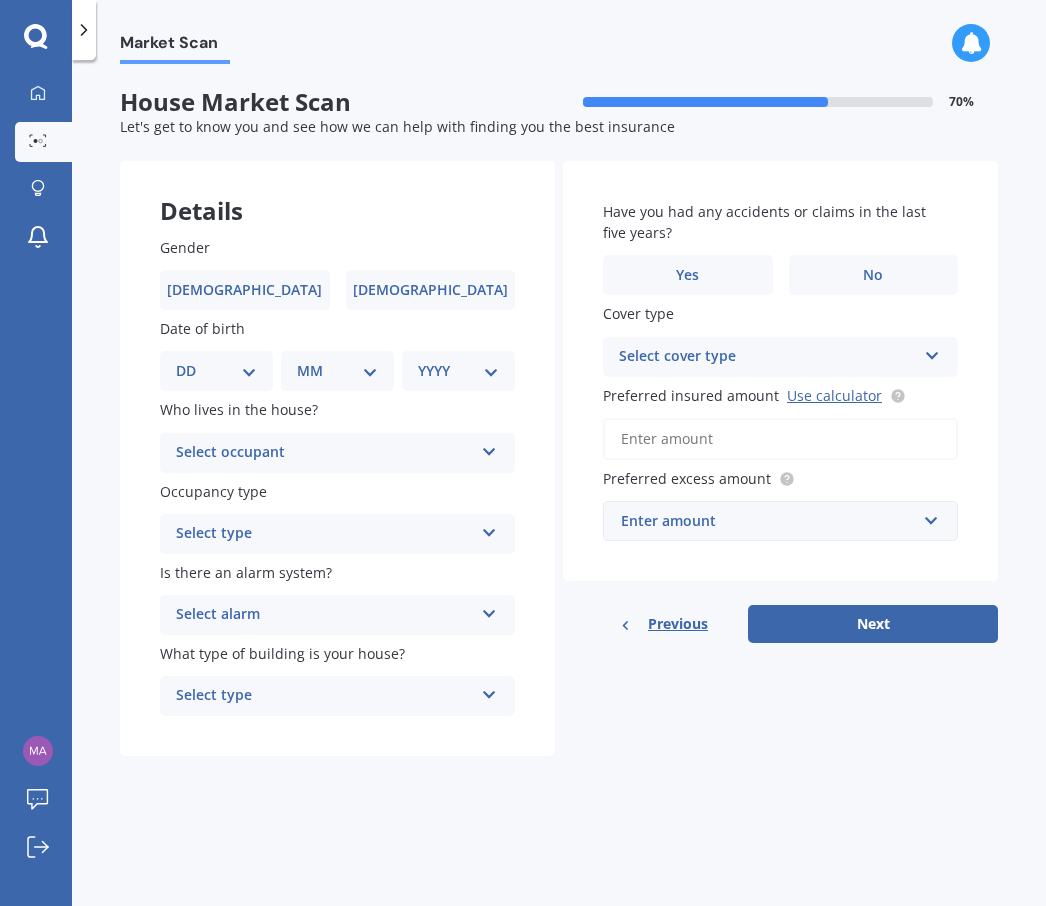 click on "[DEMOGRAPHIC_DATA]" at bounding box center (245, 290) 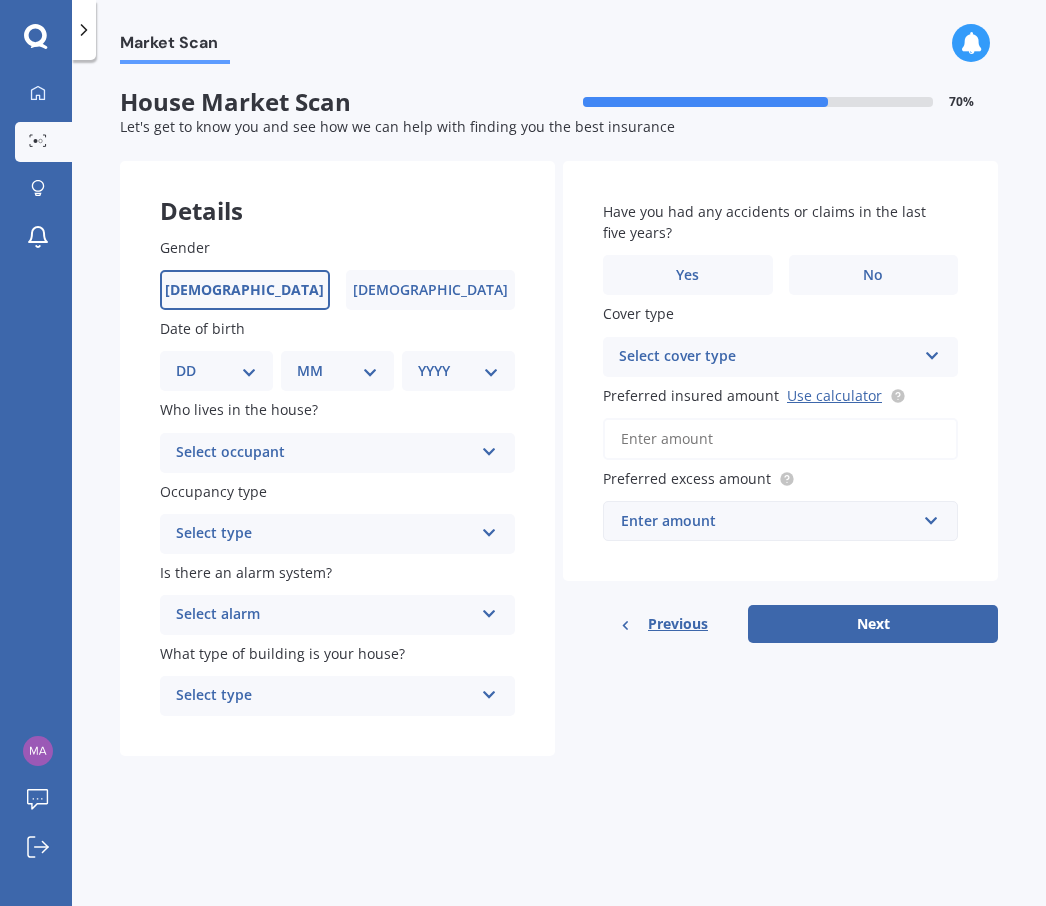 click on "DD 01 02 03 04 05 06 07 08 09 10 11 12 13 14 15 16 17 18 19 20 21 22 23 24 25 26 27 28 29 30 31" at bounding box center (216, 371) 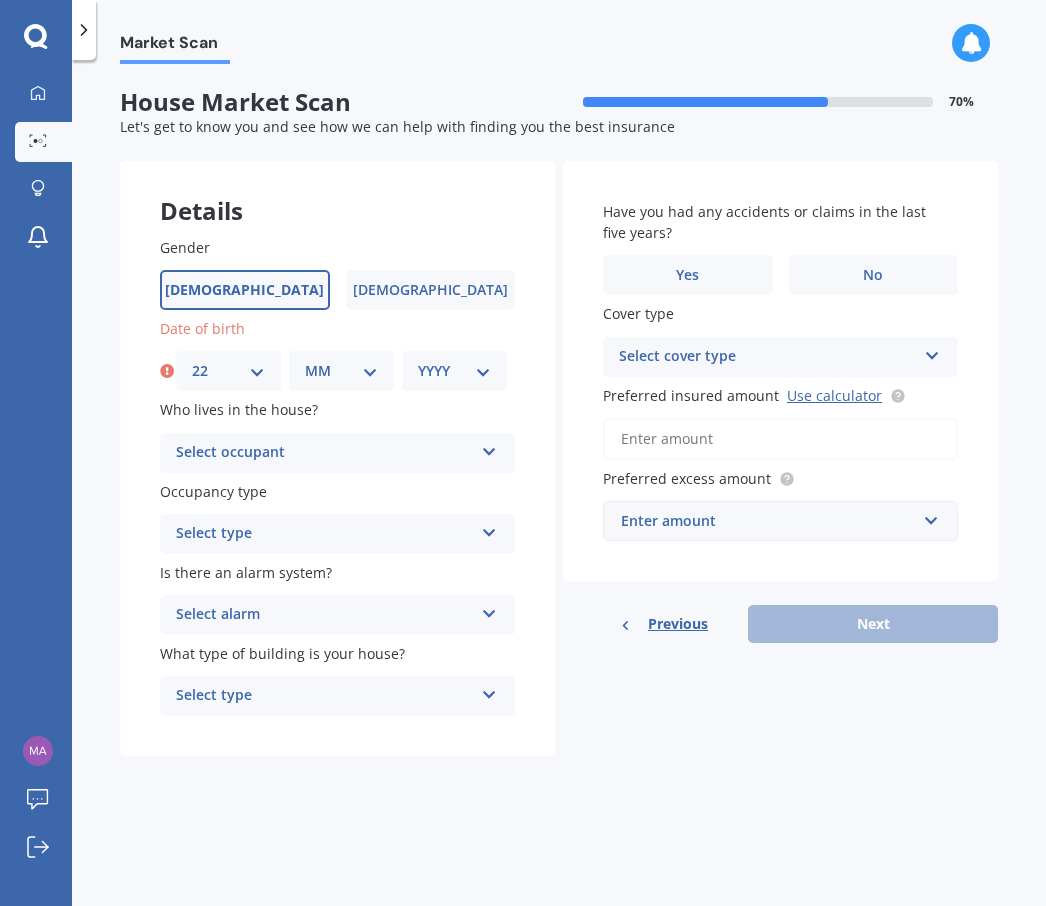 click at bounding box center [167, 371] 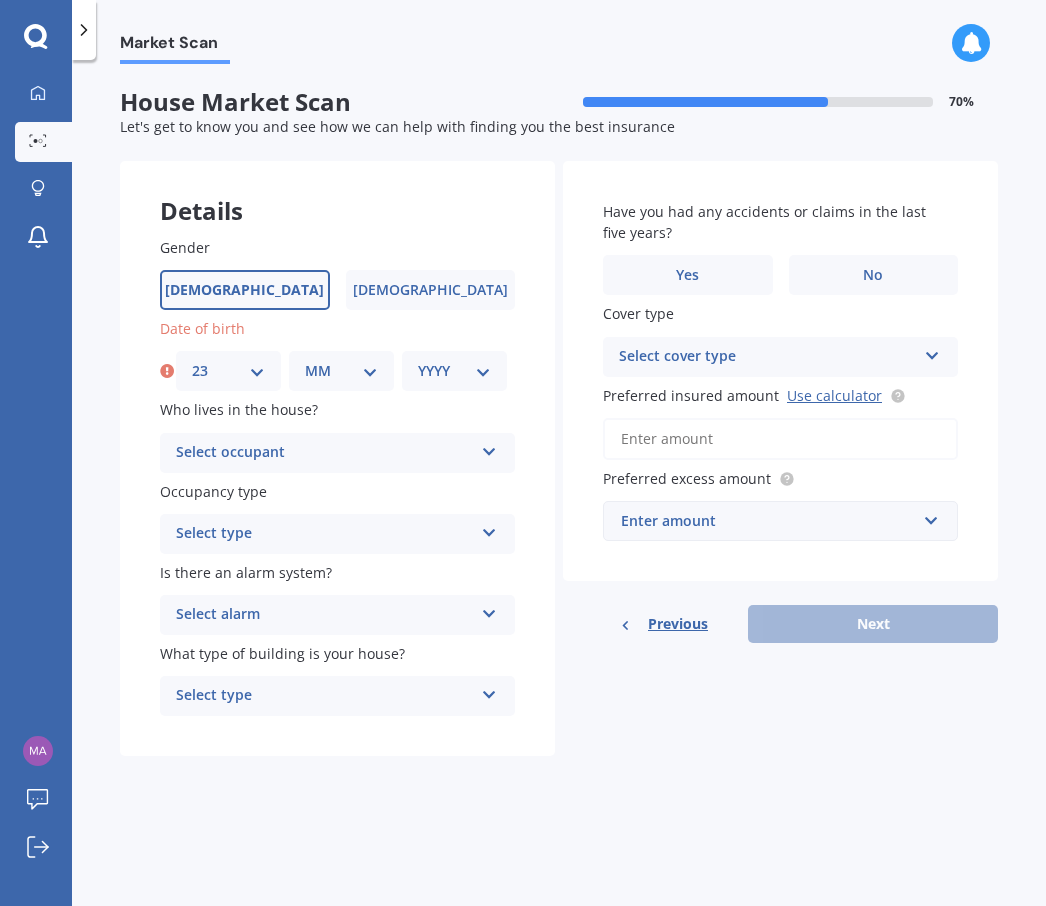 click on "MM 01 02 03 04 05 06 07 08 09 10 11 12" at bounding box center (341, 371) 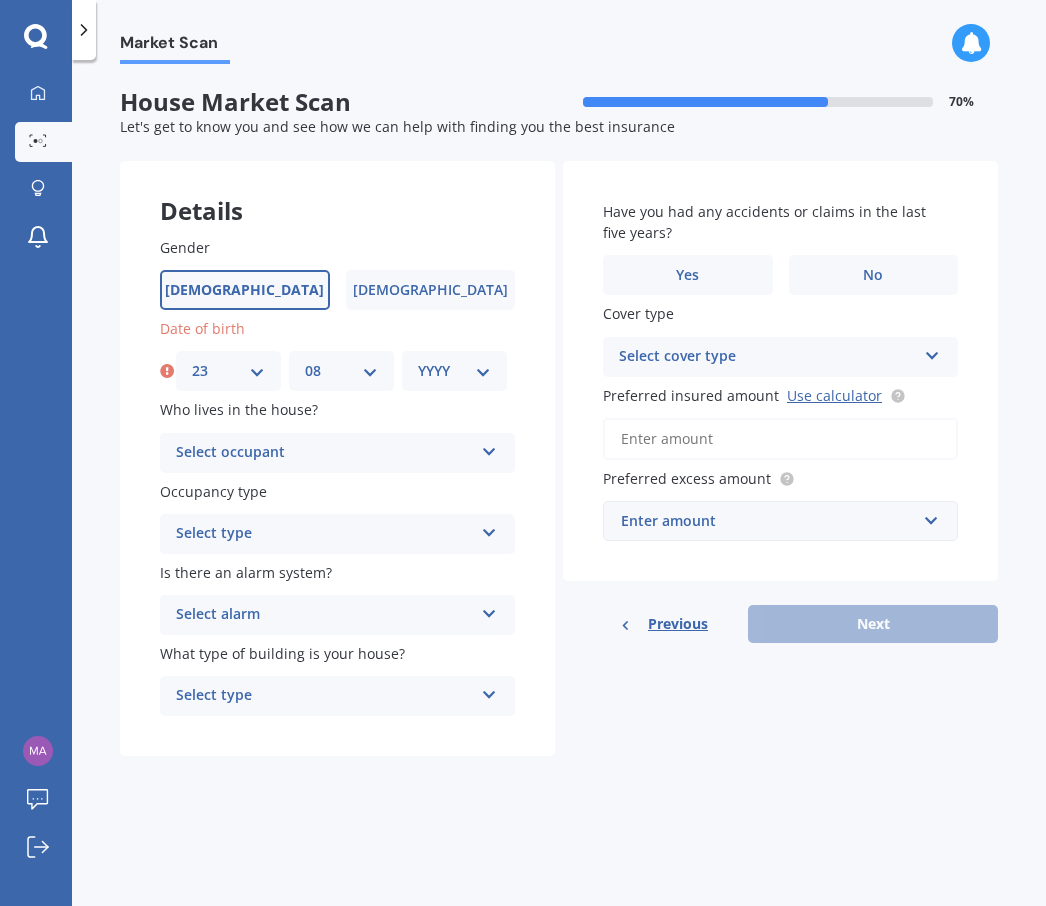 click on "YYYY 2009 2008 2007 2006 2005 2004 2003 2002 2001 2000 1999 1998 1997 1996 1995 1994 1993 1992 1991 1990 1989 1988 1987 1986 1985 1984 1983 1982 1981 1980 1979 1978 1977 1976 1975 1974 1973 1972 1971 1970 1969 1968 1967 1966 1965 1964 1963 1962 1961 1960 1959 1958 1957 1956 1955 1954 1953 1952 1951 1950 1949 1948 1947 1946 1945 1944 1943 1942 1941 1940 1939 1938 1937 1936 1935 1934 1933 1932 1931 1930 1929 1928 1927 1926 1925 1924 1923 1922 1921 1920 1919 1918 1917 1916 1915 1914 1913 1912 1911 1910" at bounding box center [454, 371] 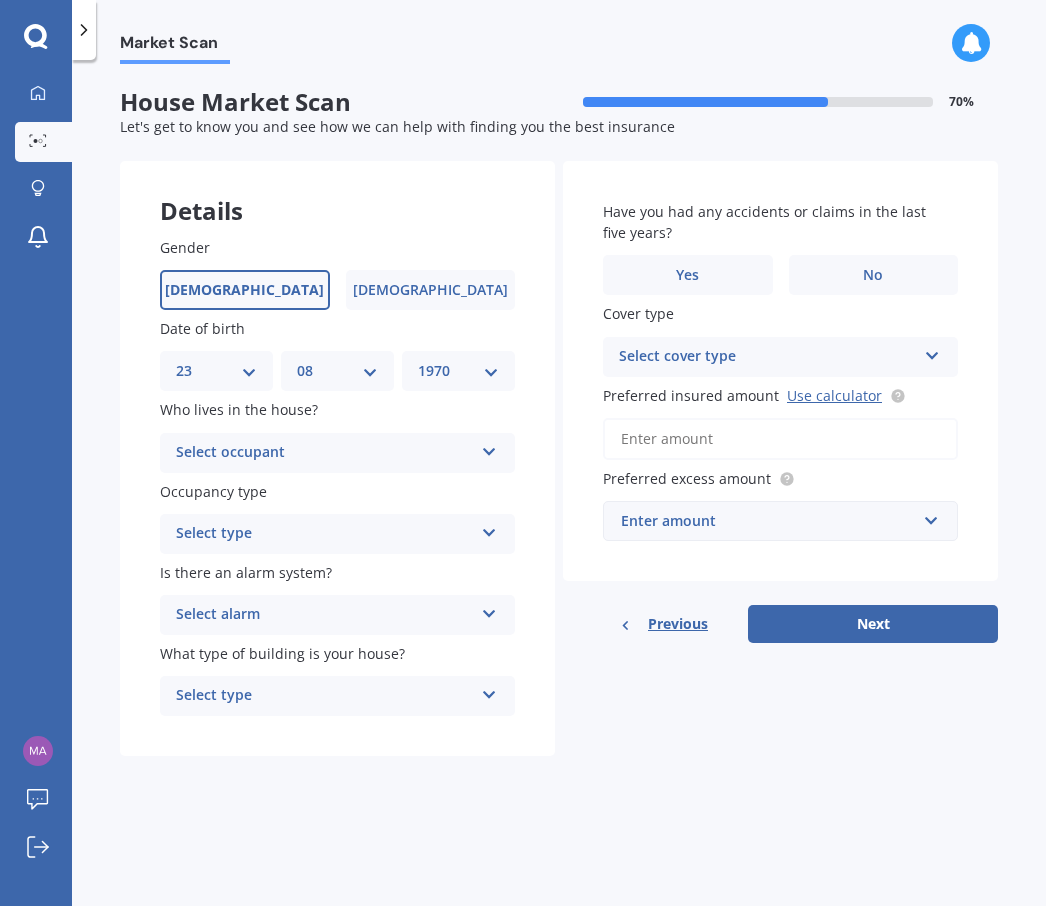 click at bounding box center [489, 448] 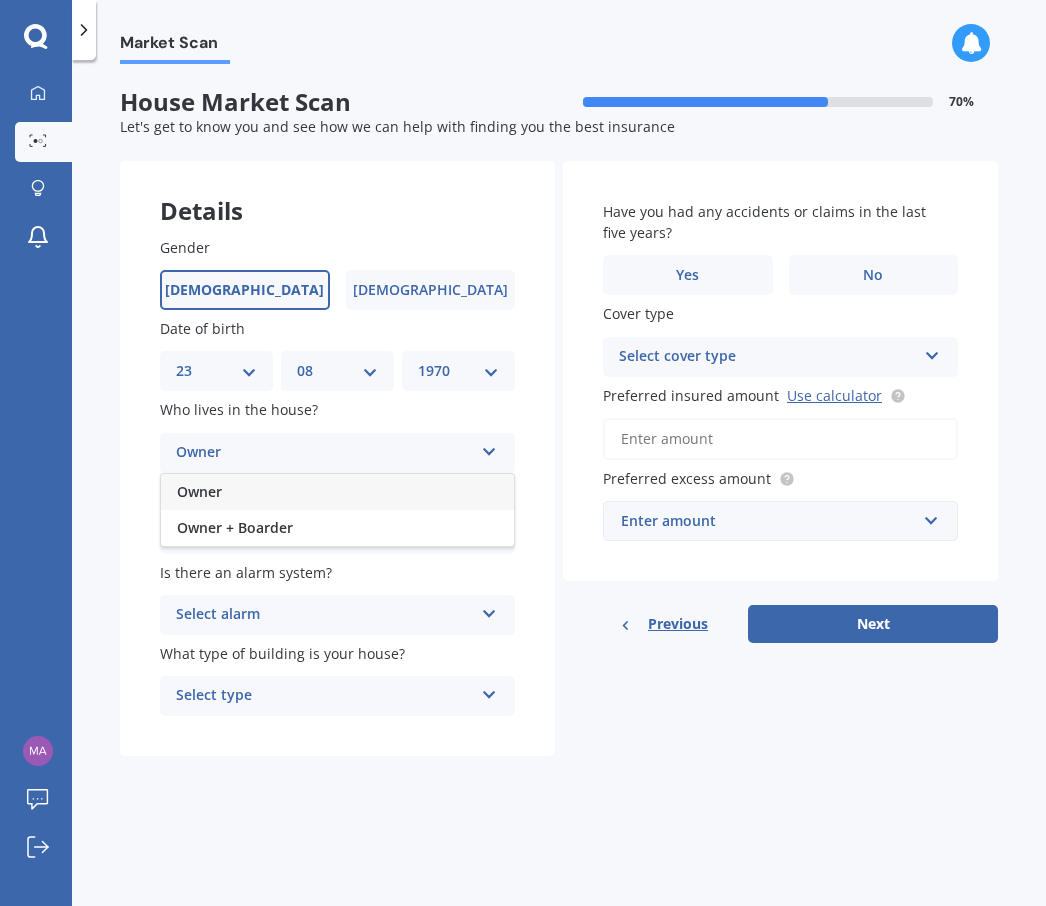 click on "Owner + Boarder" at bounding box center [337, 528] 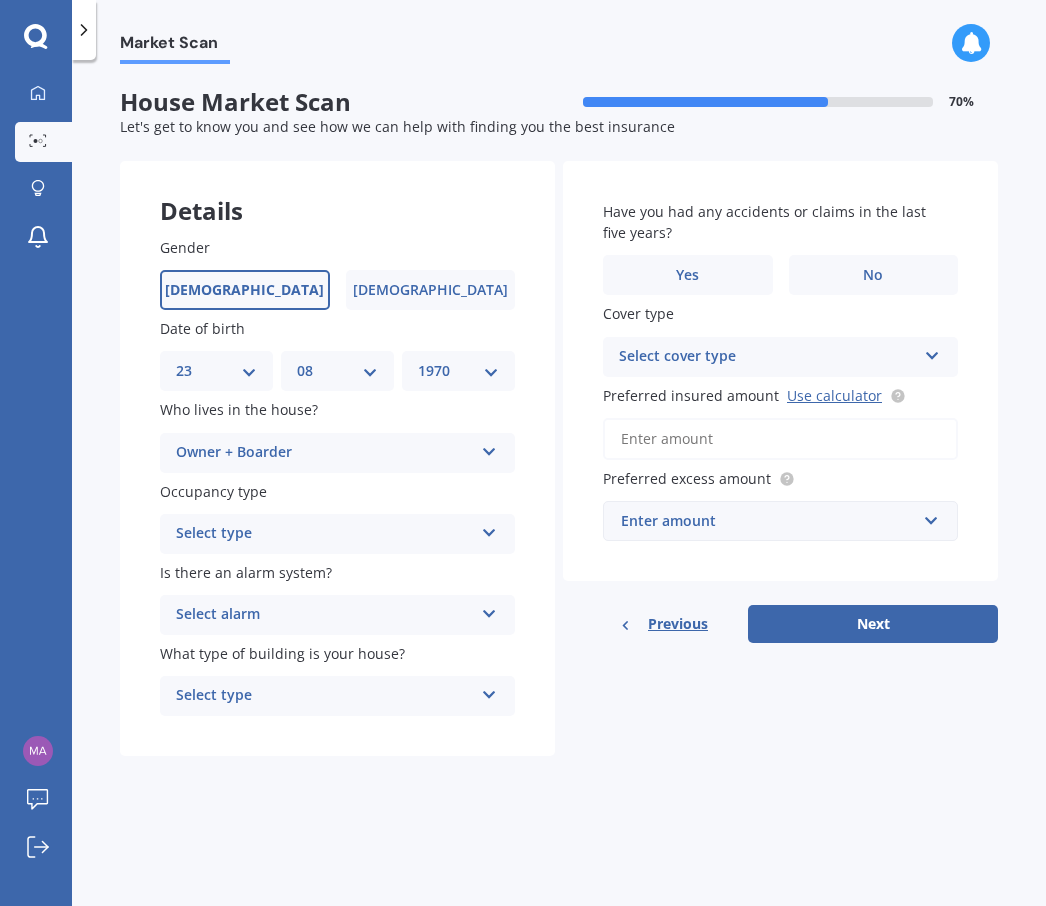 click at bounding box center [489, 448] 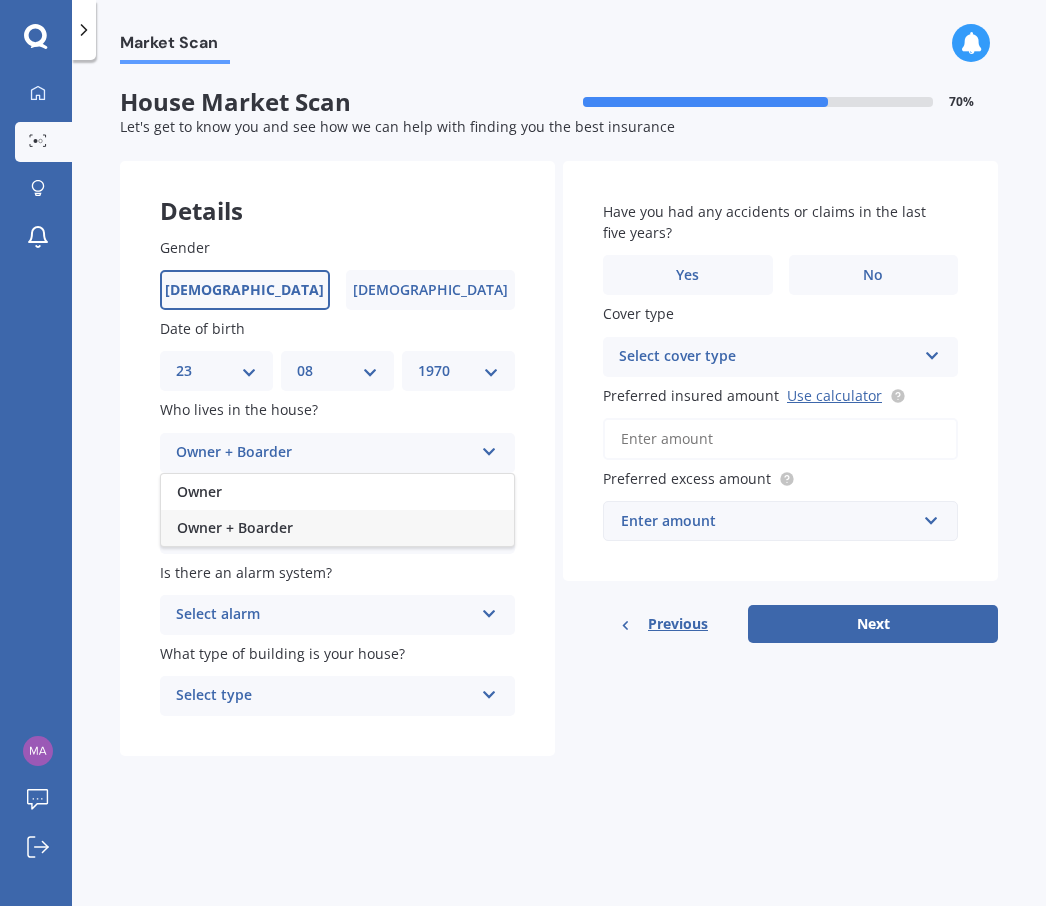 click on "Owner" at bounding box center (337, 492) 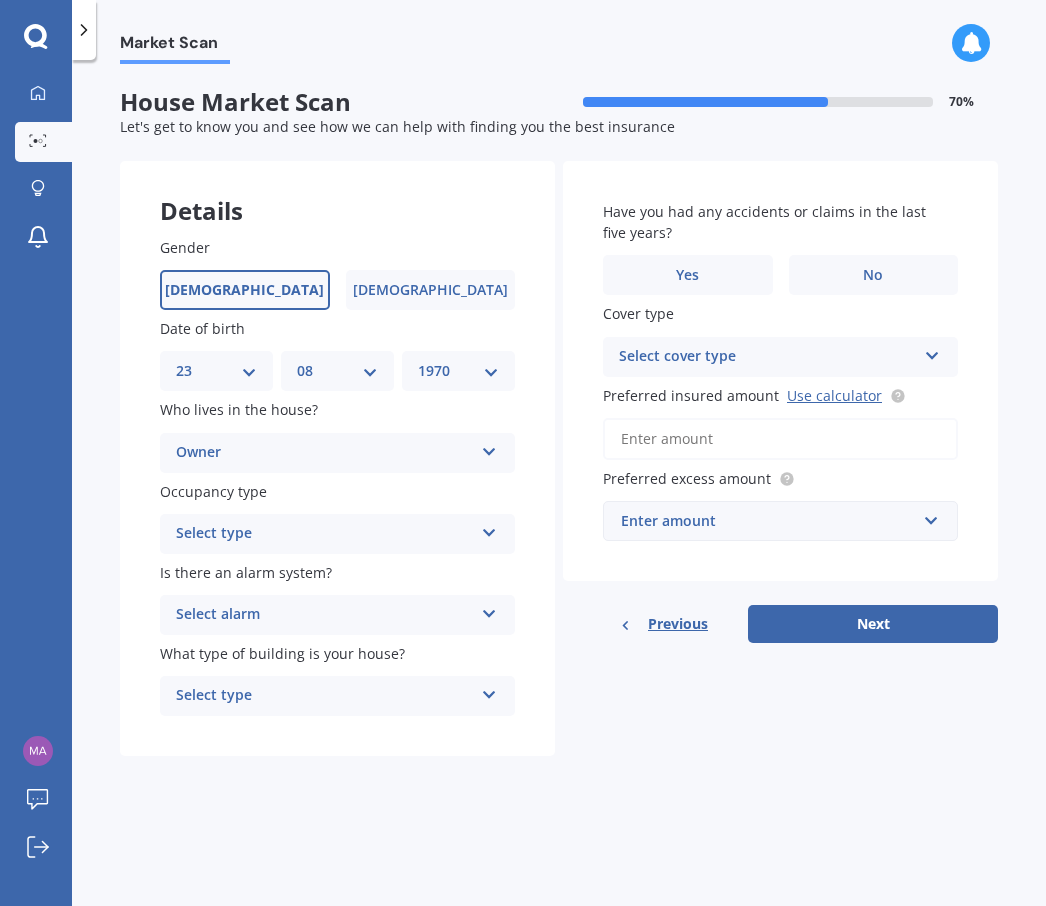 click at bounding box center (489, 529) 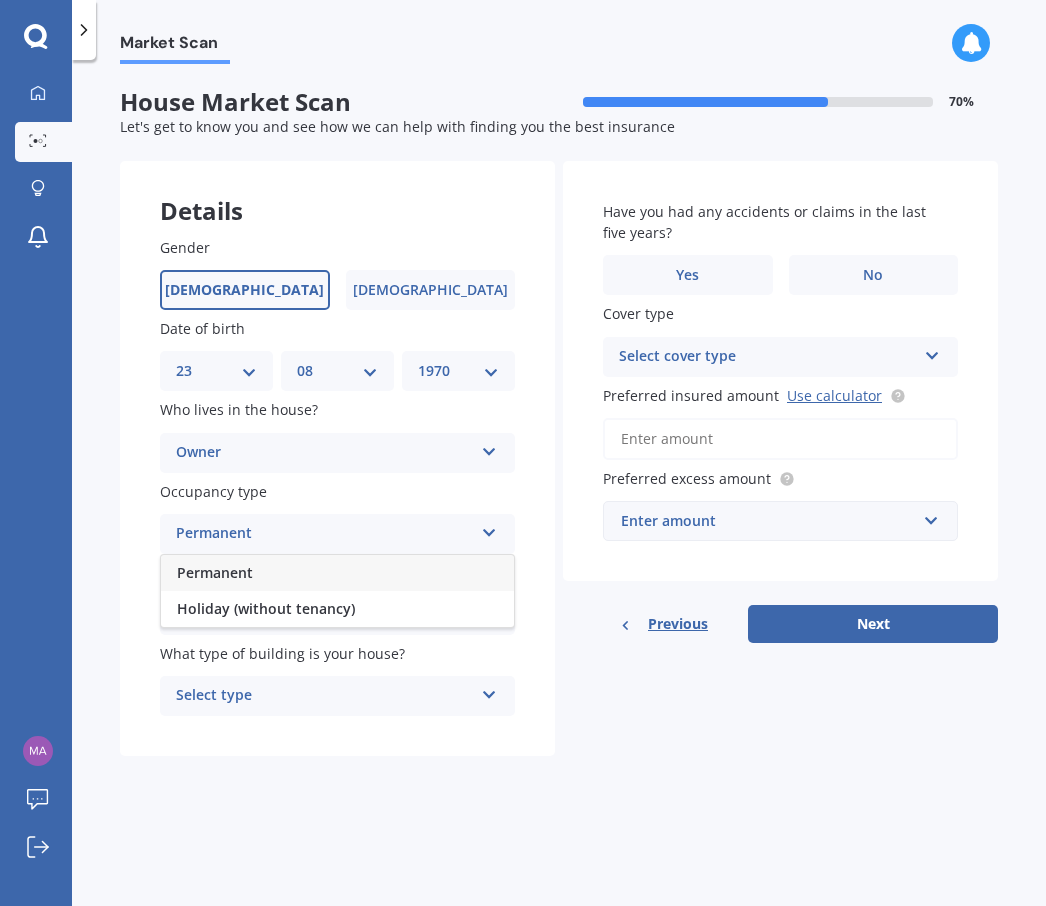 click on "Permanent" at bounding box center [337, 573] 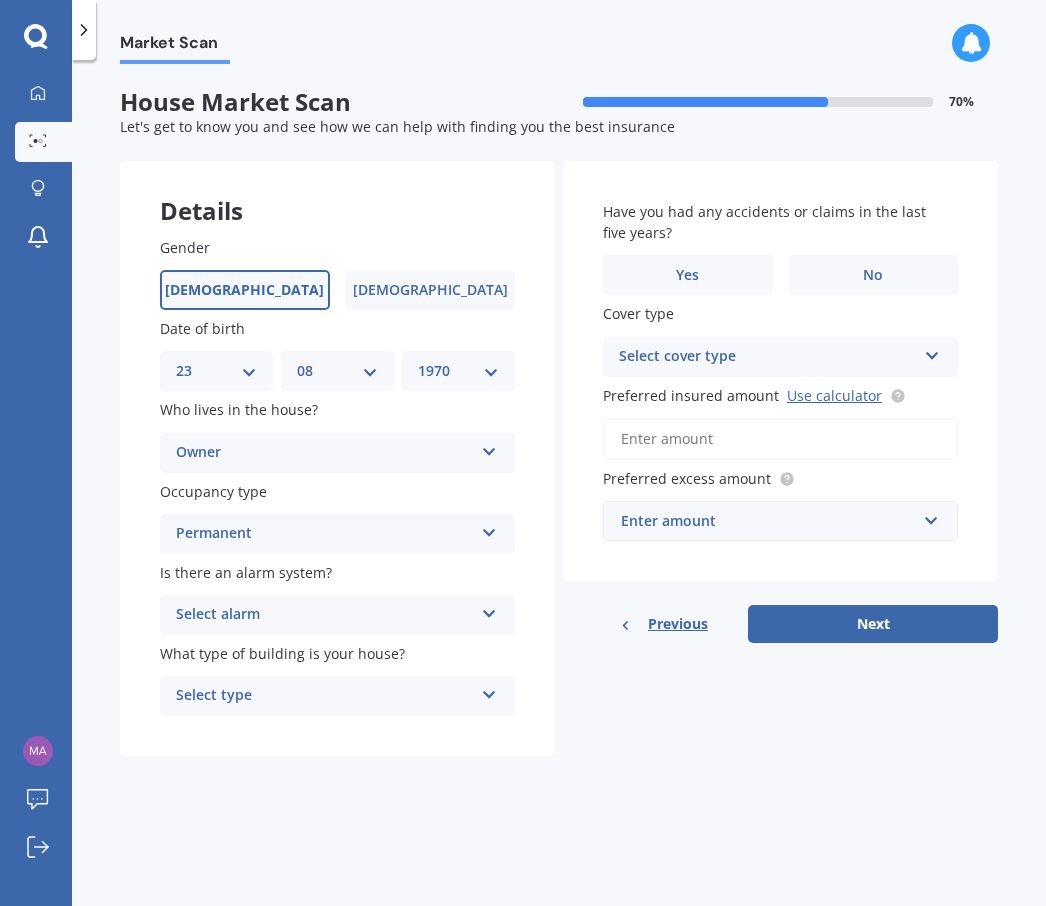 click at bounding box center (489, 610) 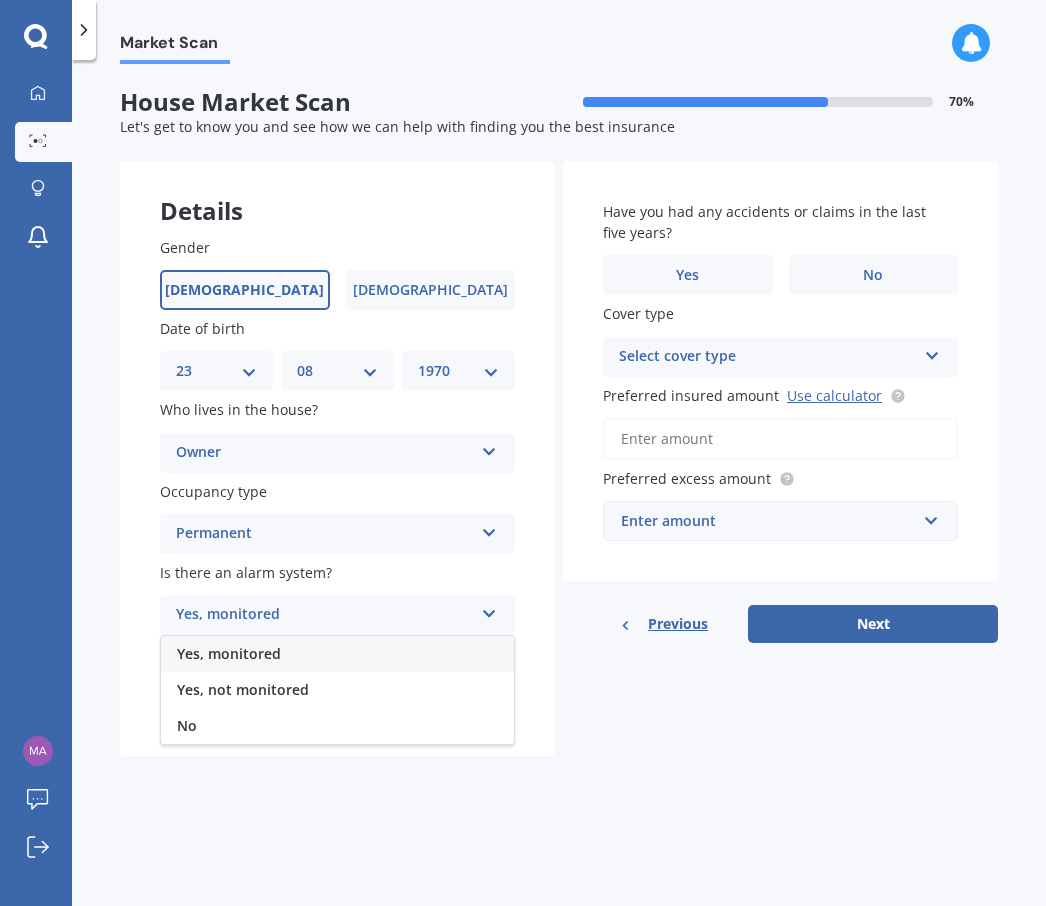 click on "No" at bounding box center [337, 726] 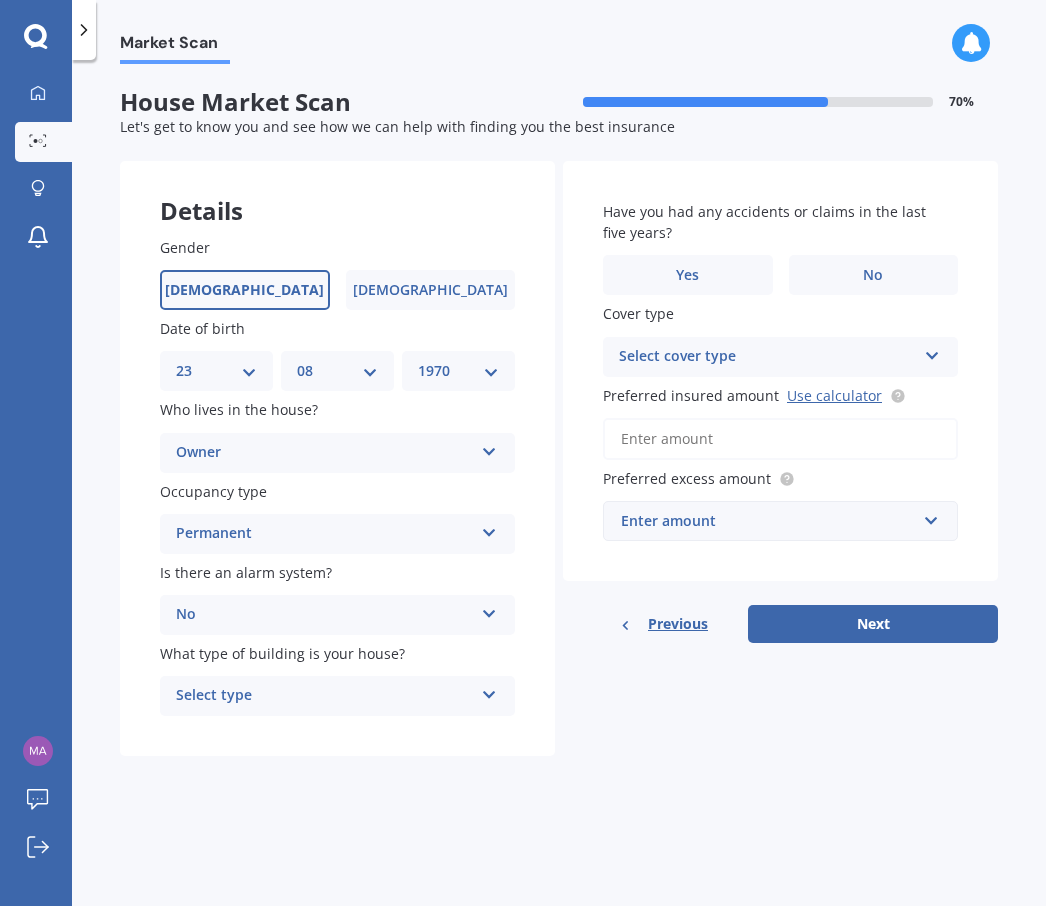 click on "Select type Freestanding Multi-unit (in a block of 6 or less) Multi-unit (in a block of 7-10)" at bounding box center [337, 696] 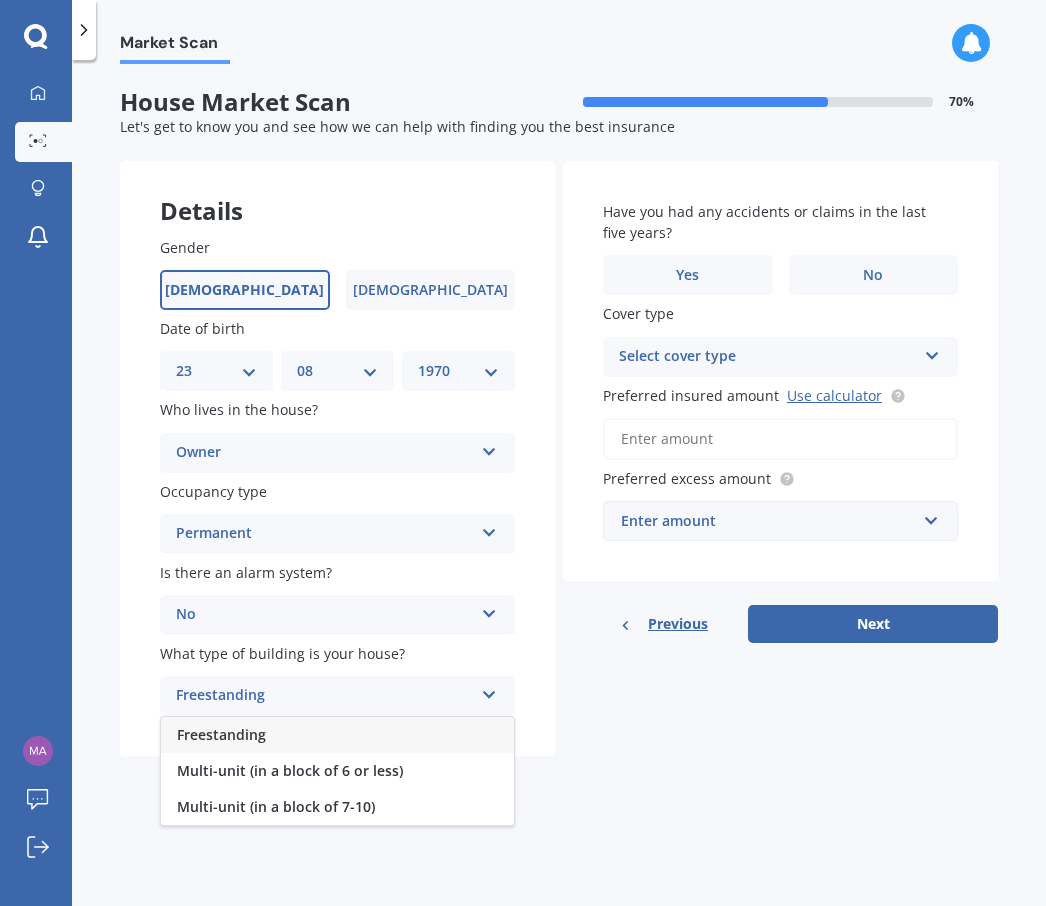 click on "Freestanding" at bounding box center [337, 735] 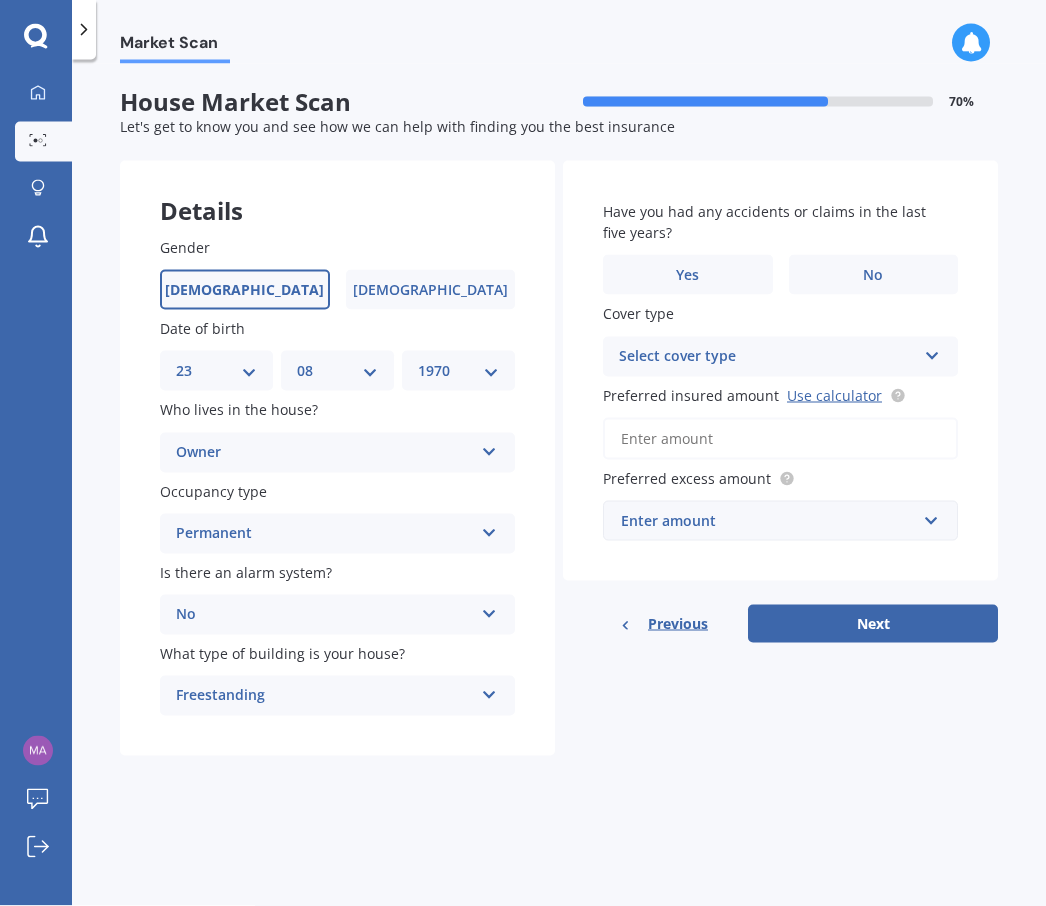 scroll, scrollTop: 19, scrollLeft: 0, axis: vertical 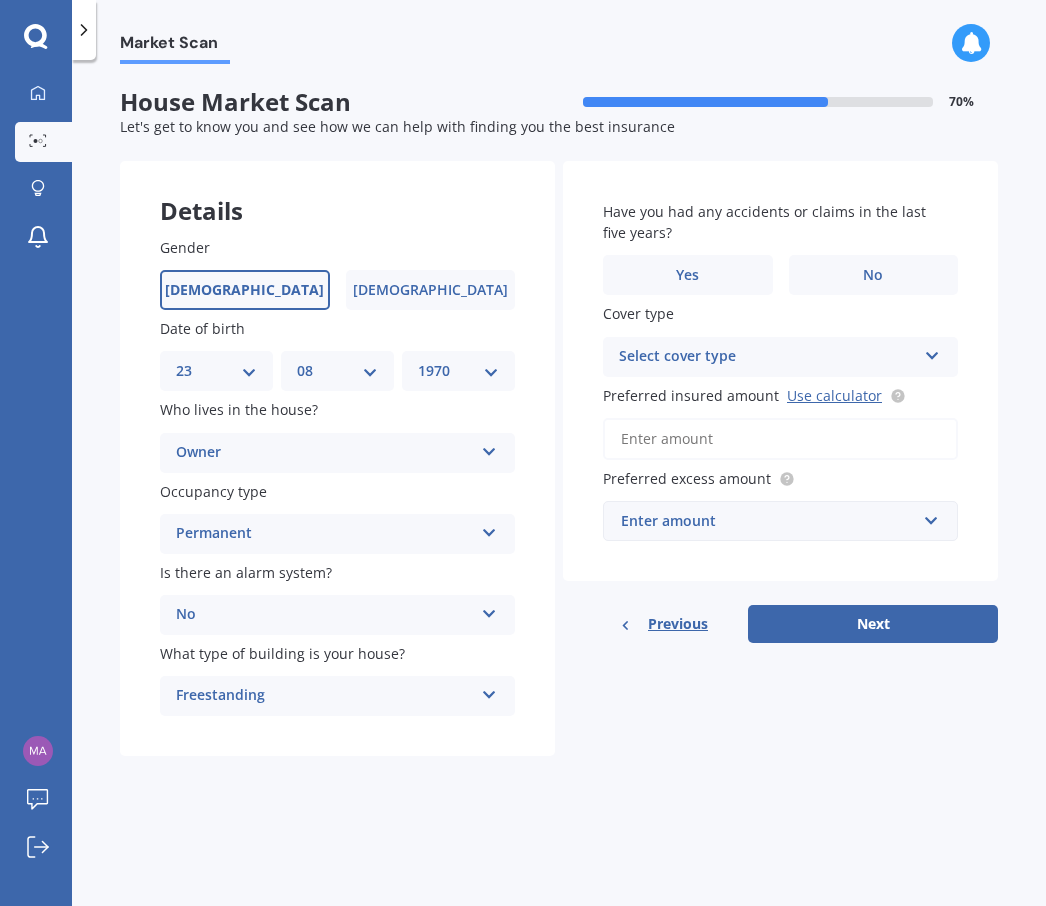 click on "No" at bounding box center [874, 275] 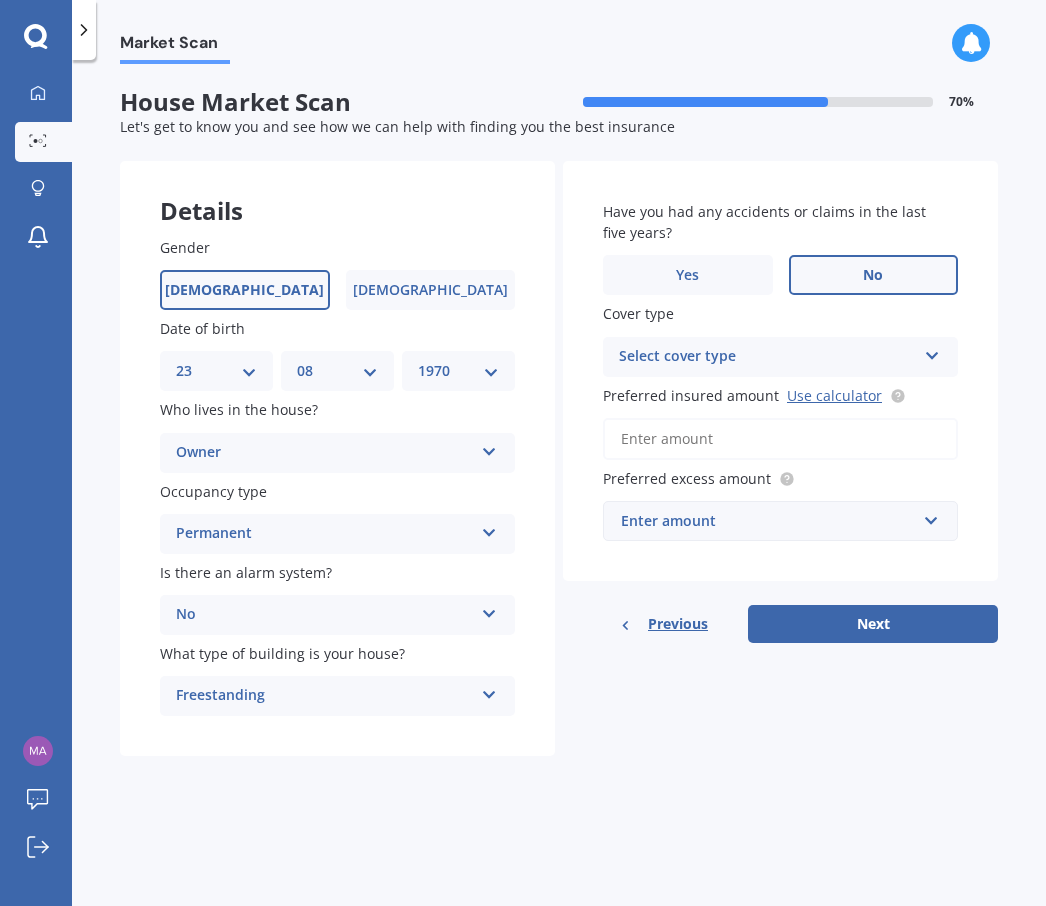 click at bounding box center (932, 352) 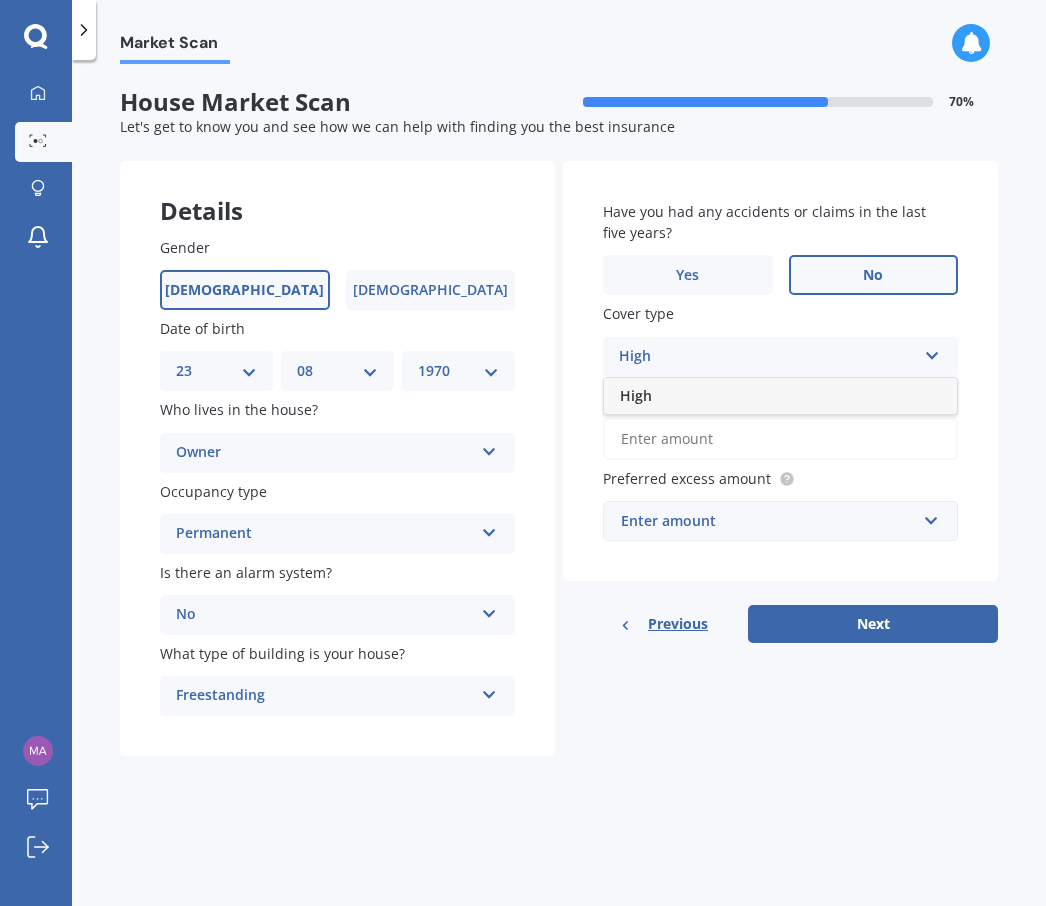 click on "High" at bounding box center (780, 396) 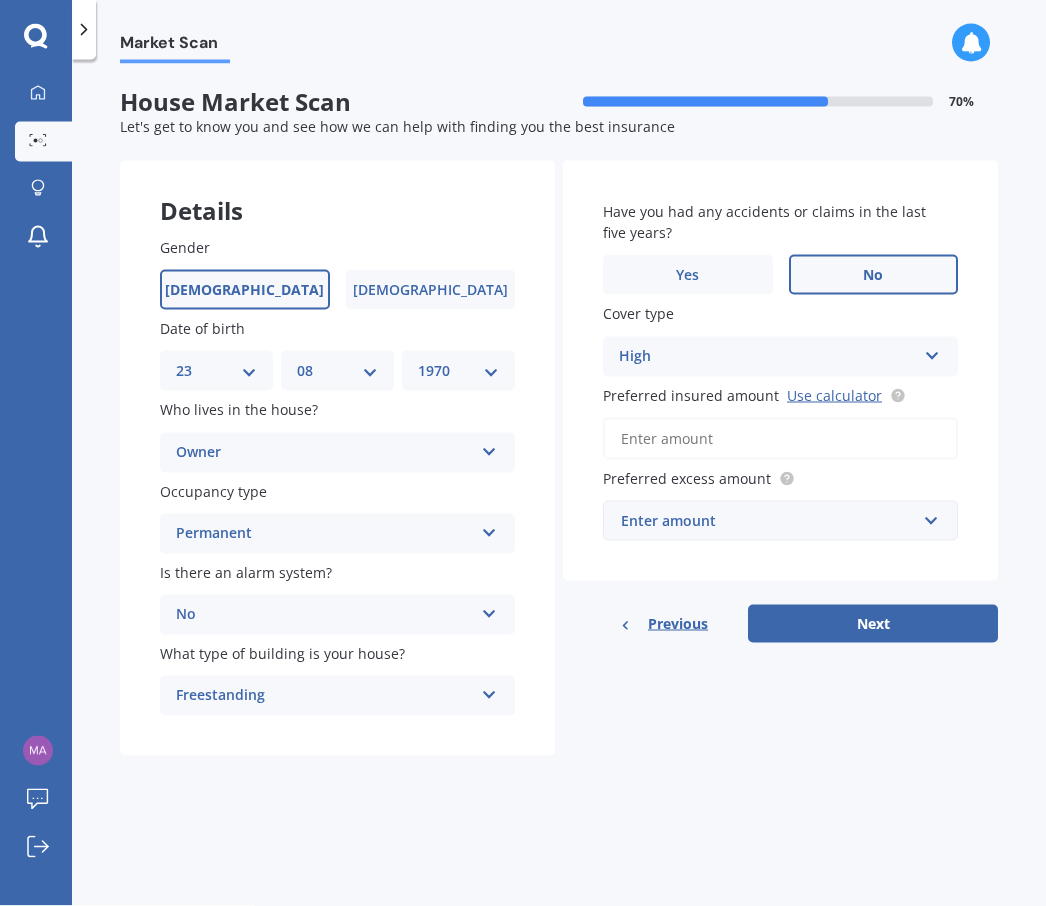 scroll, scrollTop: 69, scrollLeft: 0, axis: vertical 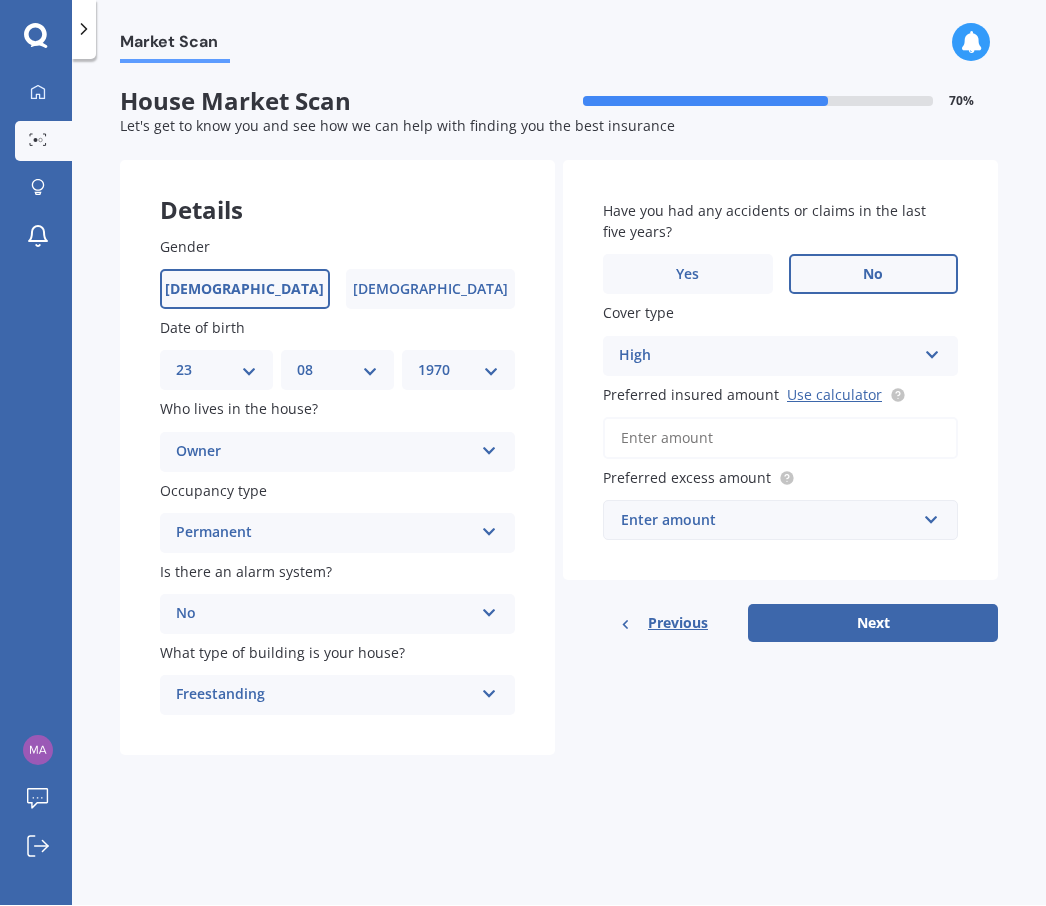 click on "Use calculator" at bounding box center (834, 395) 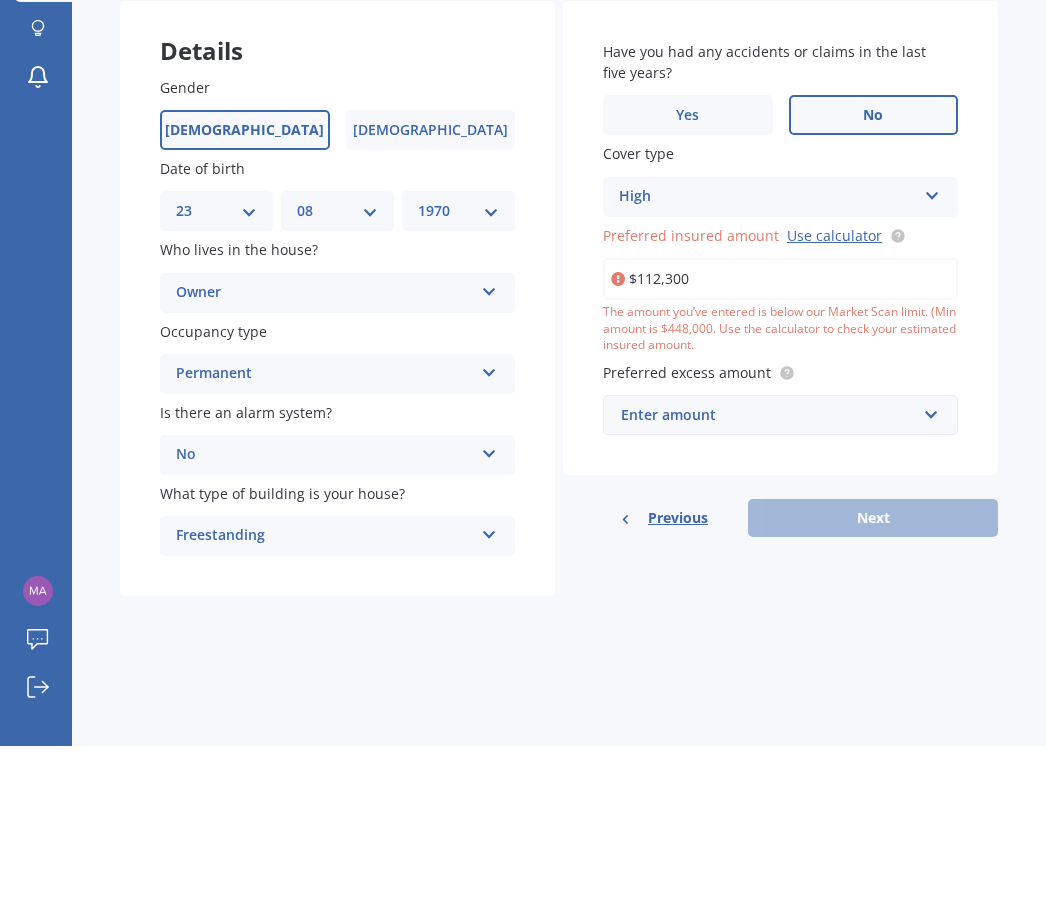 type on "$1,123,000" 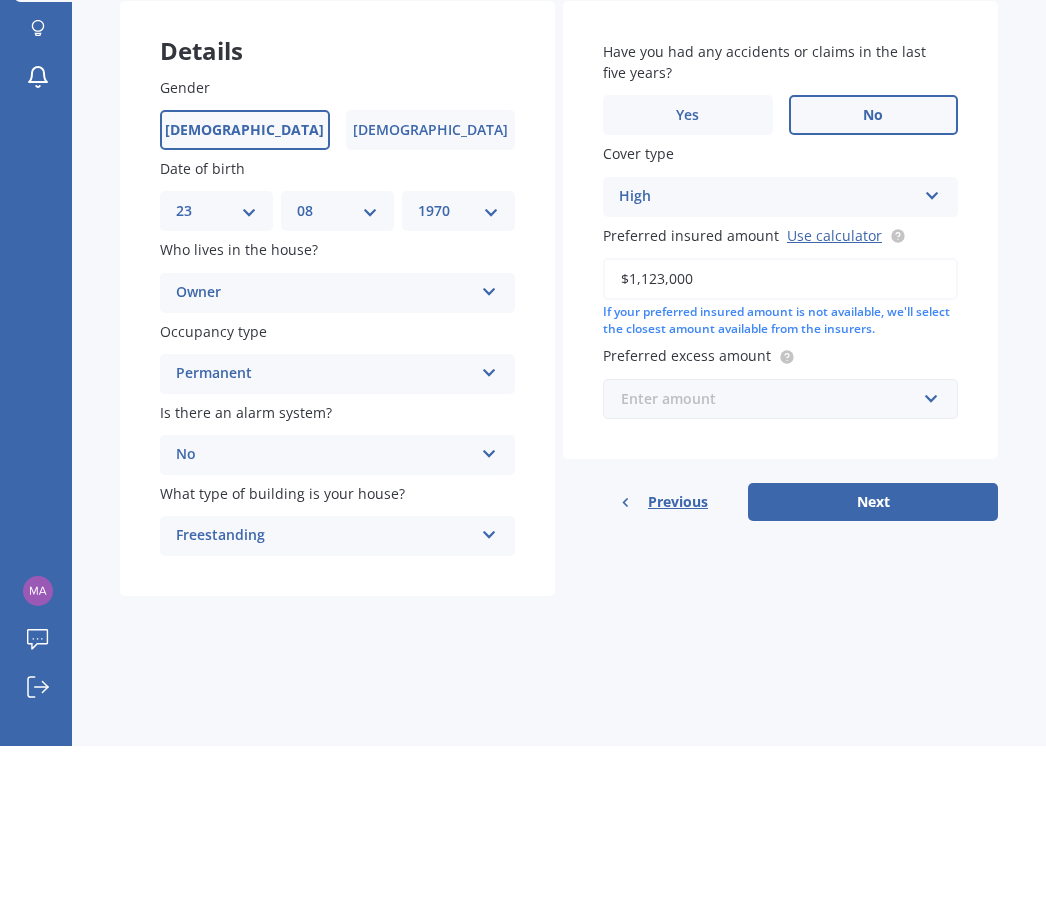 click at bounding box center [773, 559] 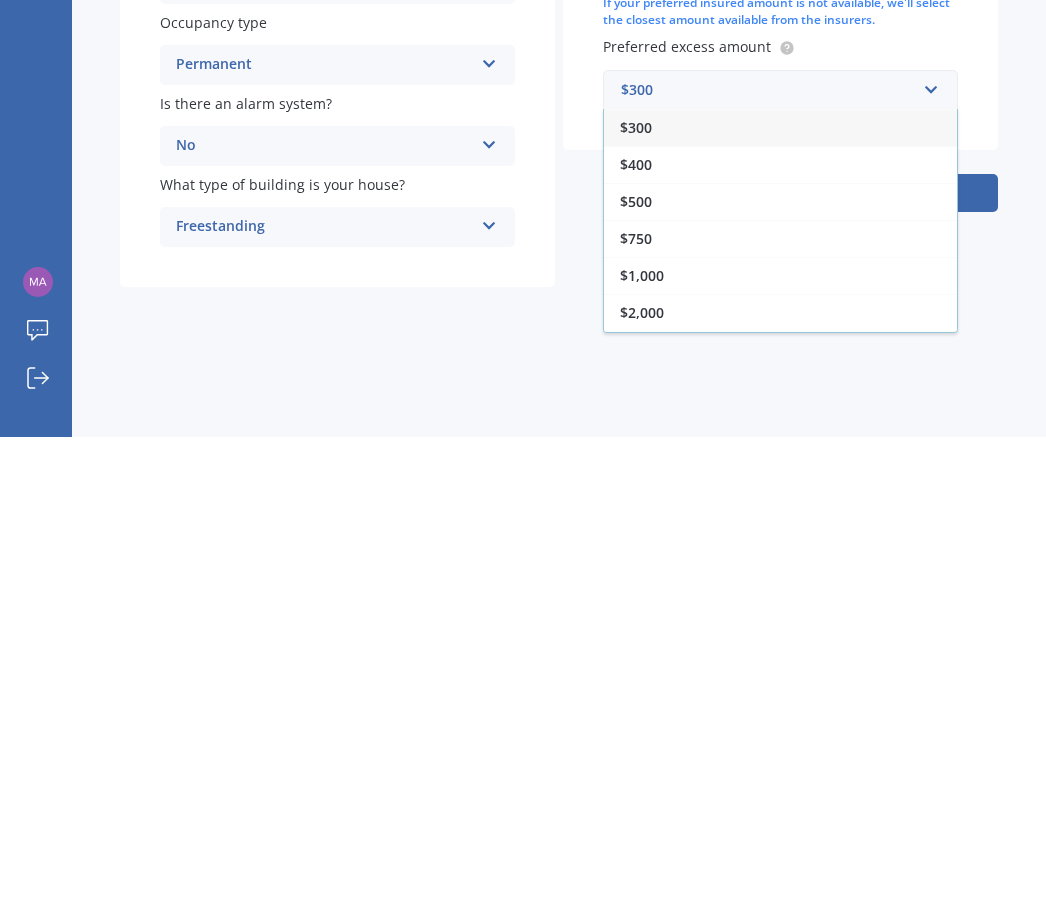 click on "$1,000" at bounding box center [780, 744] 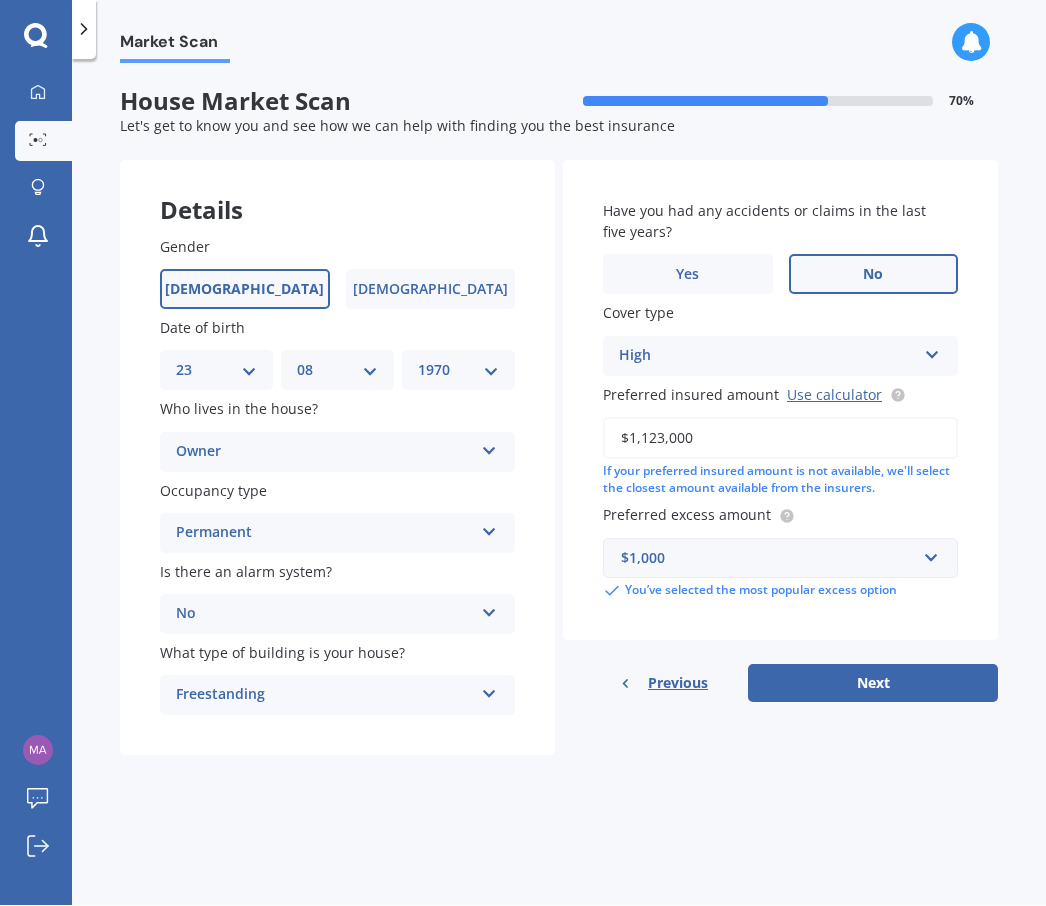click on "Next" at bounding box center (873, 684) 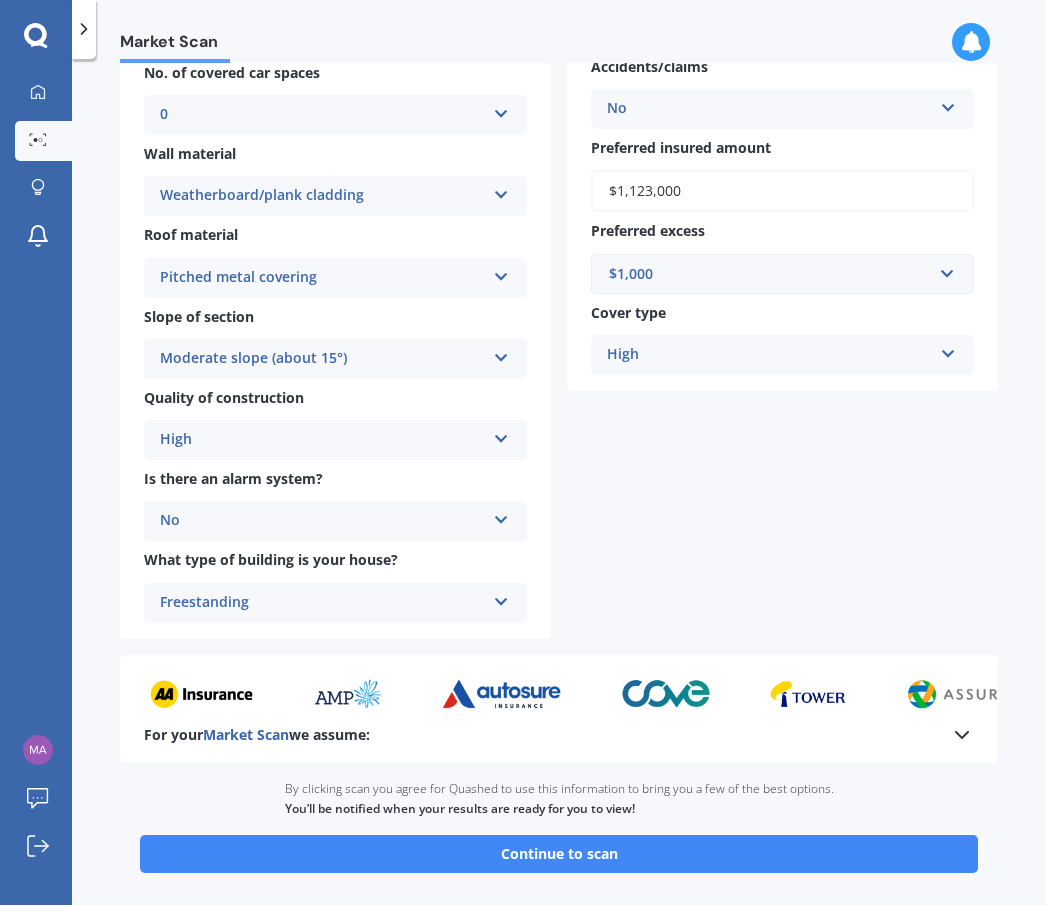 scroll, scrollTop: 444, scrollLeft: 0, axis: vertical 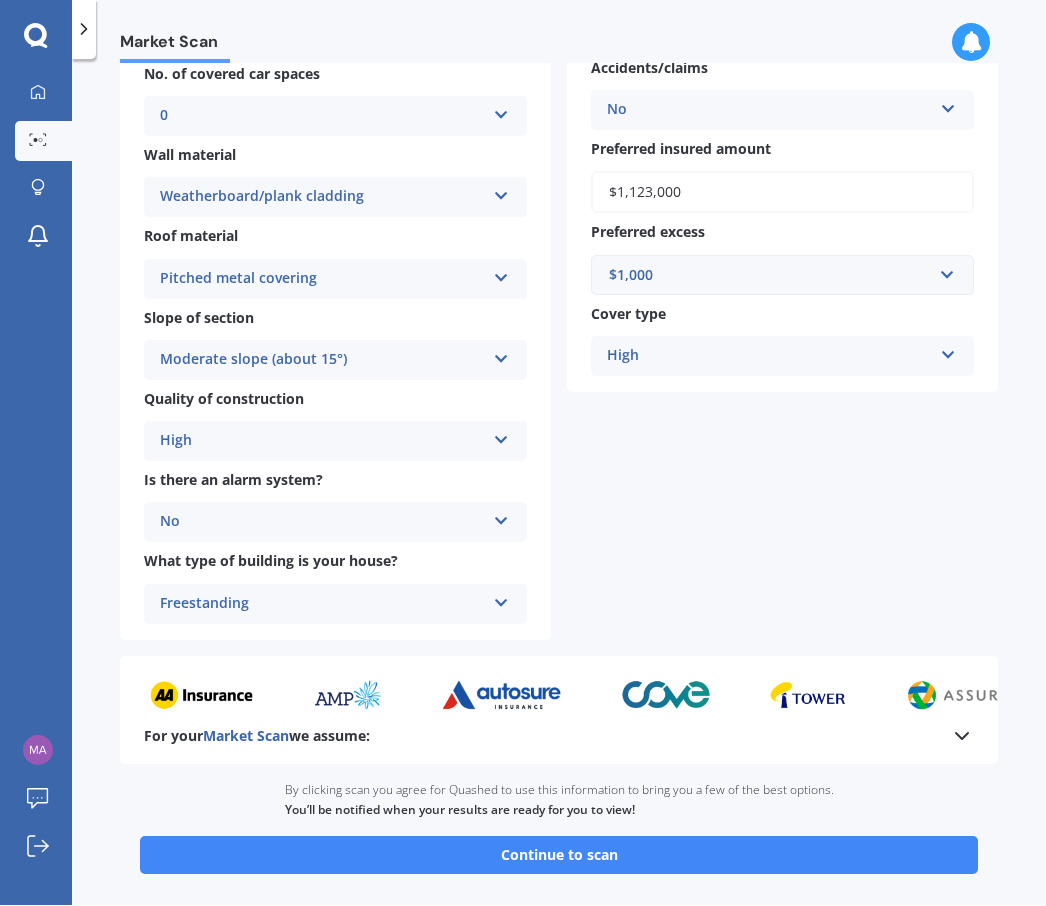 click on "Continue to scan" at bounding box center (559, 856) 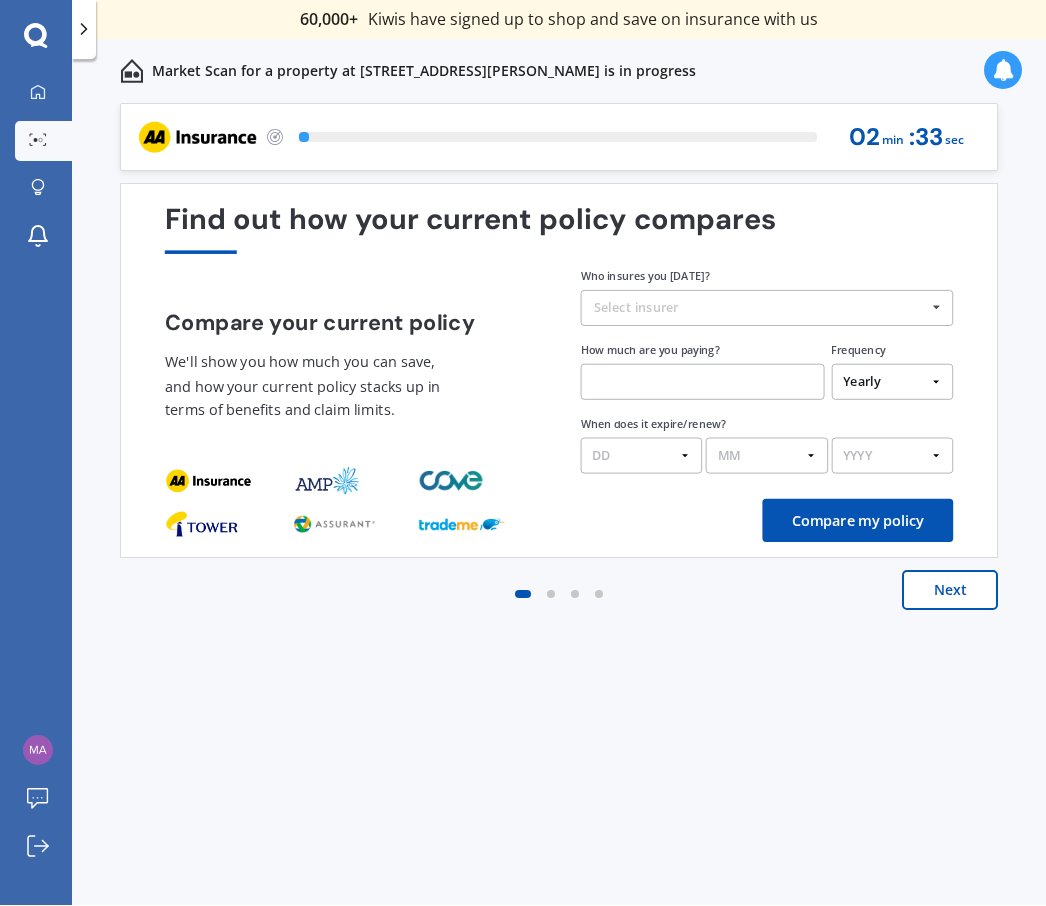 scroll, scrollTop: 0, scrollLeft: 0, axis: both 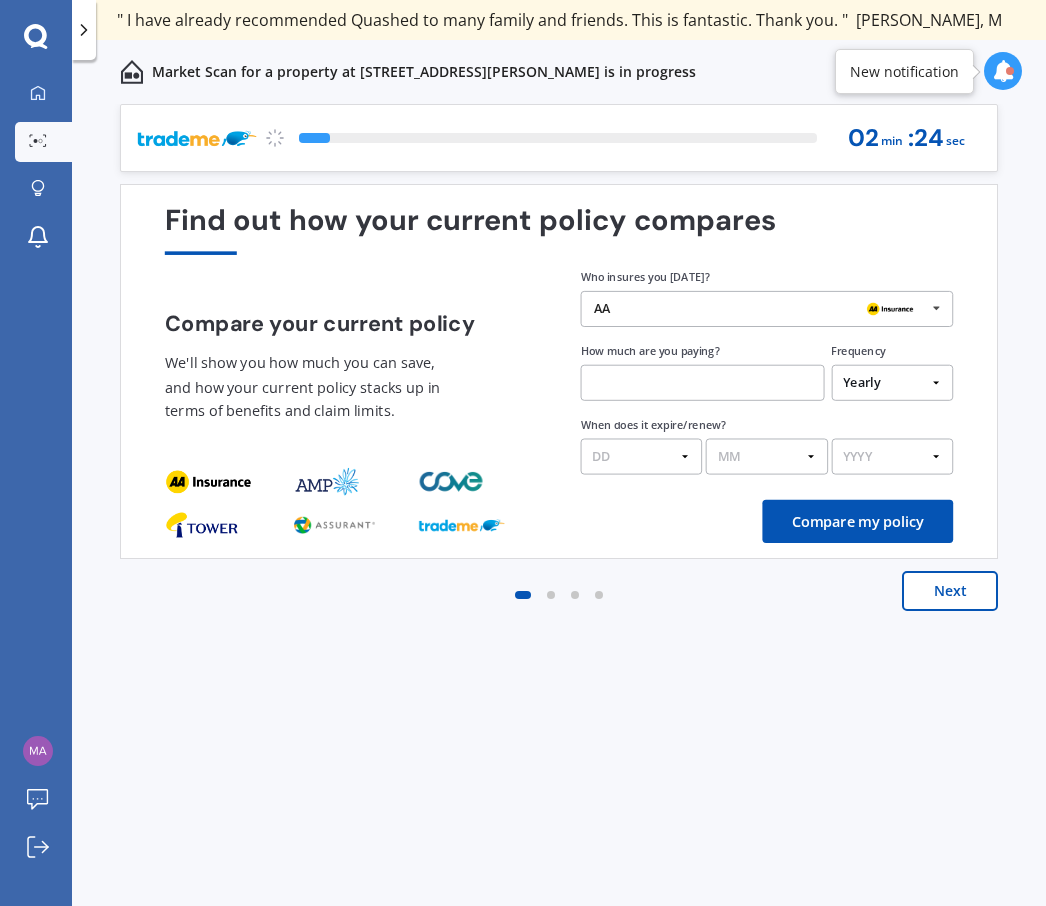 click at bounding box center (703, 383) 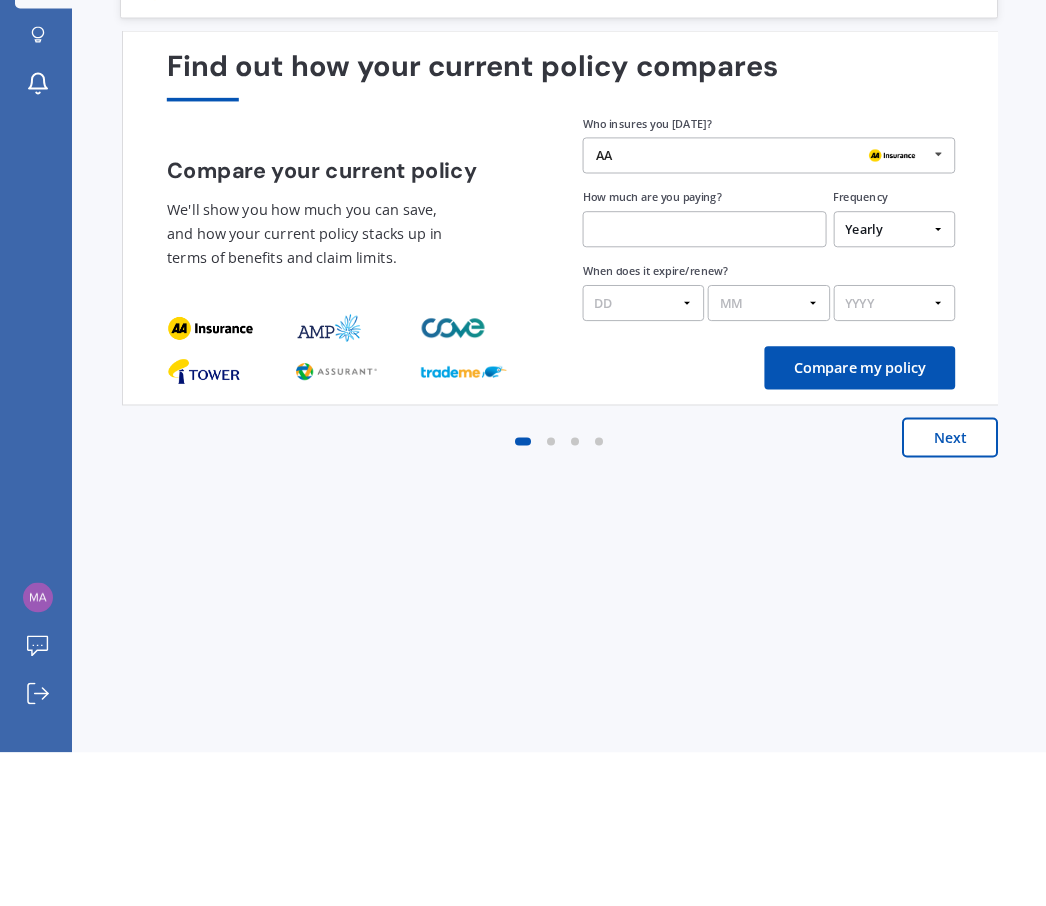 click on "Next" at bounding box center (950, 591) 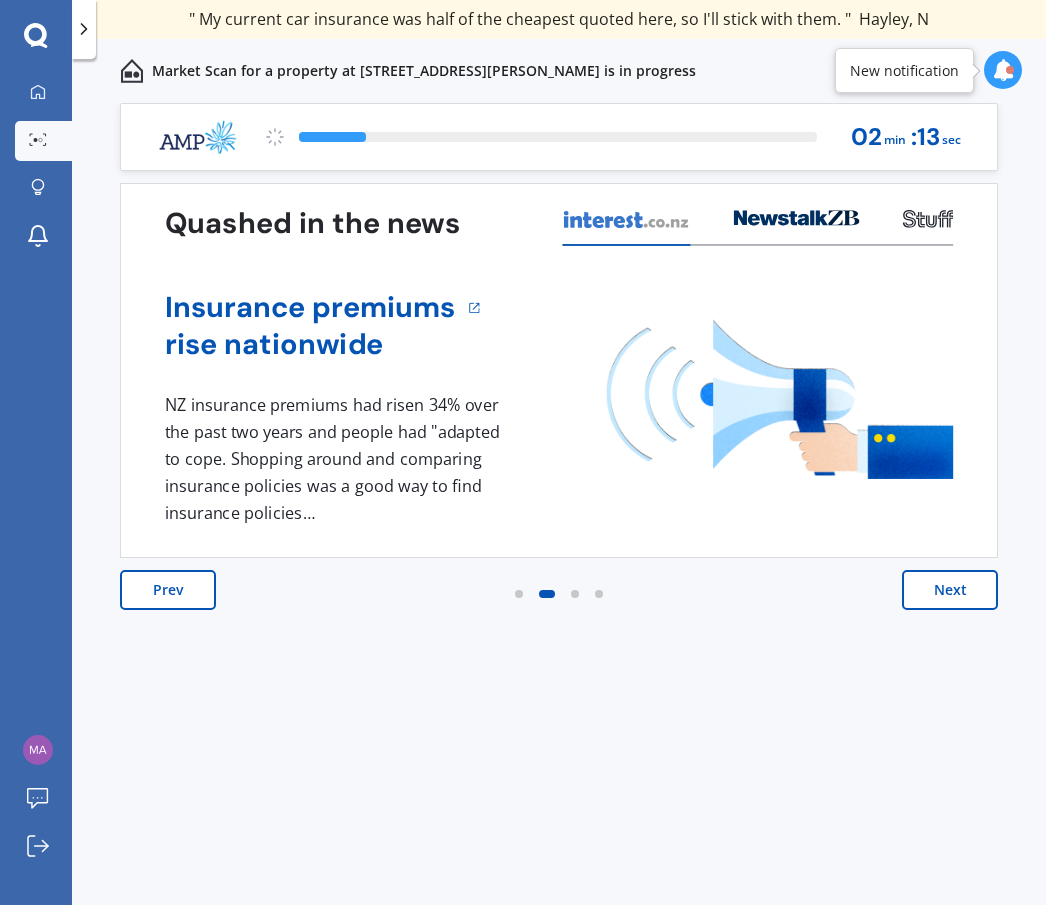 click on "Next" at bounding box center [950, 591] 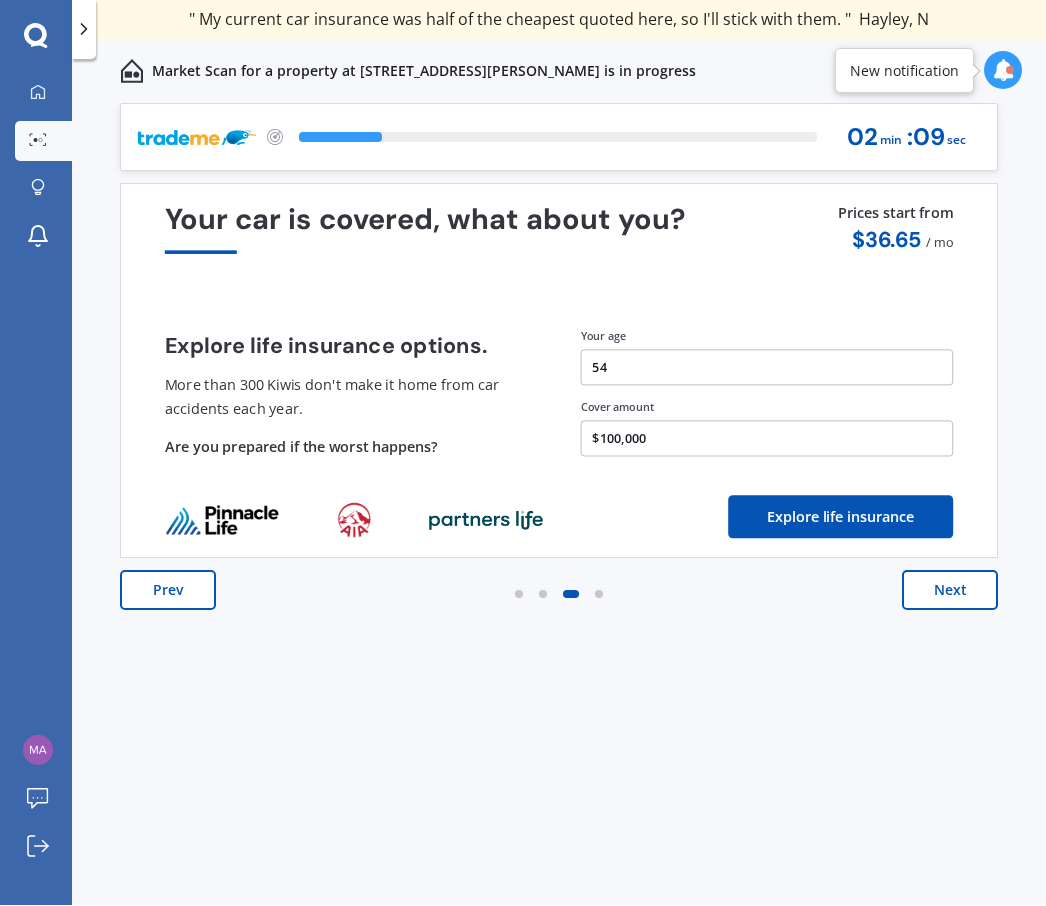 click on "Next" at bounding box center [950, 591] 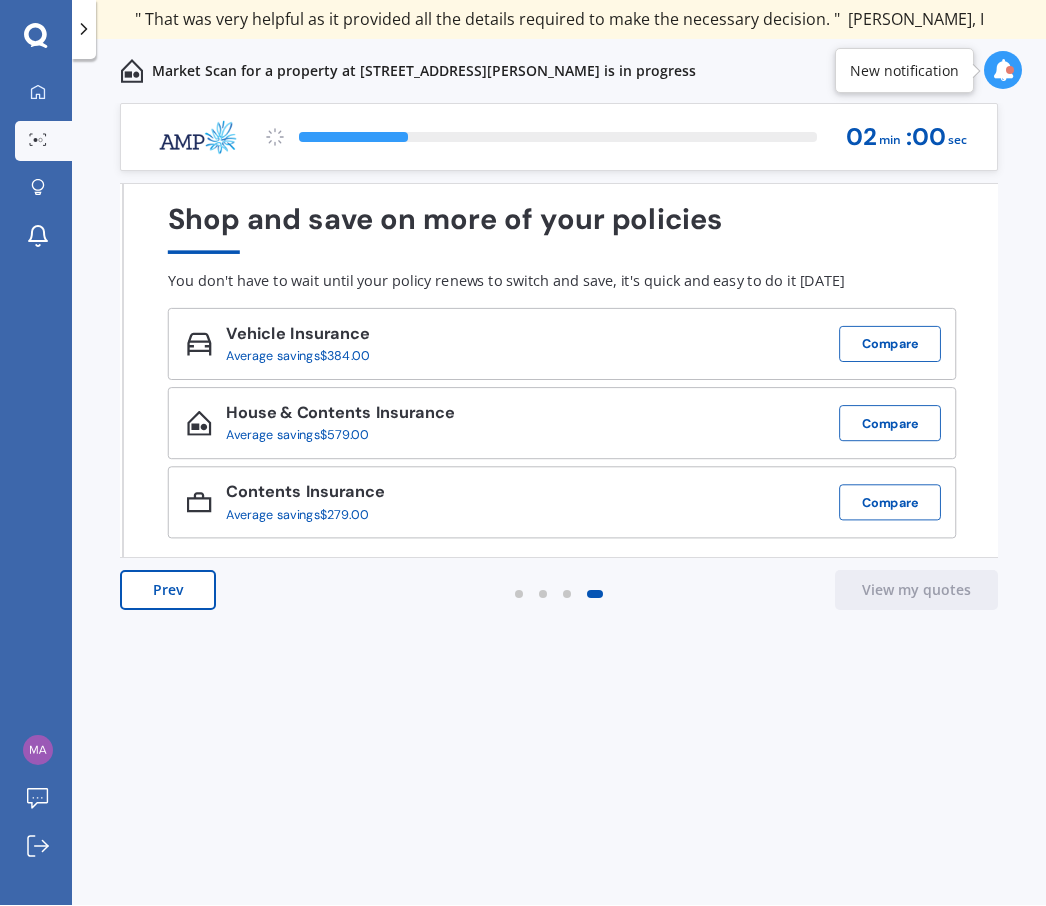 click on "Compare" at bounding box center [890, 424] 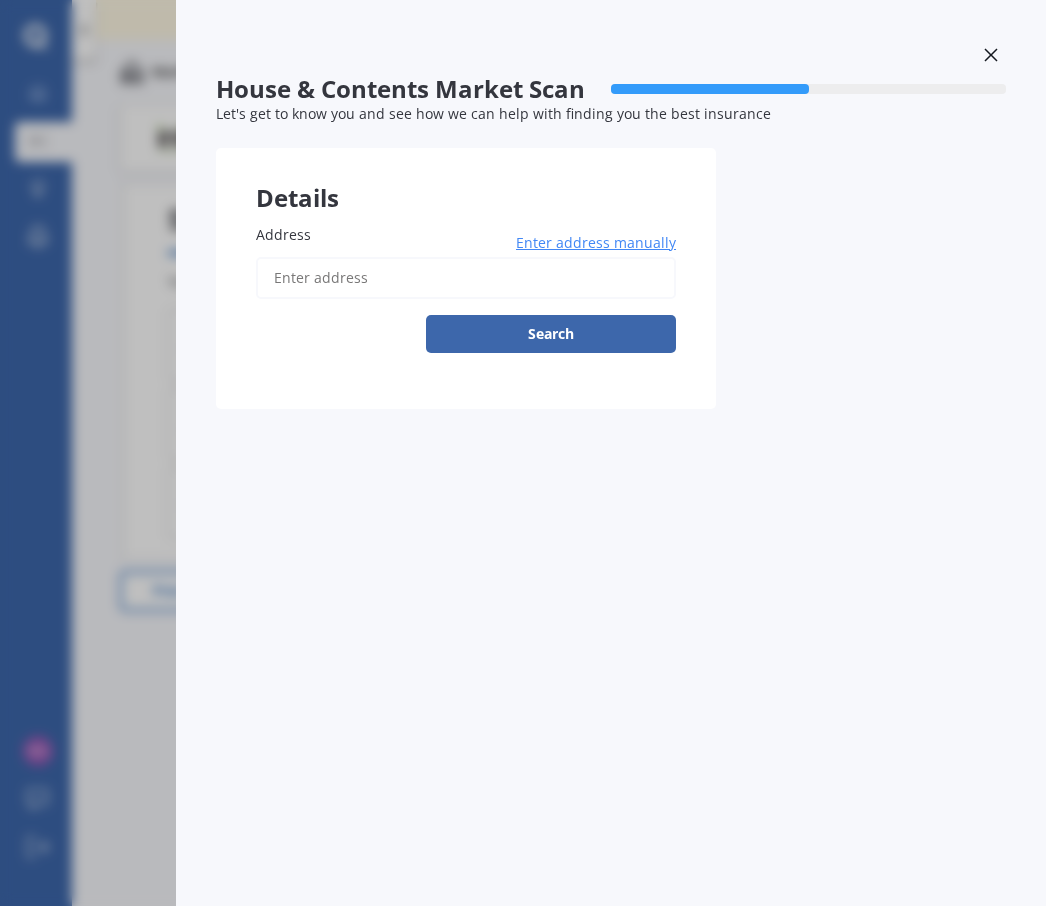 click on "House & Contents Market Scan 50 % Let's get to know you and see how we can help with finding you the best insurance Details Address Enter address manually Search Previous Next" at bounding box center [523, 453] 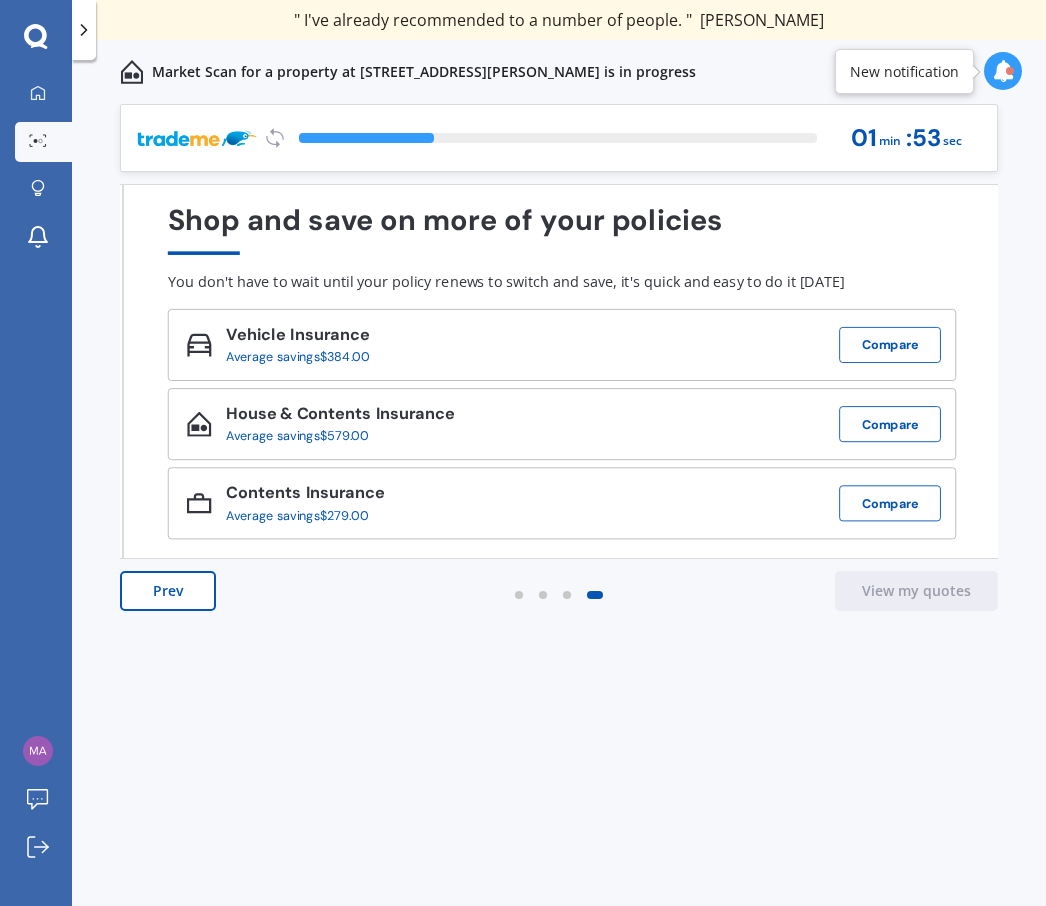 click on "Prev" at bounding box center (168, 591) 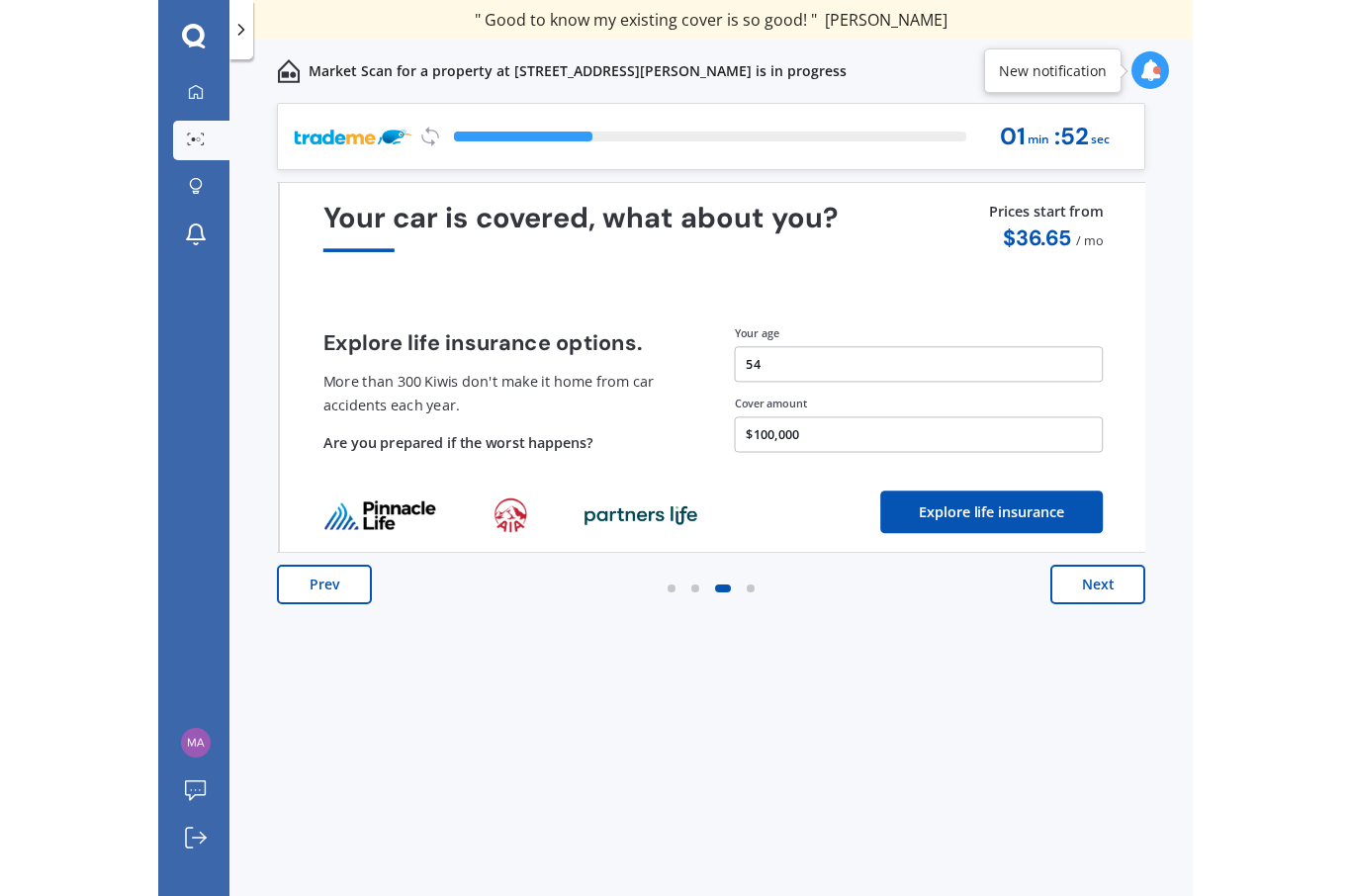 scroll, scrollTop: 0, scrollLeft: 0, axis: both 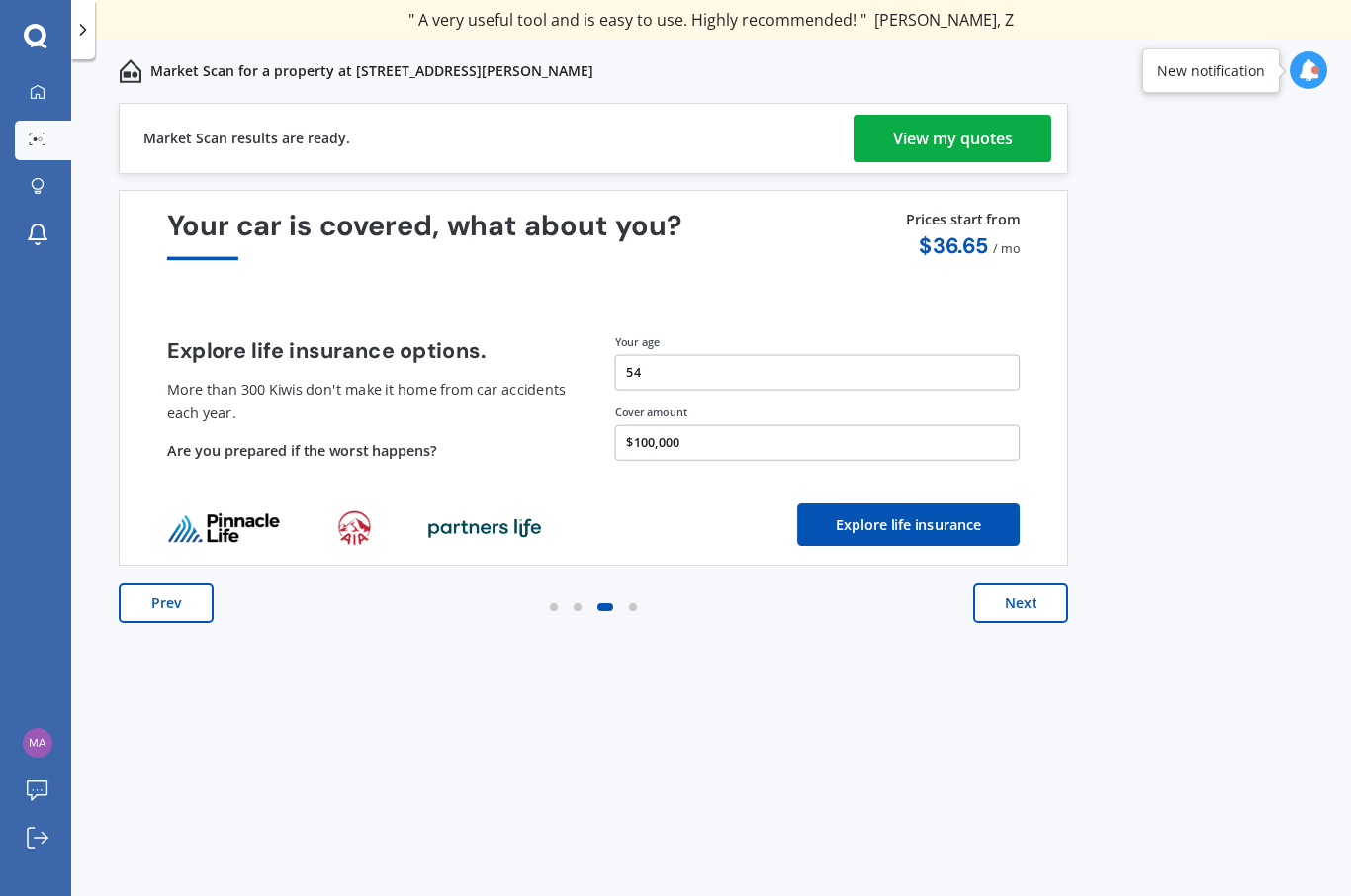 click on "View my quotes" at bounding box center [952, 138] 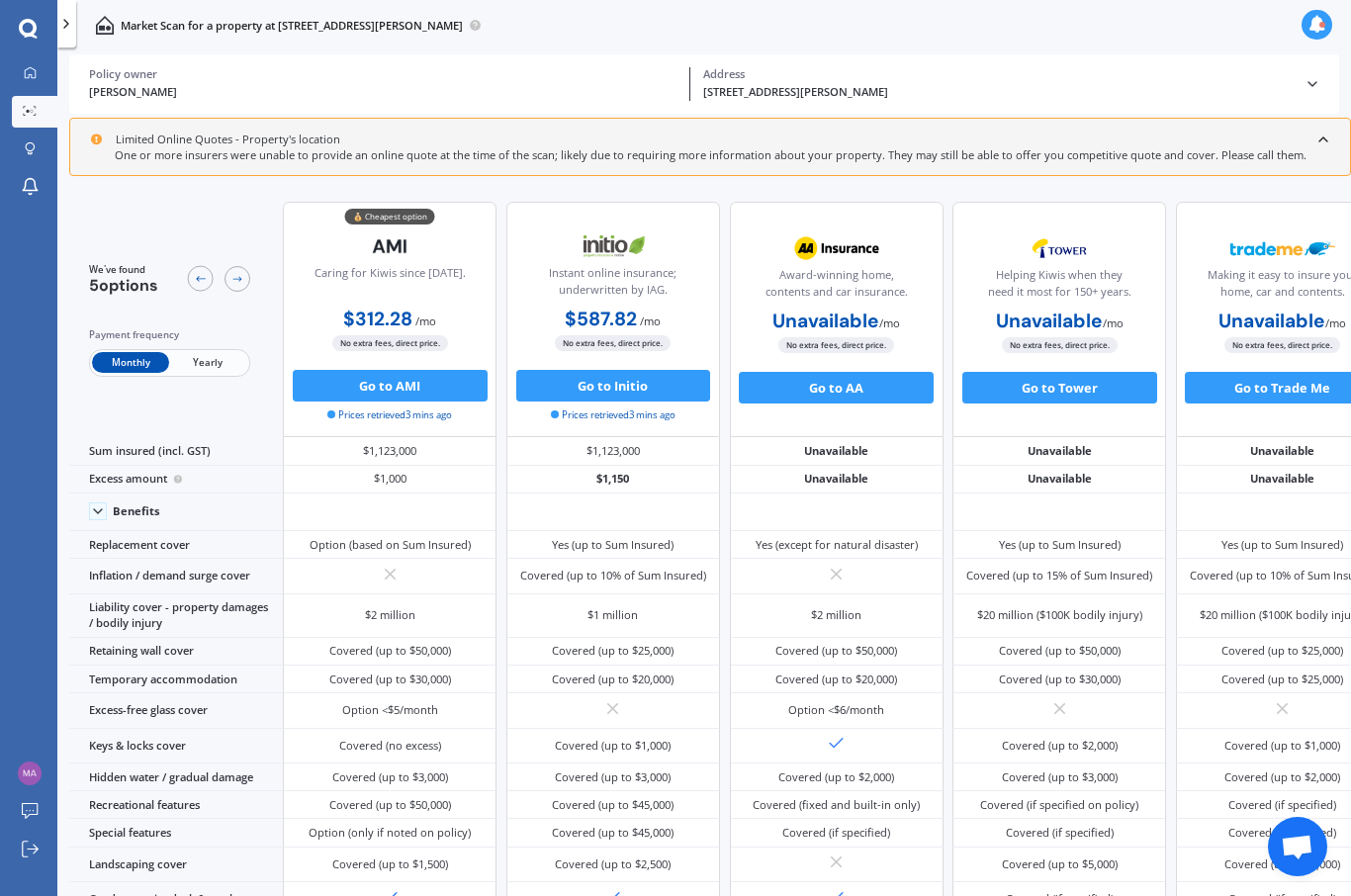 scroll, scrollTop: 0, scrollLeft: 0, axis: both 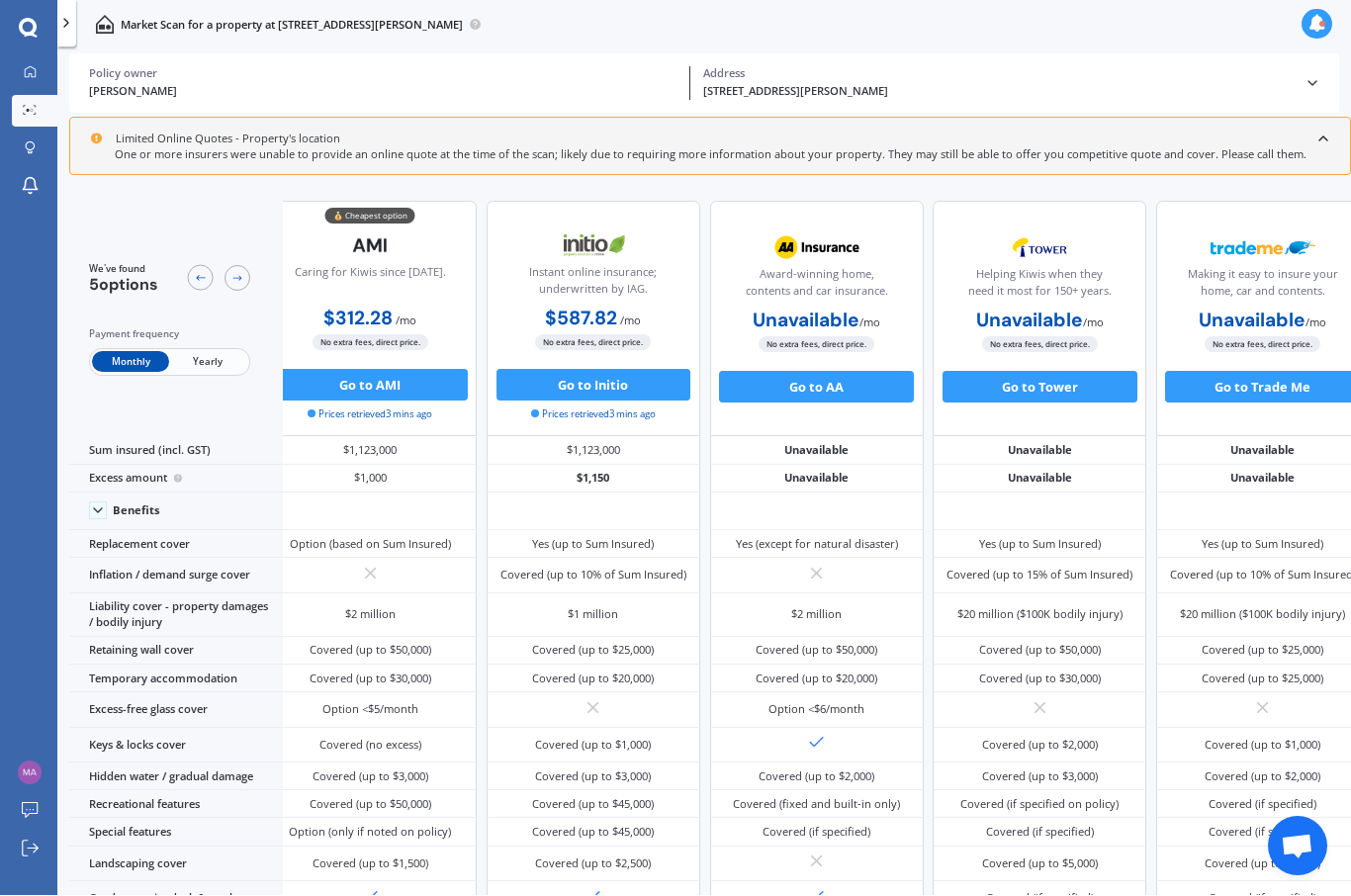 click on "Yearly" at bounding box center [208, 362] 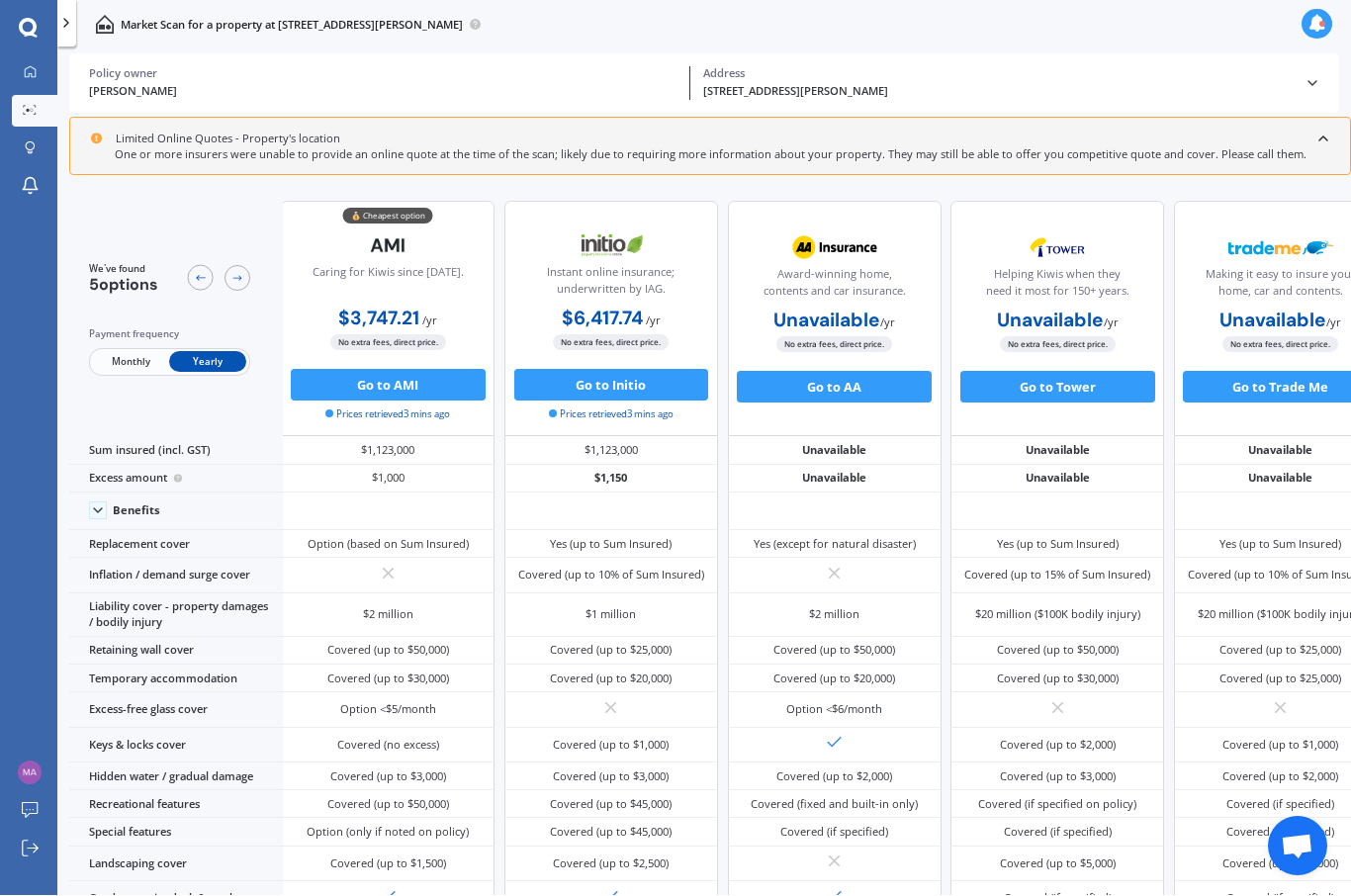 scroll, scrollTop: 0, scrollLeft: 3, axis: horizontal 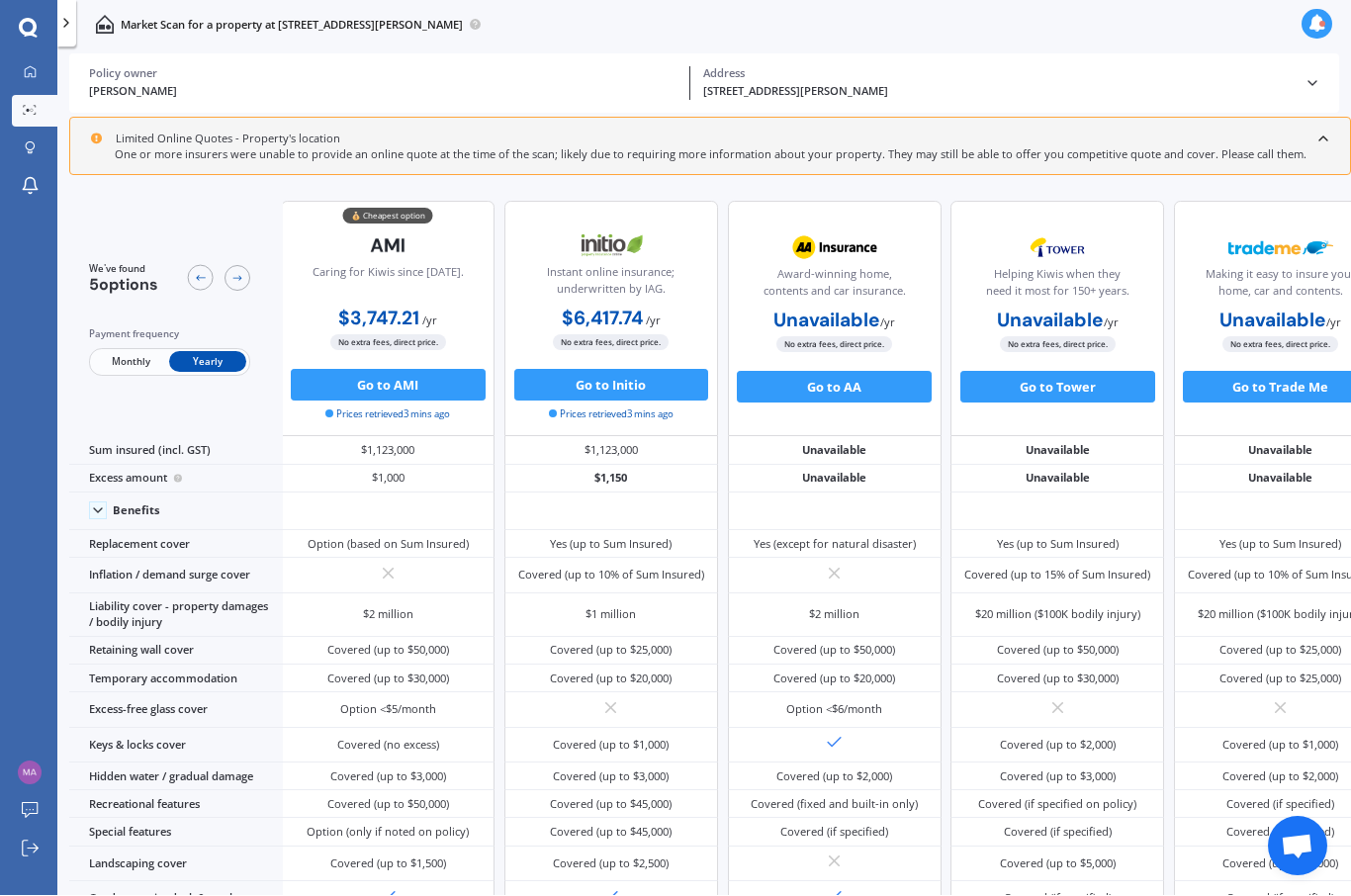 click on "Go to AMI" at bounding box center [388, 386] 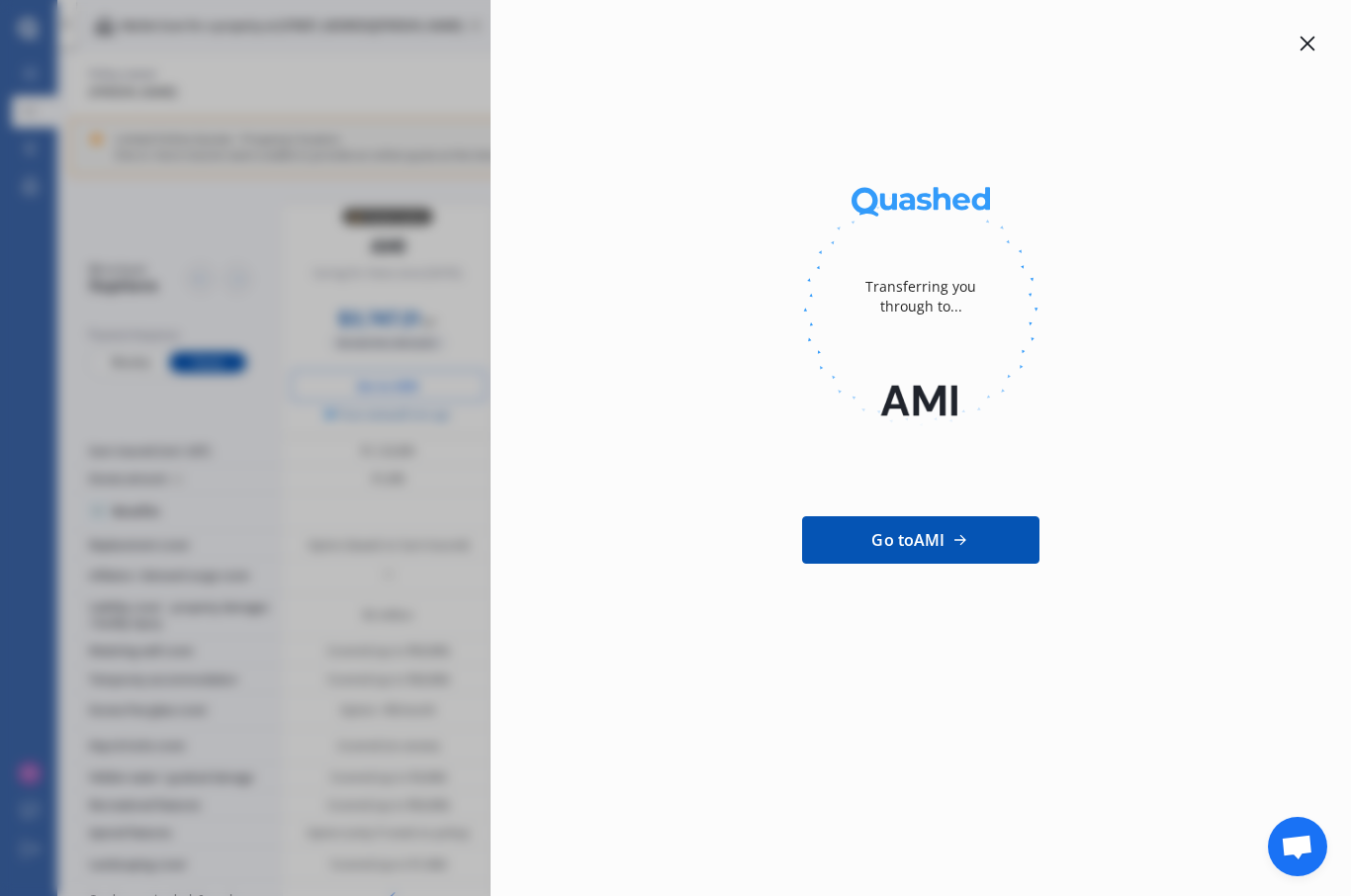 click on "Go to  AMI" at bounding box center [921, 540] 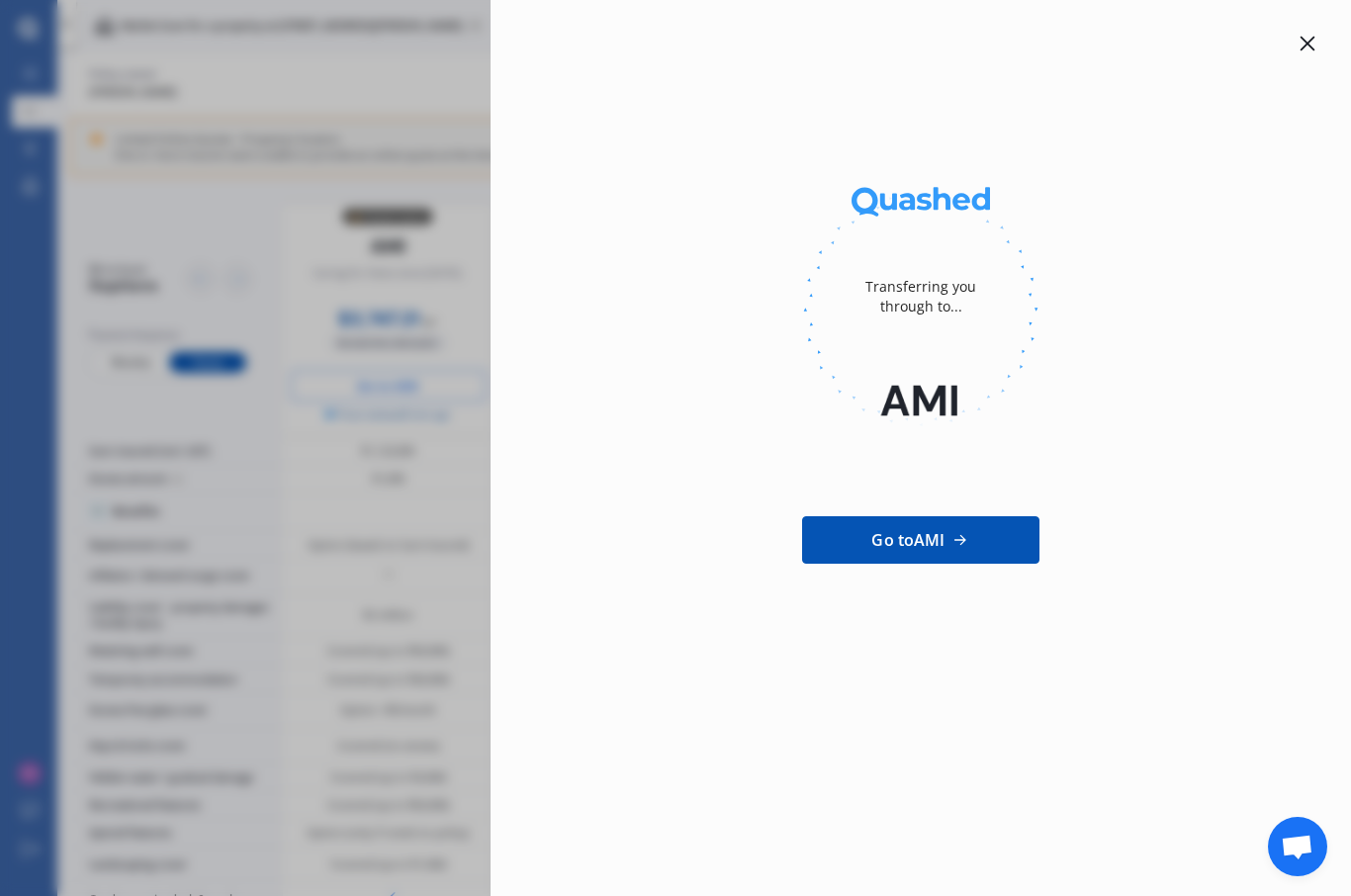 click at bounding box center [921, 310] 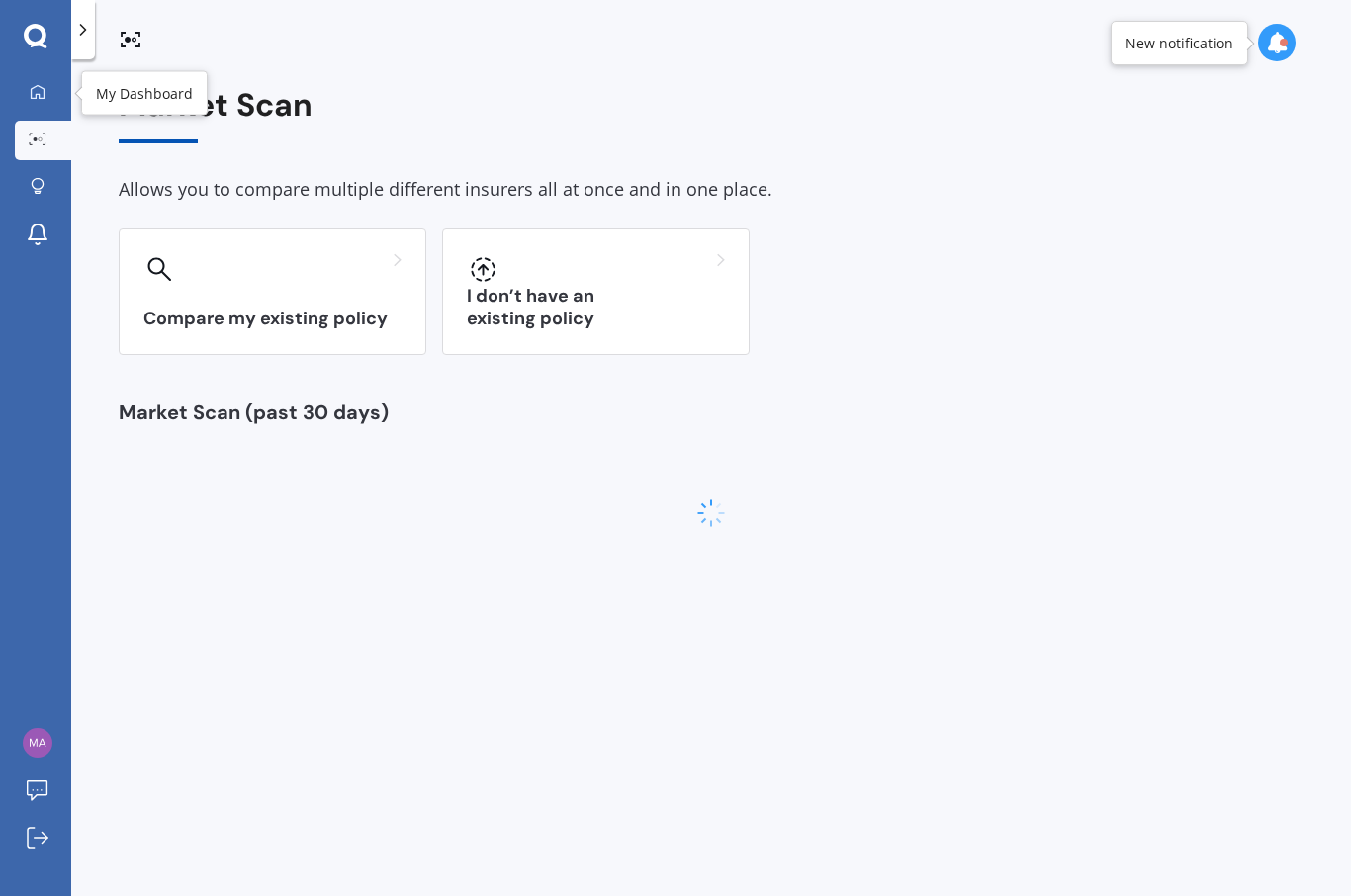 click on "My Dashboard" at bounding box center [43, 93] 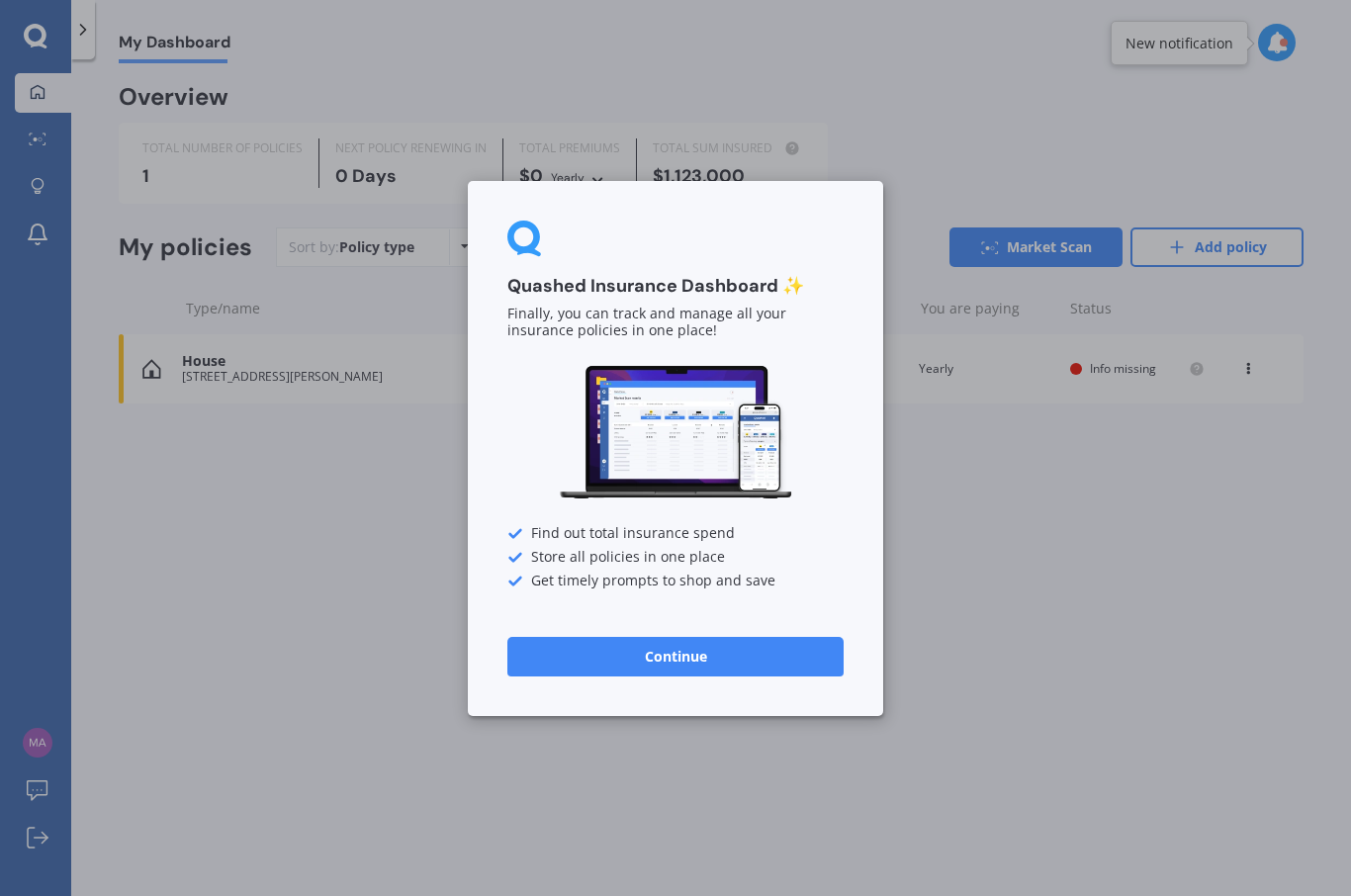 click on "Quashed Insurance Dashboard ✨ Finally, you can track and manage all your insurance policies in one place!  Find out total insurance spend  Store all policies in one place  Get timely prompts to shop and save Continue" at bounding box center (676, 448) 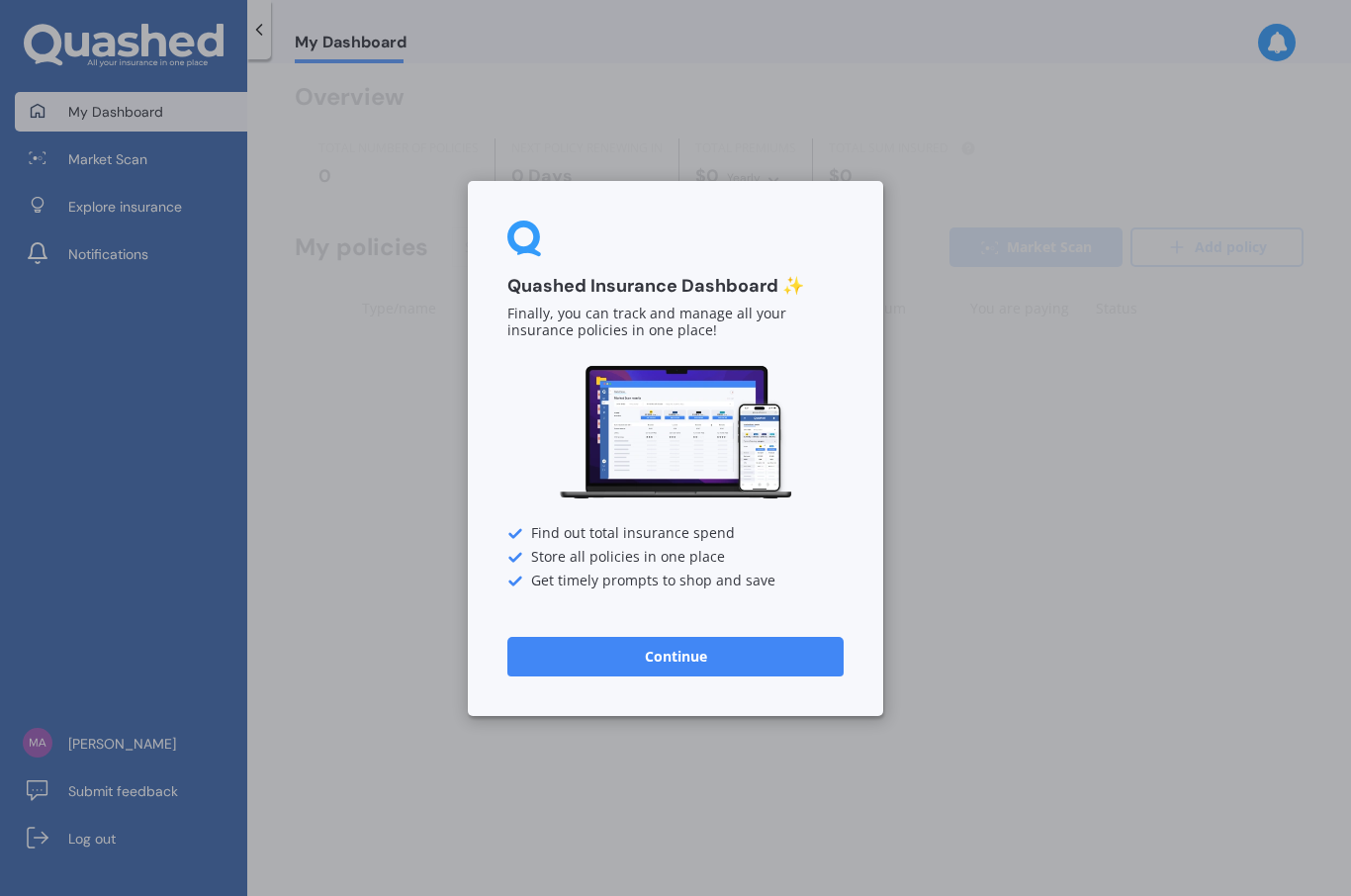 scroll, scrollTop: 0, scrollLeft: 0, axis: both 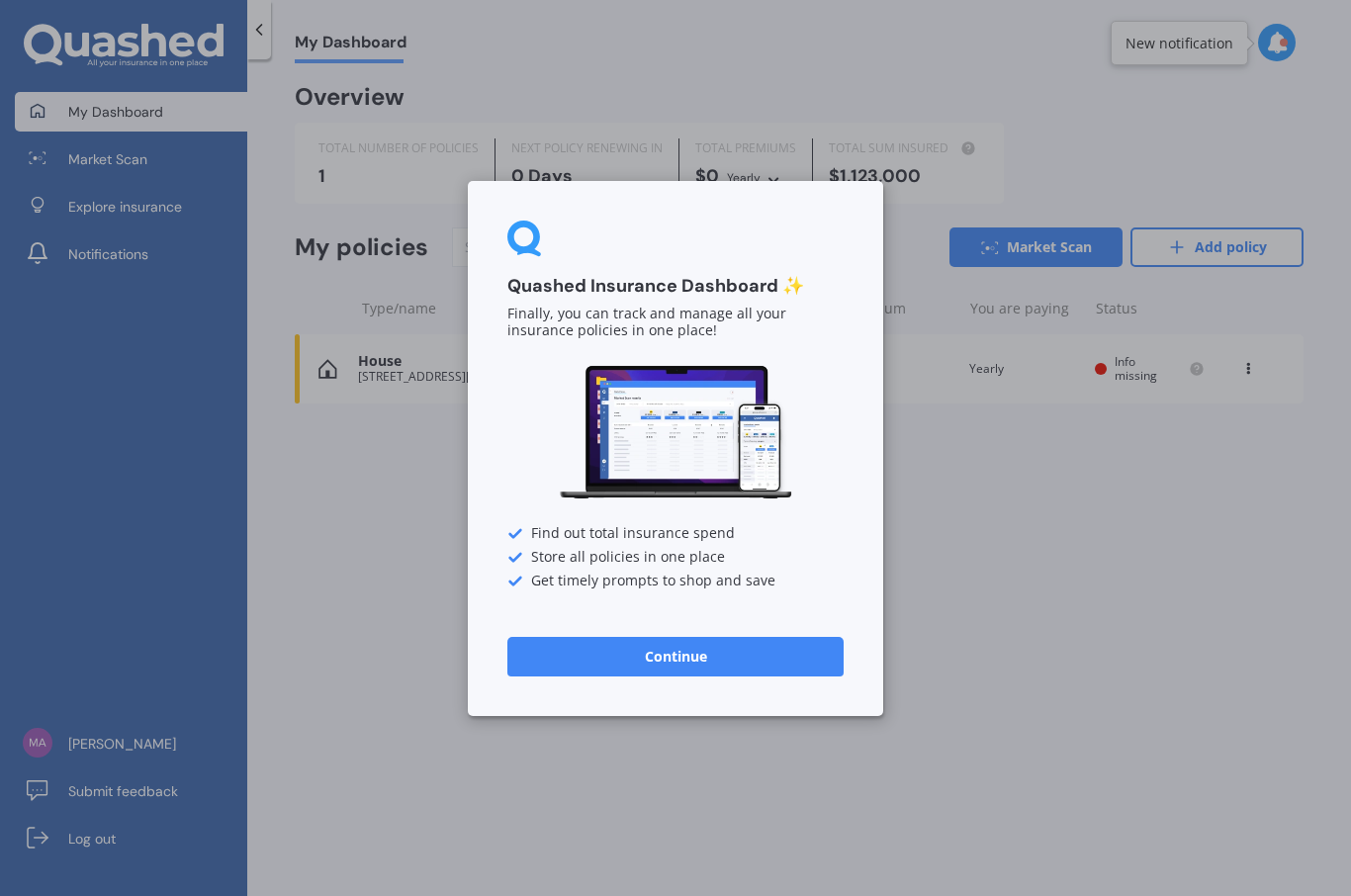 click on "Continue" at bounding box center (676, 656) 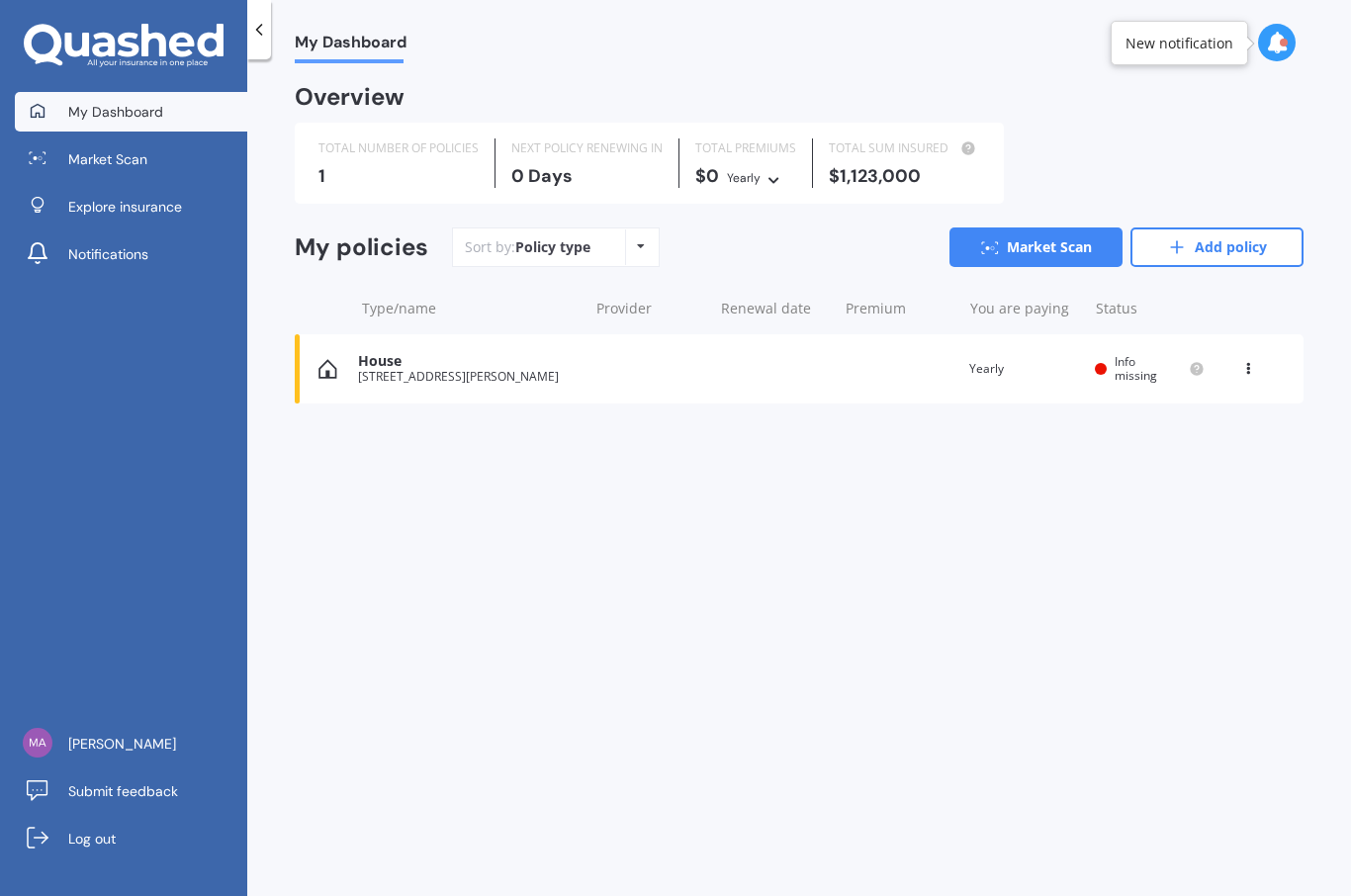 click on "Market Scan" at bounding box center [1036, 247] 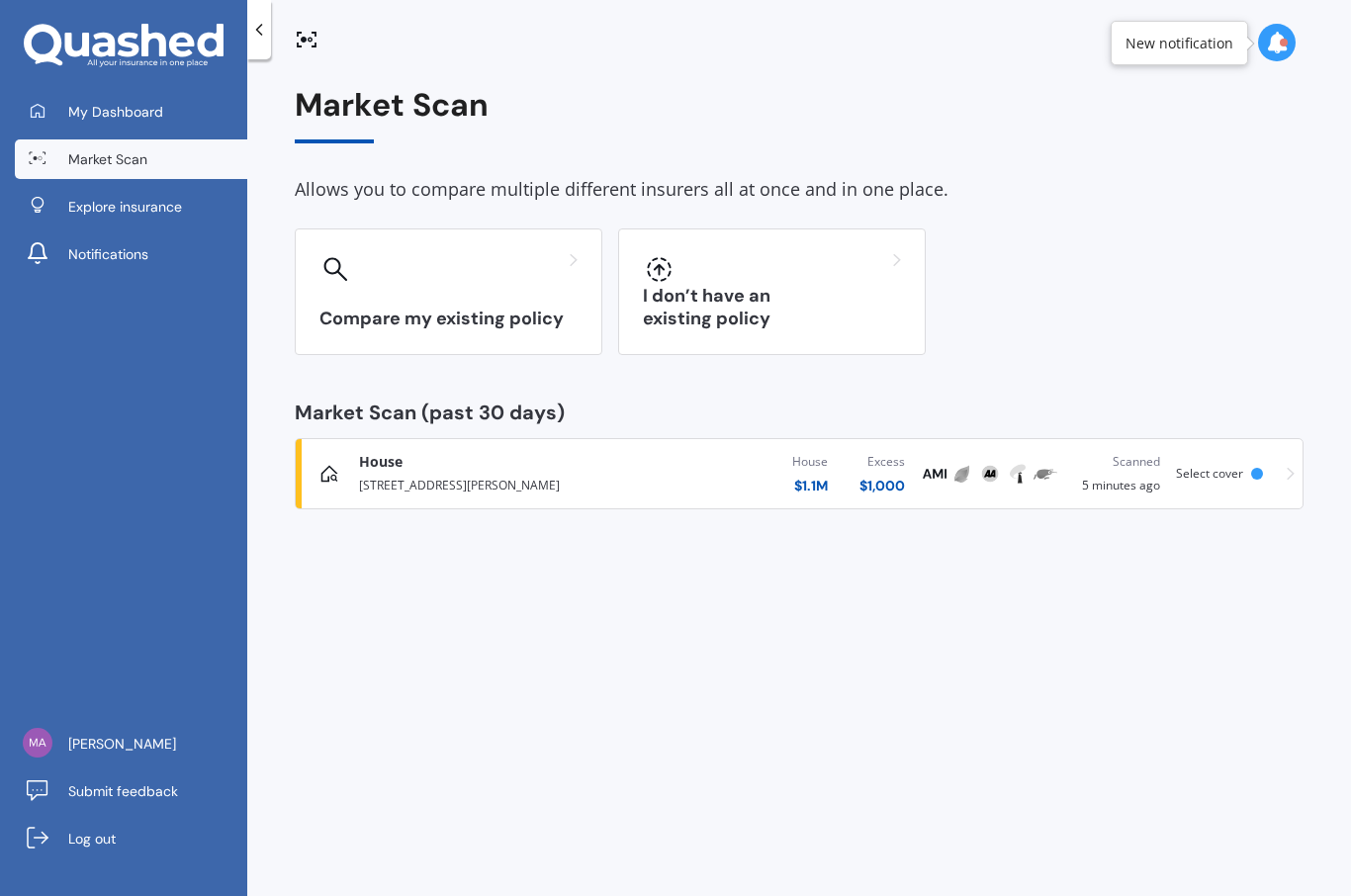 click on "I don’t have an existing policy" at bounding box center (771, 292) 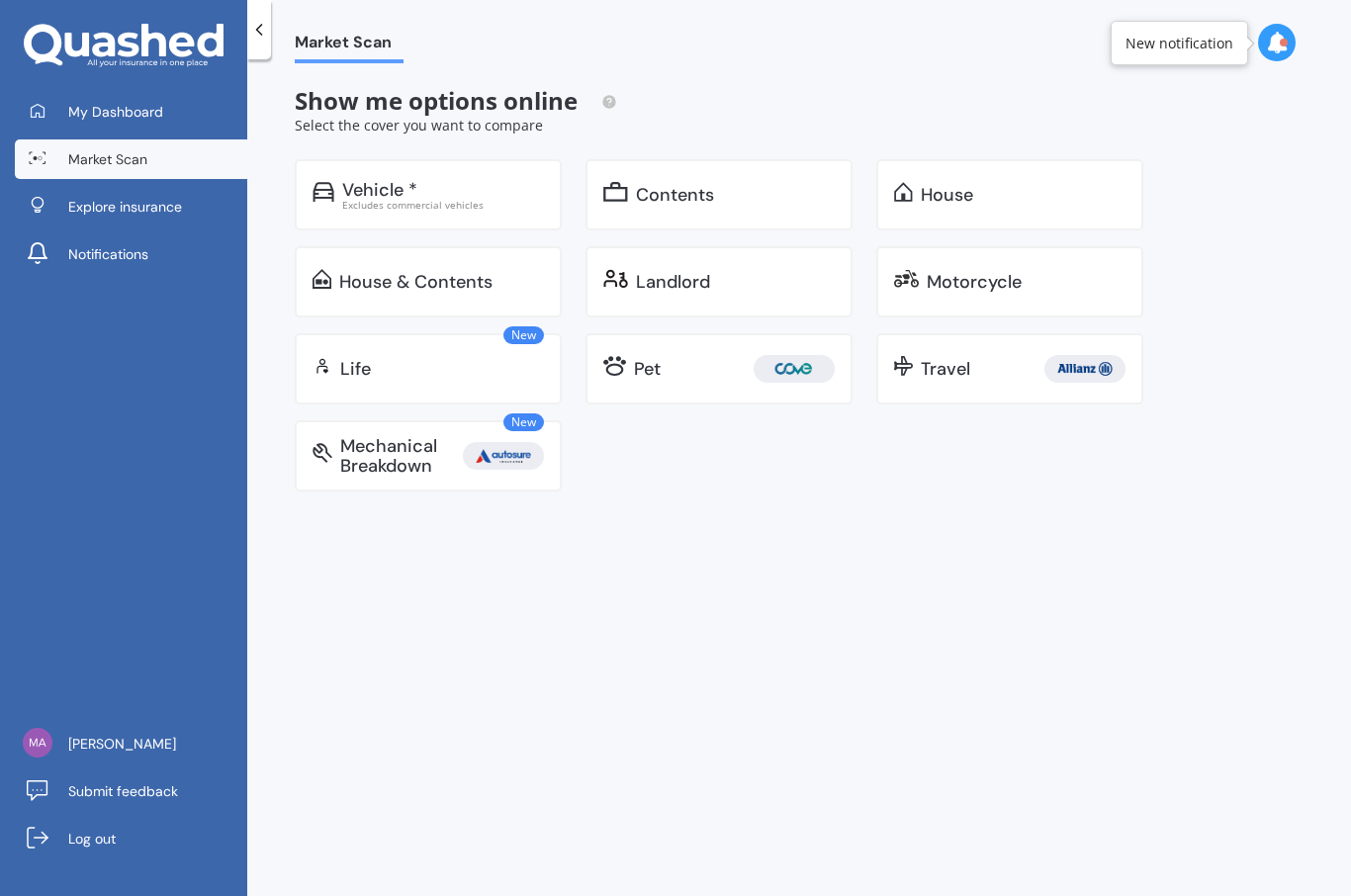 click on "Excludes commercial vehicles" at bounding box center [443, 205] 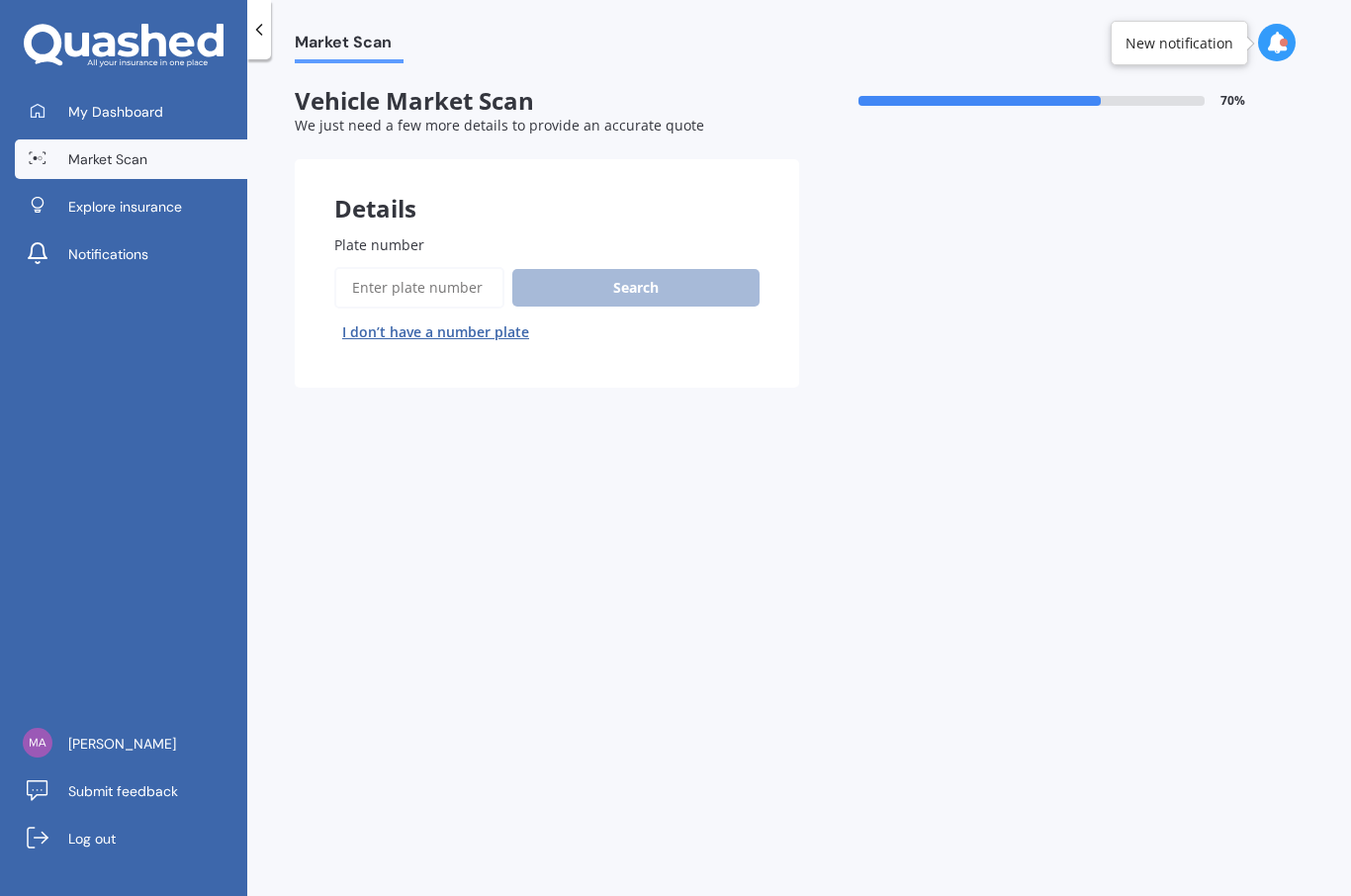 click on "Plate number" at bounding box center (419, 288) 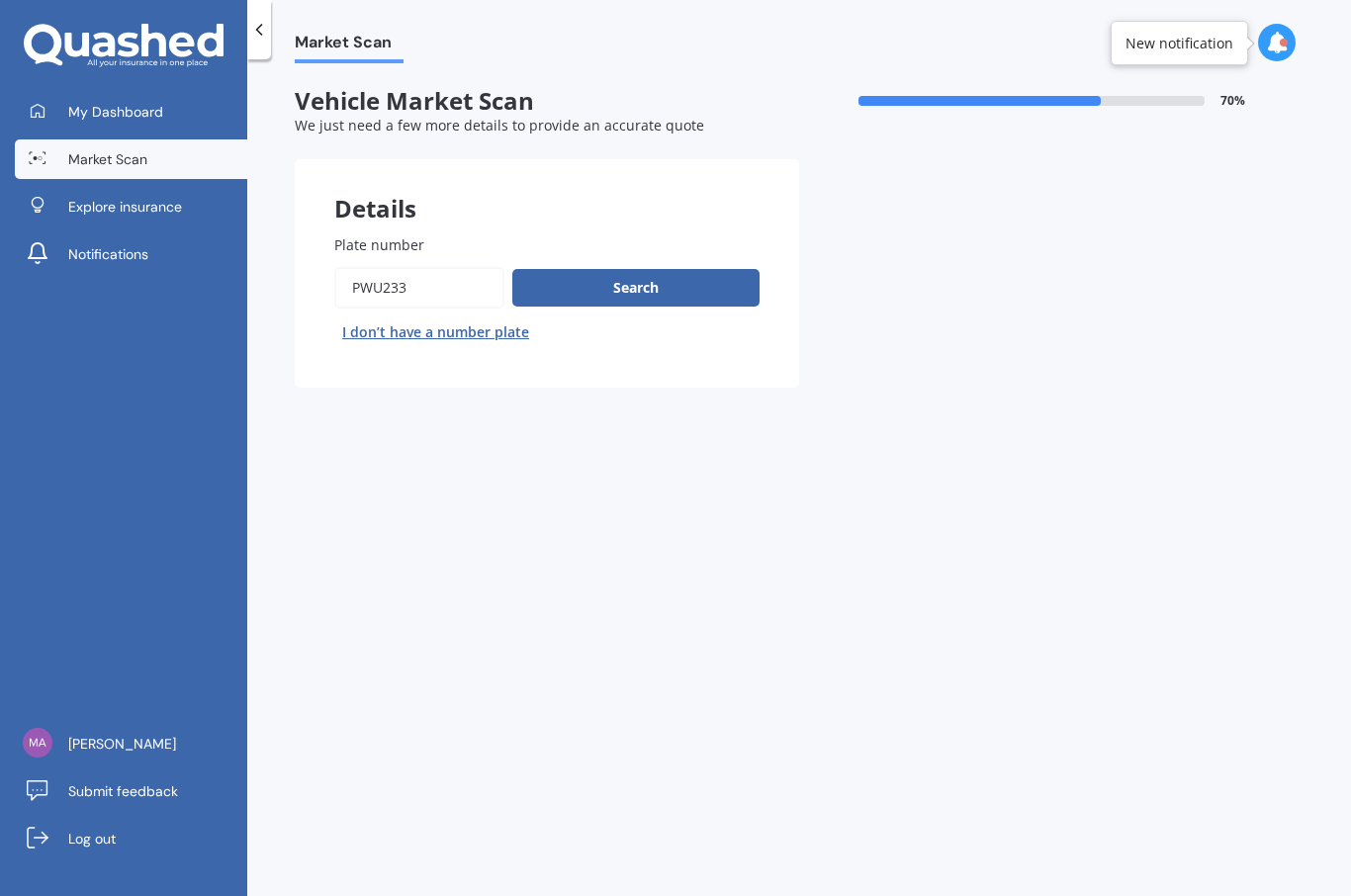 type on "Pwu233" 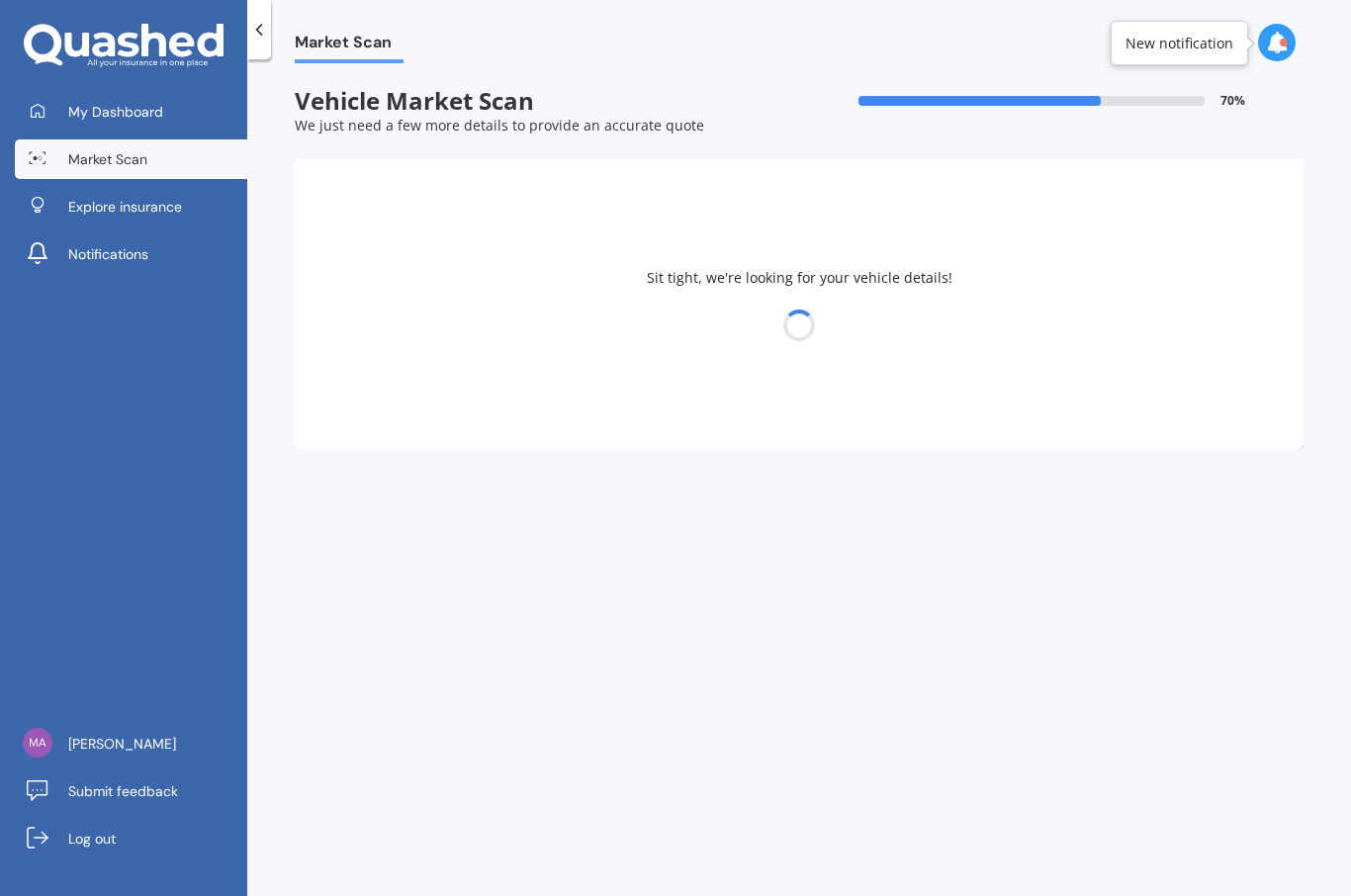 select on "KIA" 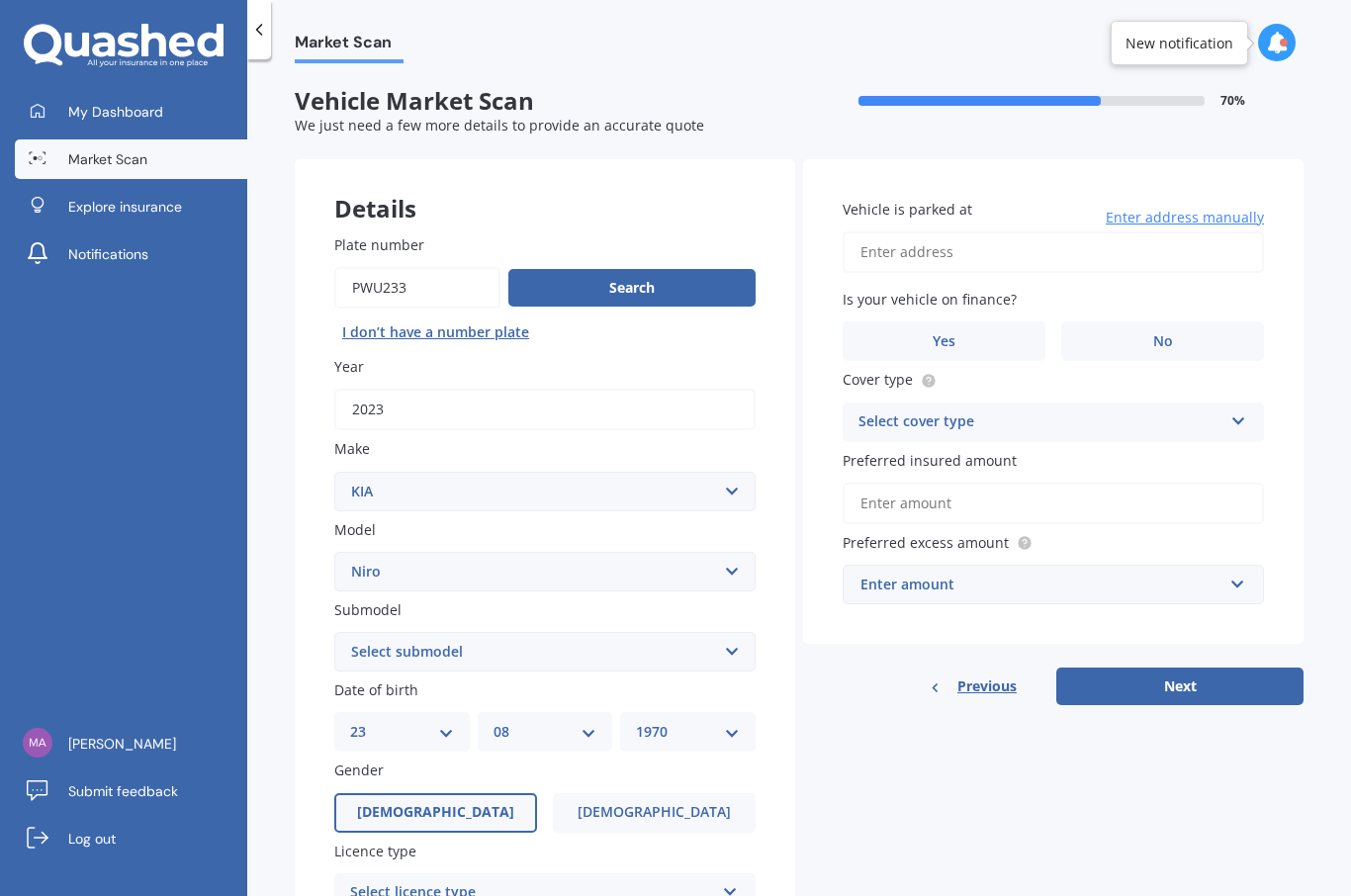 click on "Vehicle is parked at" at bounding box center (1053, 252) 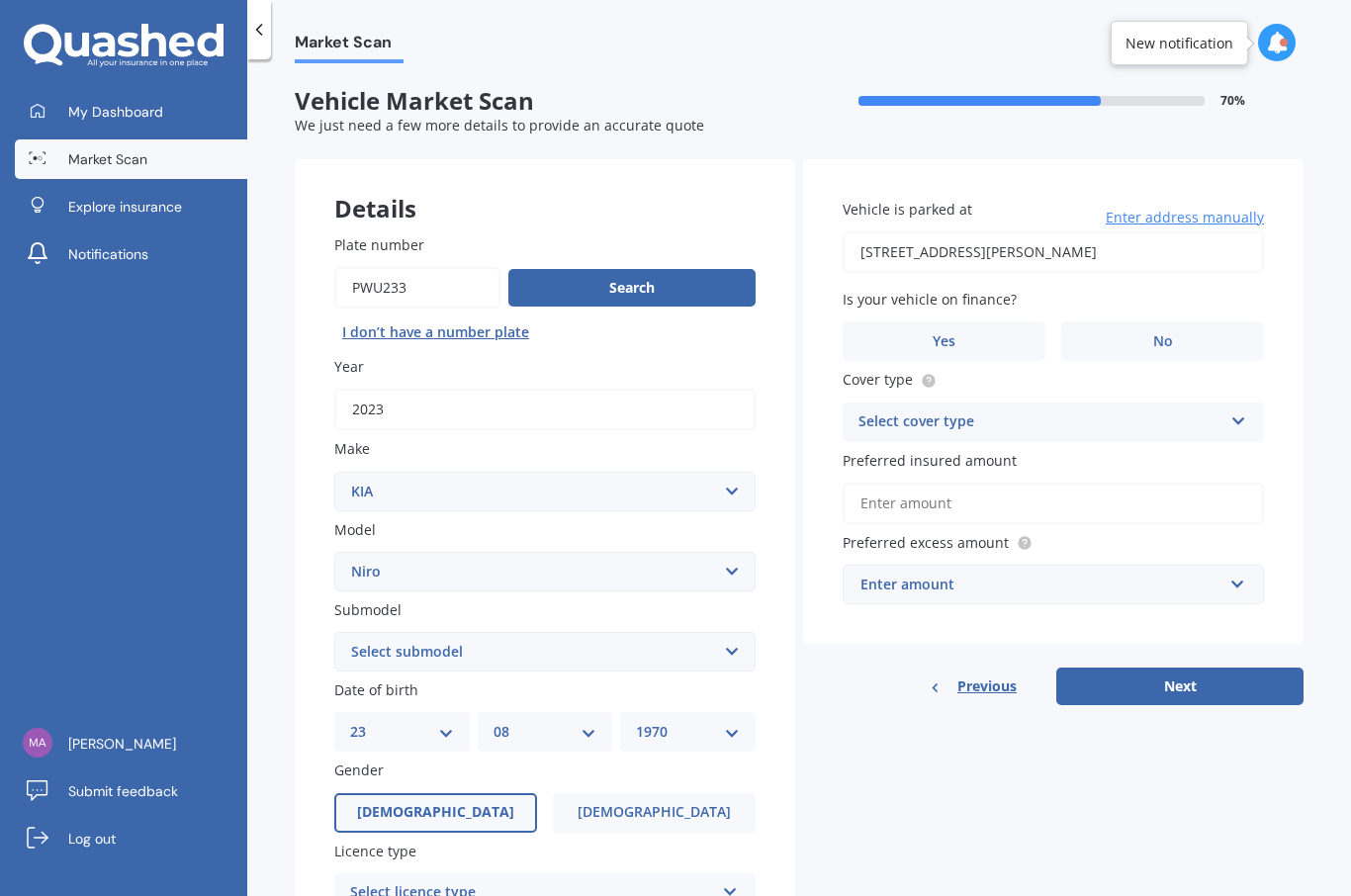 type on "[STREET_ADDRESS][PERSON_NAME]" 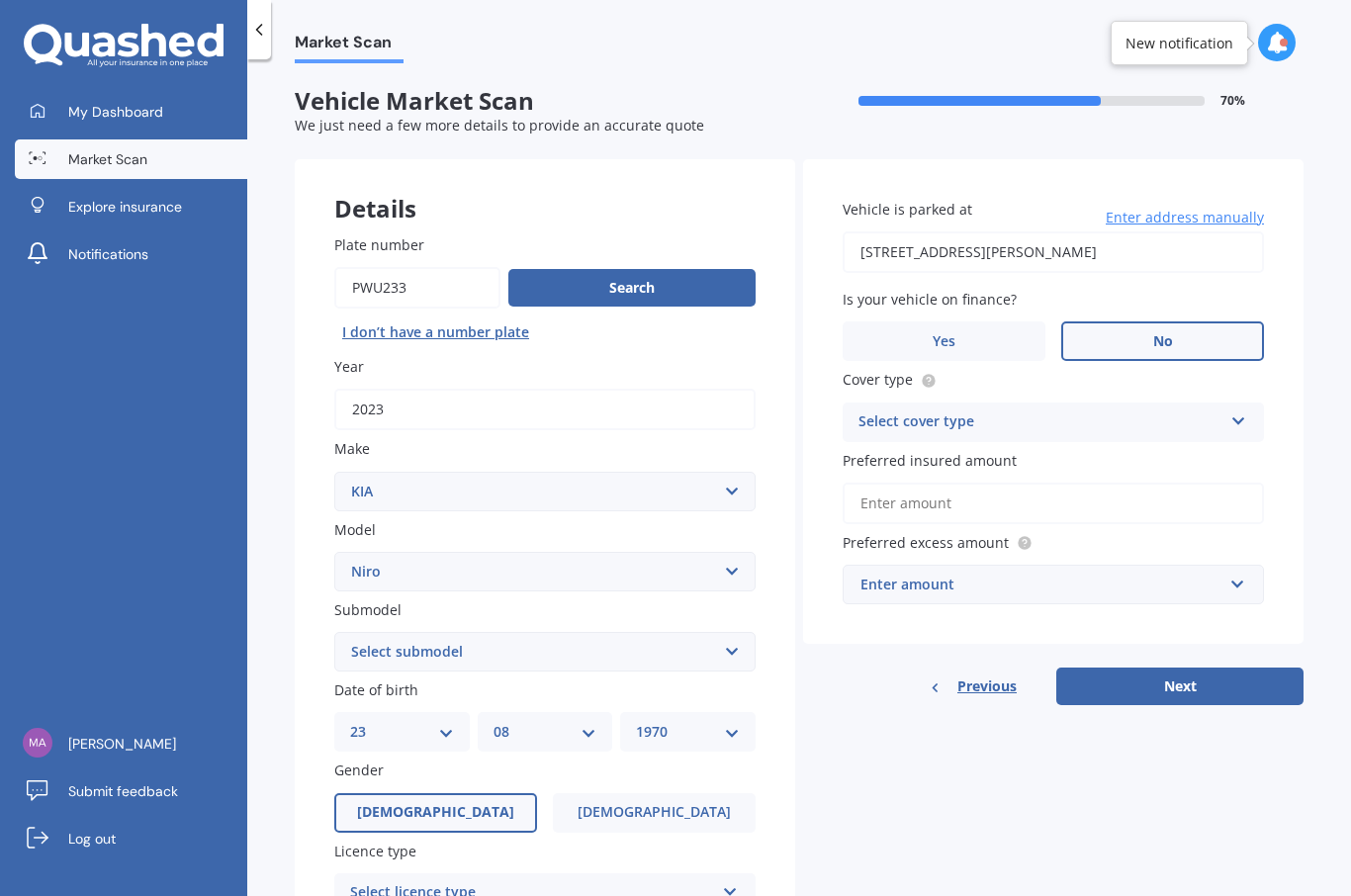 click on "Select cover type" at bounding box center [1040, 422] 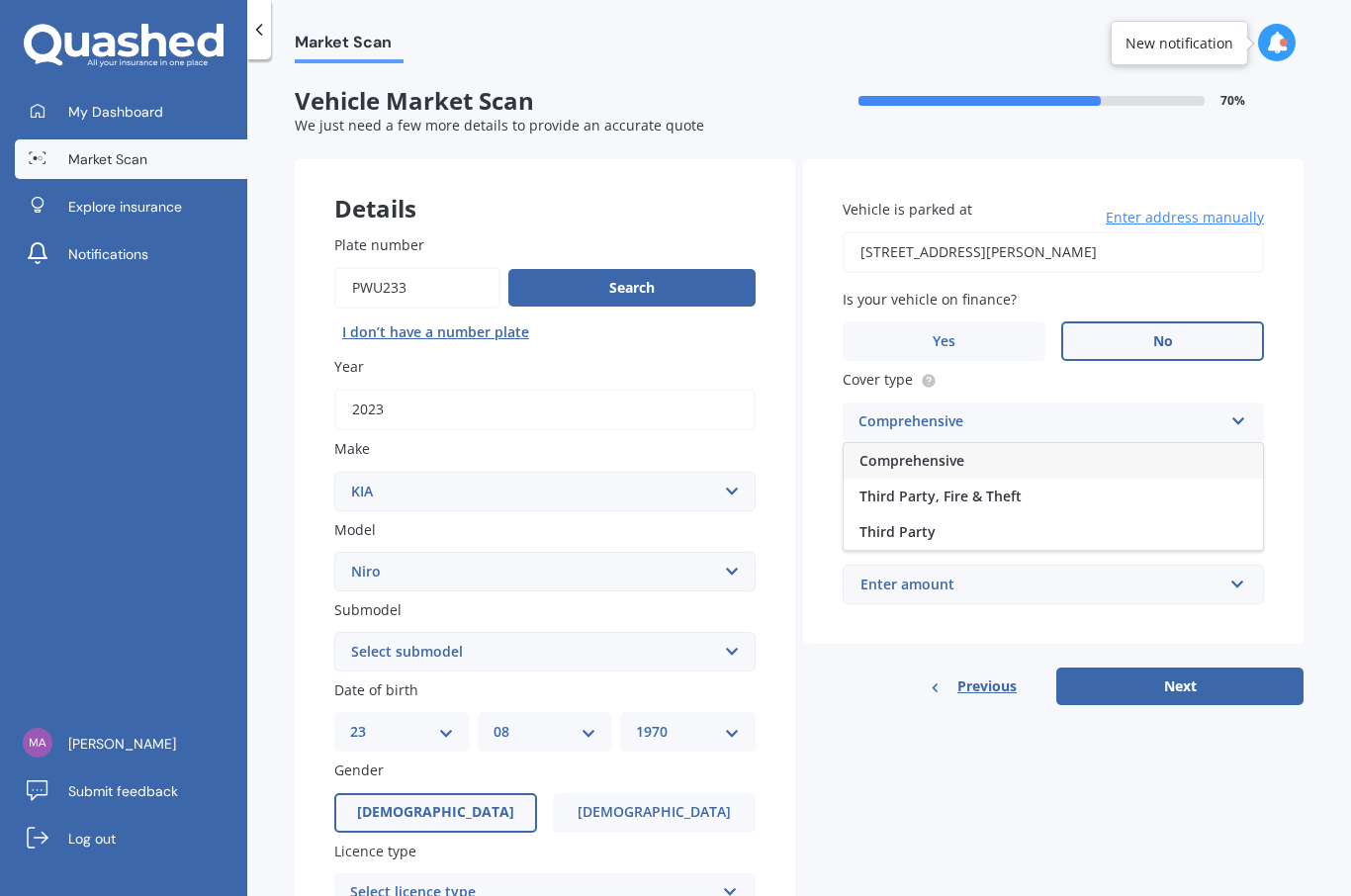 click on "Comprehensive" at bounding box center (1053, 461) 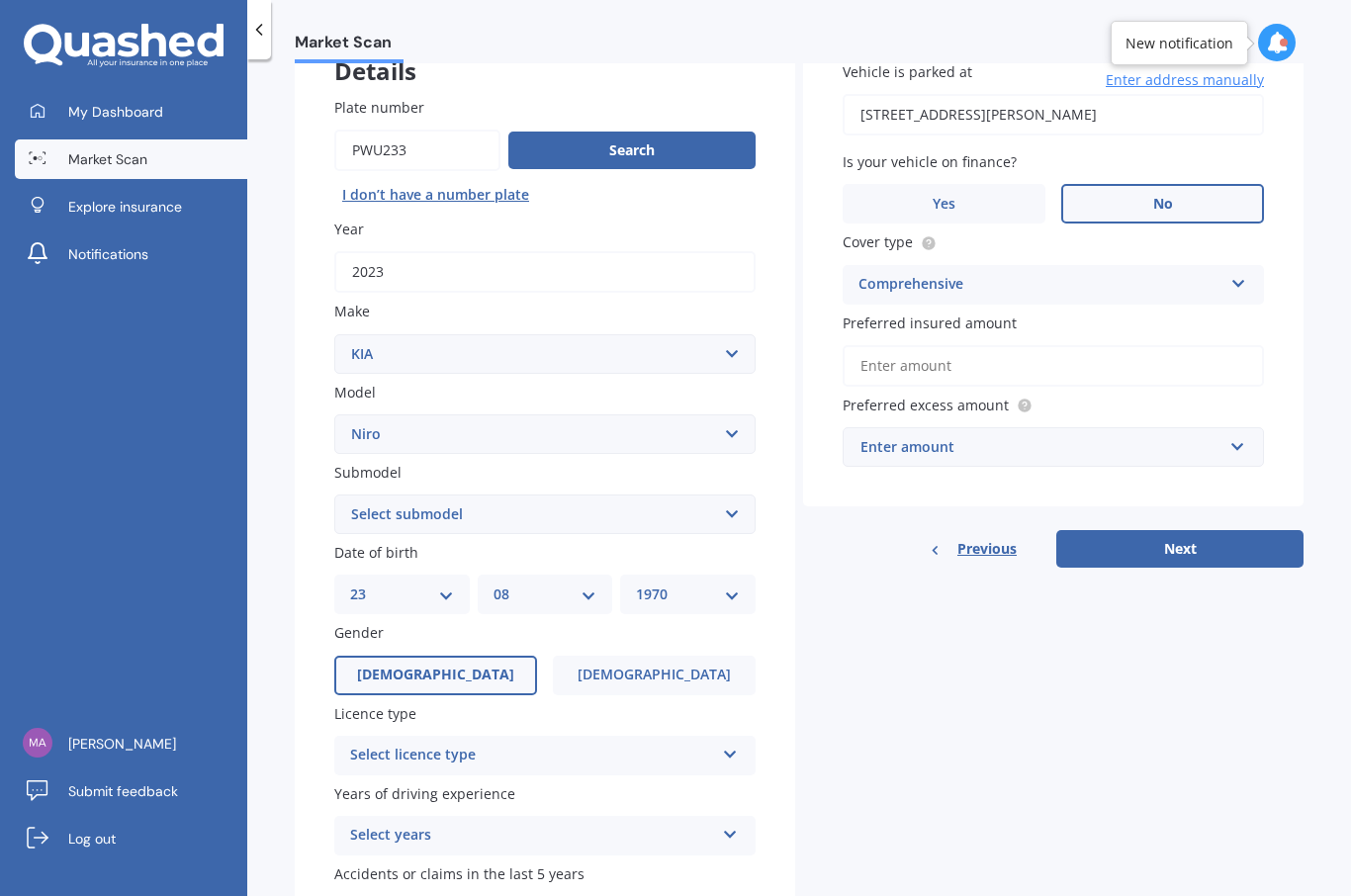scroll, scrollTop: 148, scrollLeft: 0, axis: vertical 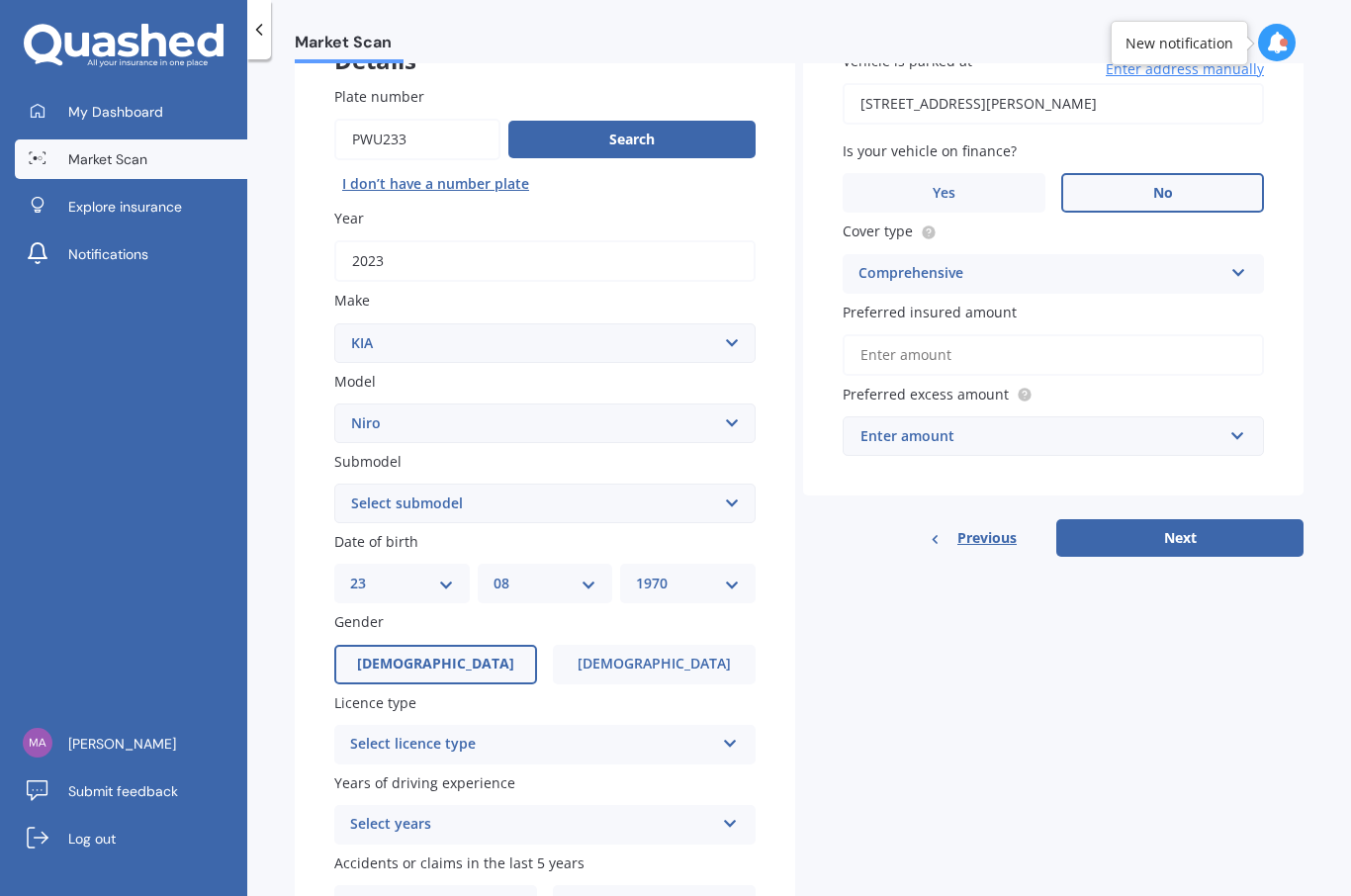 click on "Preferred insured amount" at bounding box center (1053, 355) 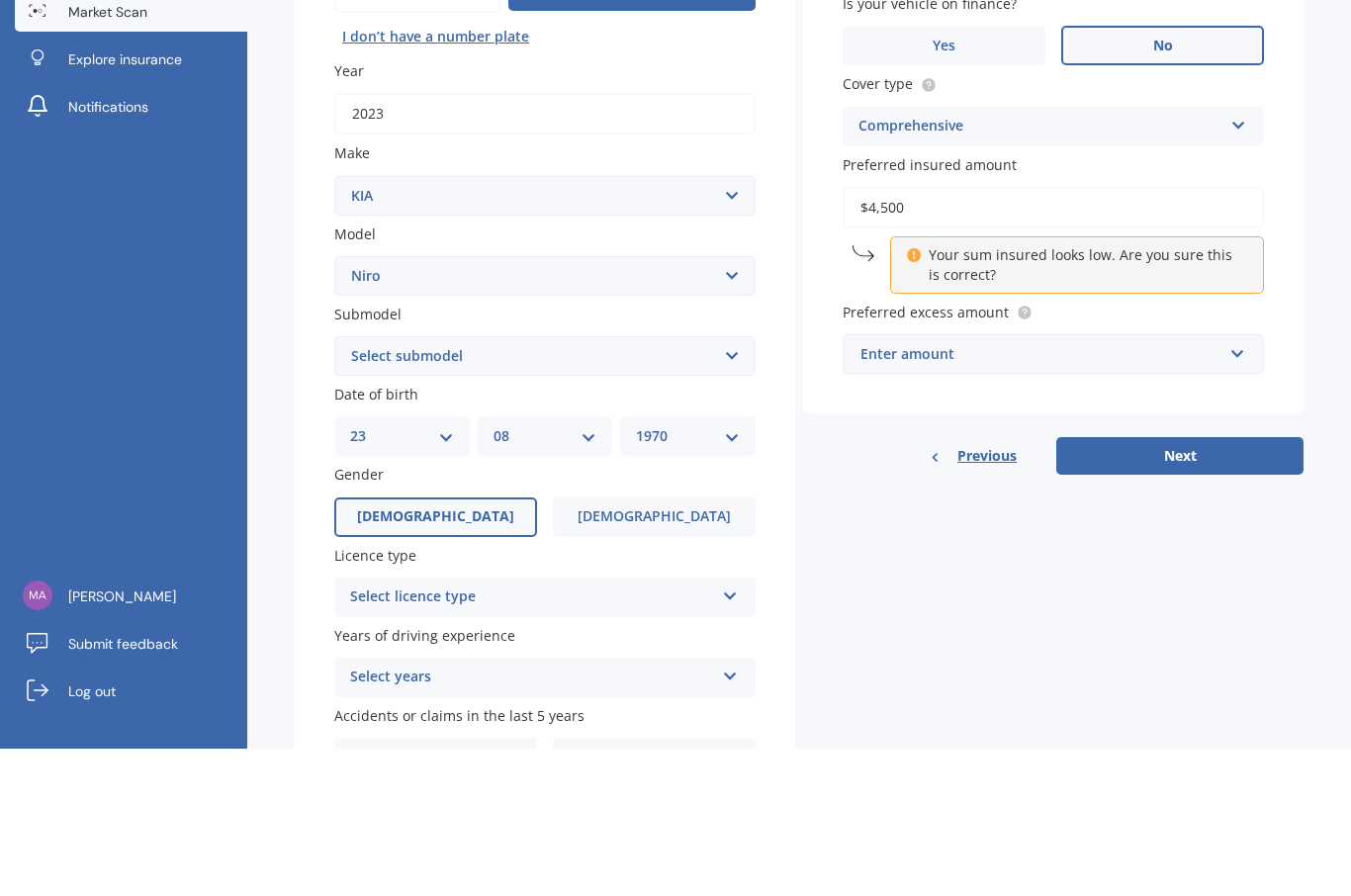 type on "$45,000" 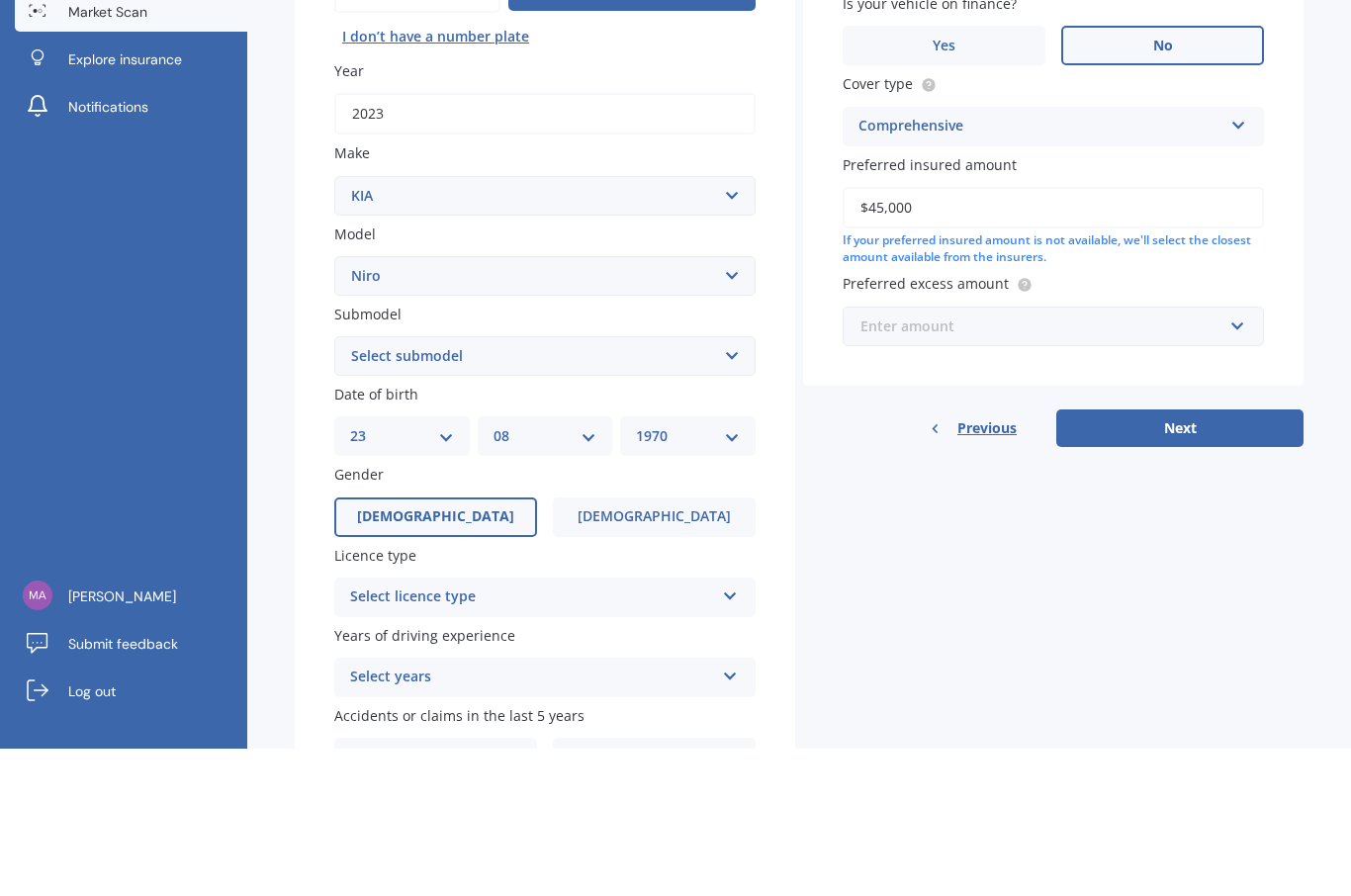 click at bounding box center [1046, 474] 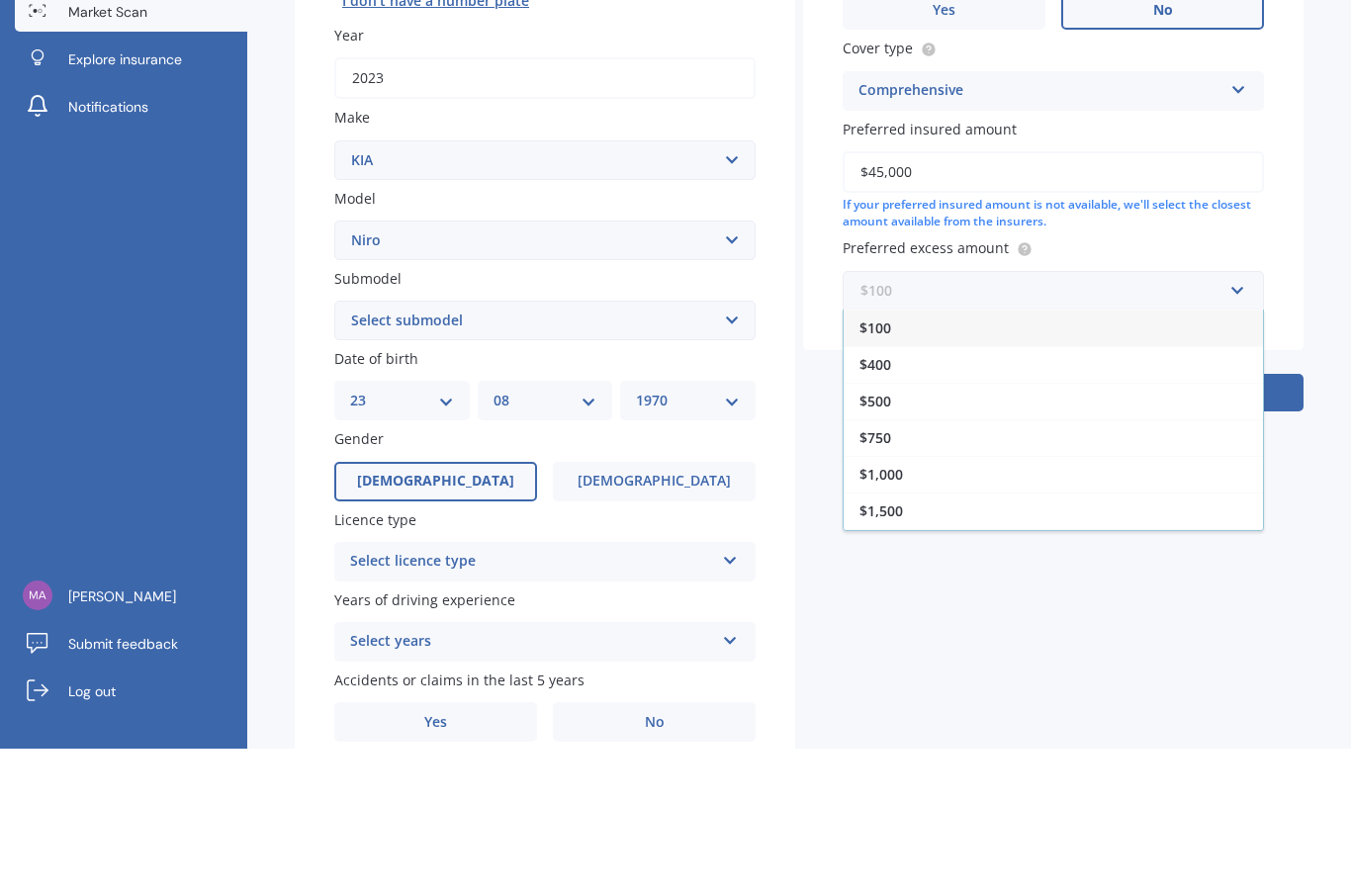 scroll, scrollTop: 183, scrollLeft: 0, axis: vertical 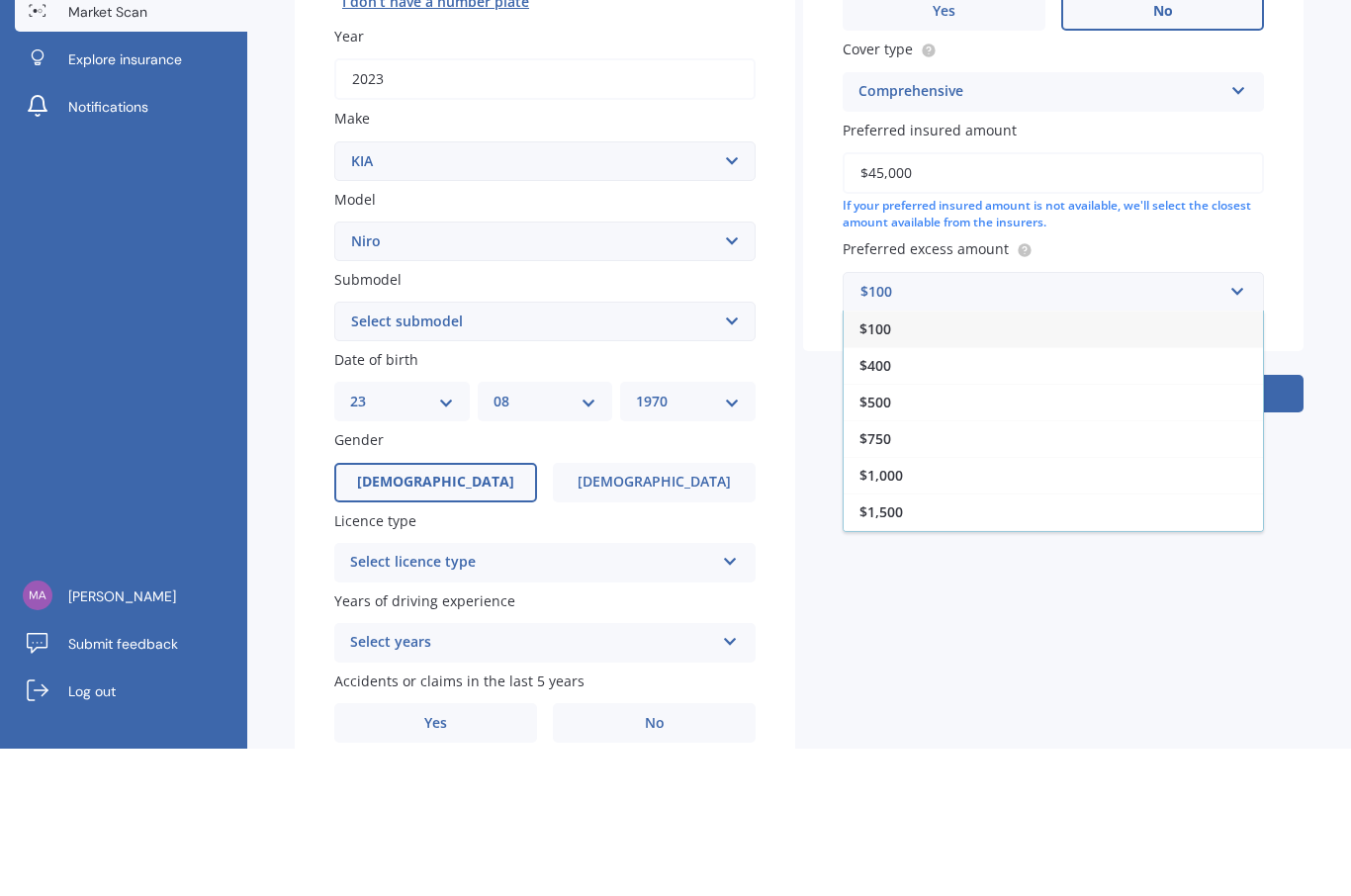 click on "$500" at bounding box center [1053, 549] 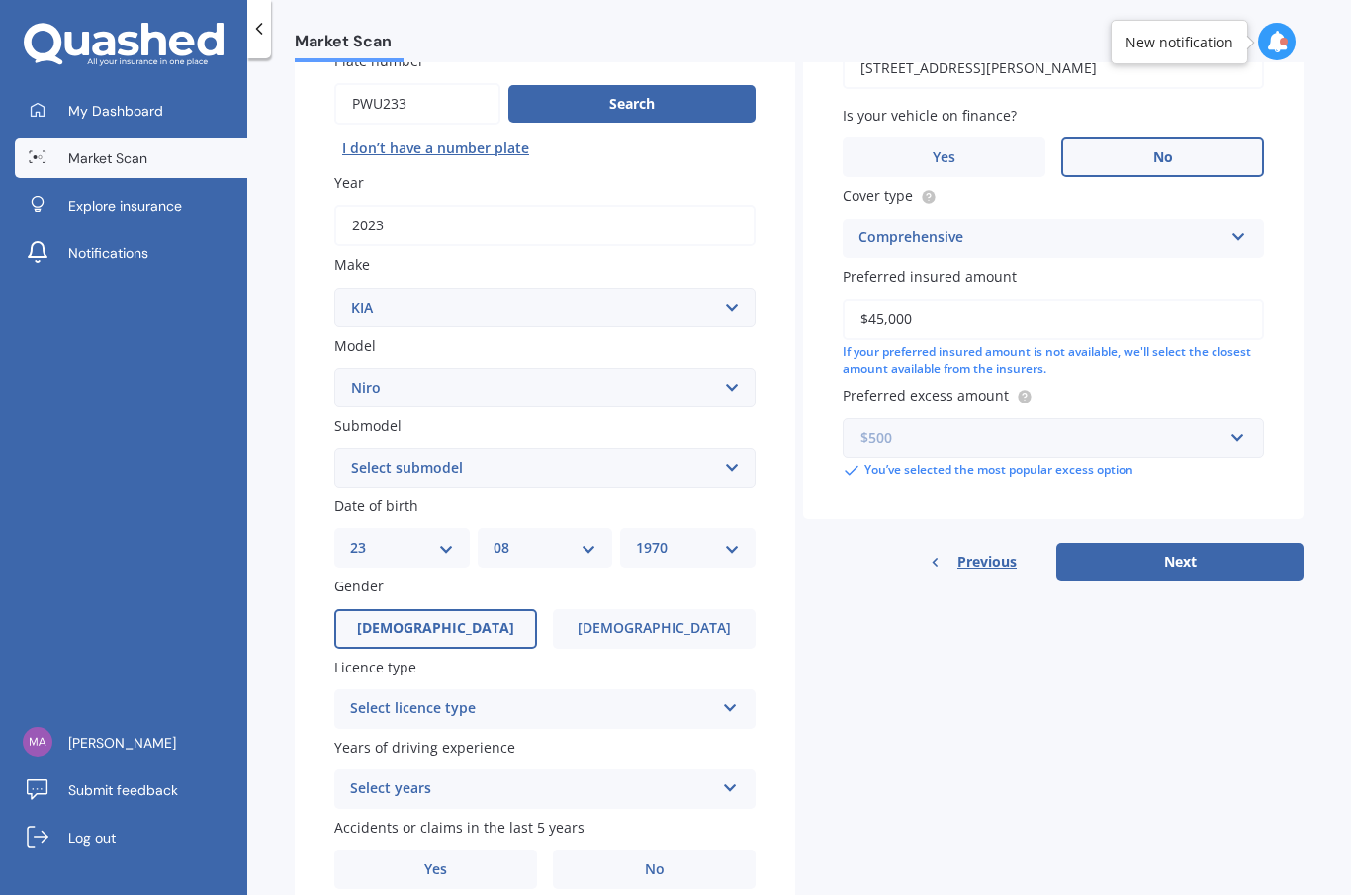 click at bounding box center [1046, 439] 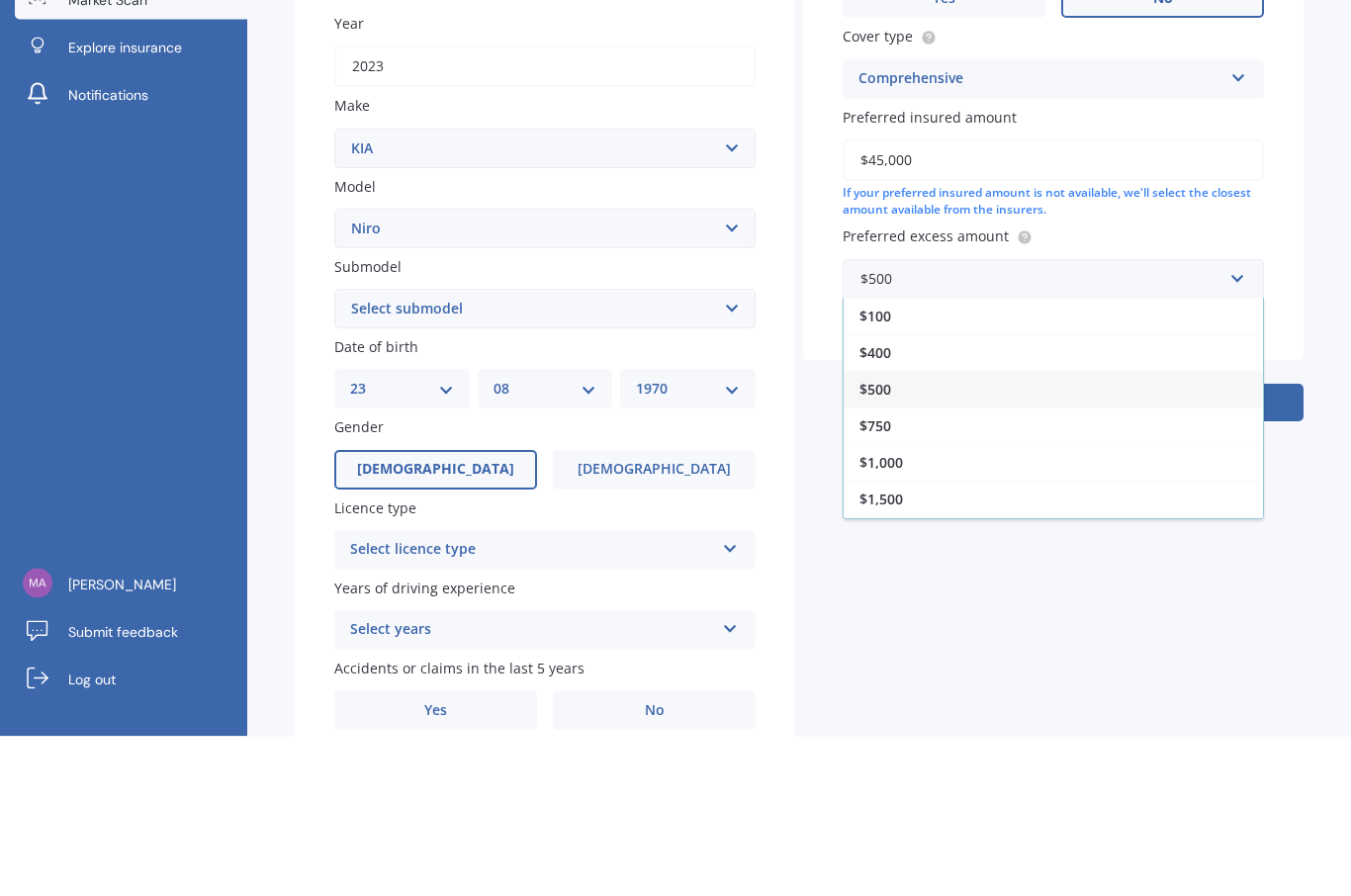 click on "$1,000" at bounding box center [1053, 622] 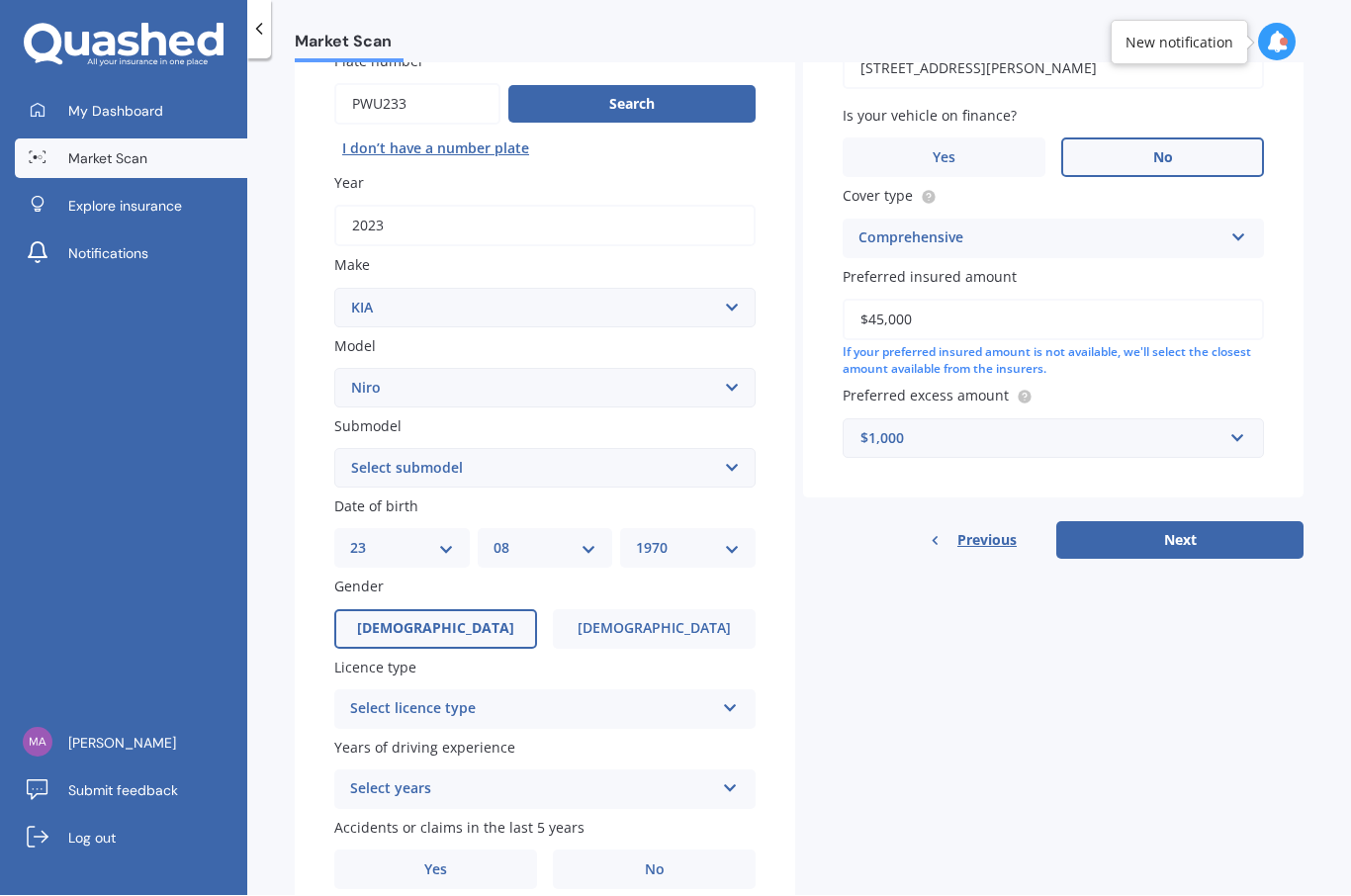 click at bounding box center (730, 705) 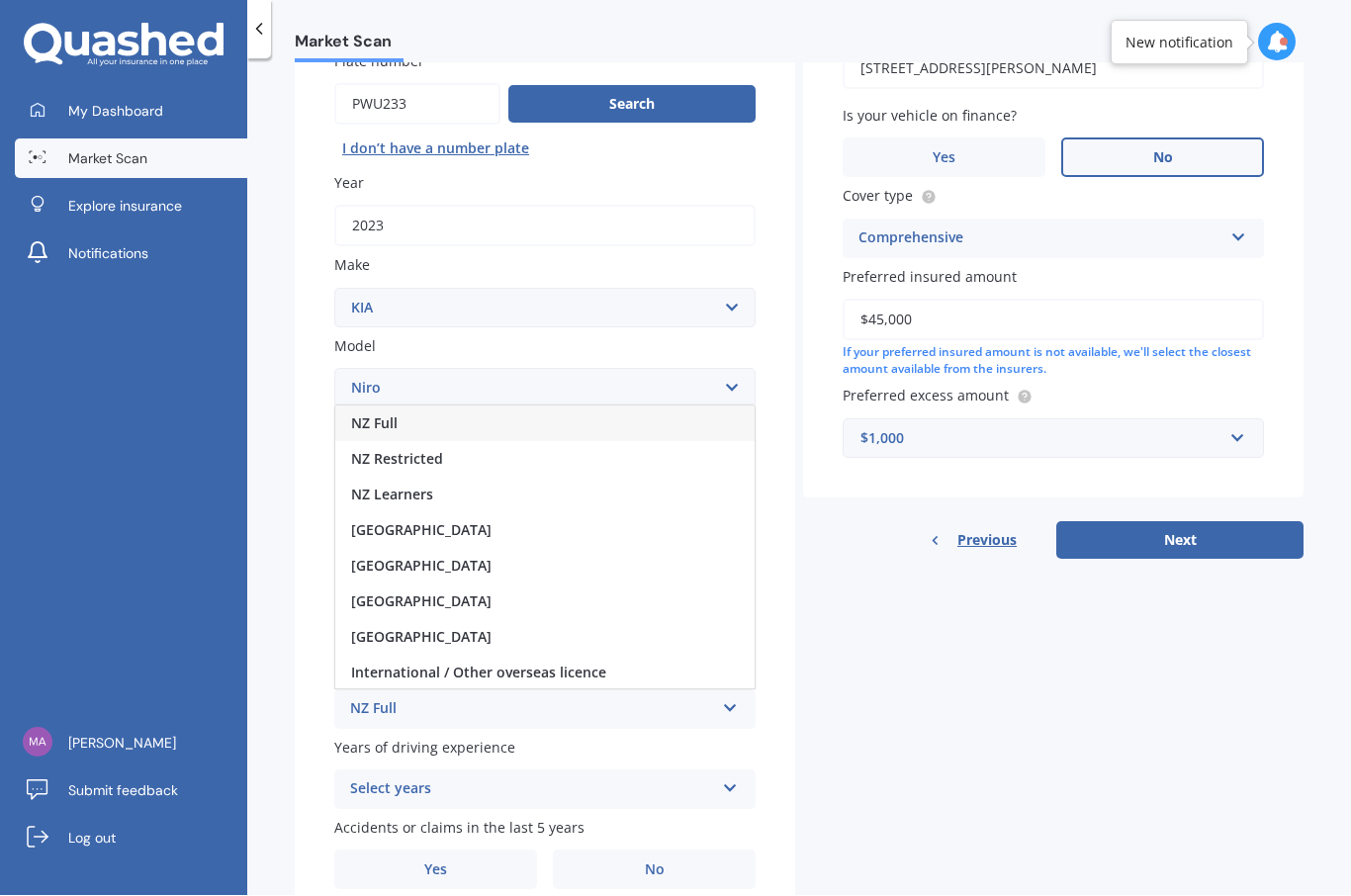 click on "NZ Full" at bounding box center [374, 423] 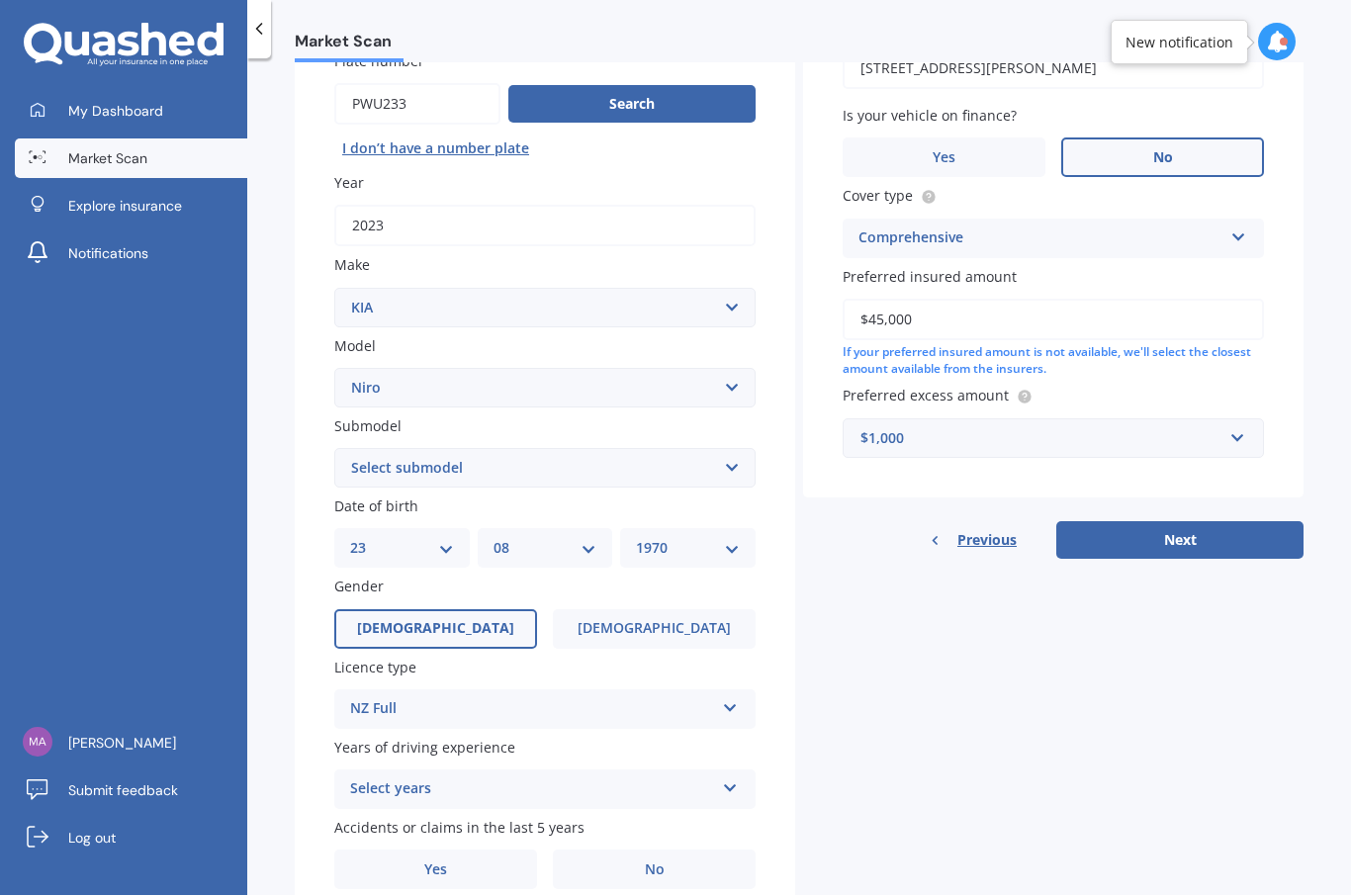 click at bounding box center [730, 785] 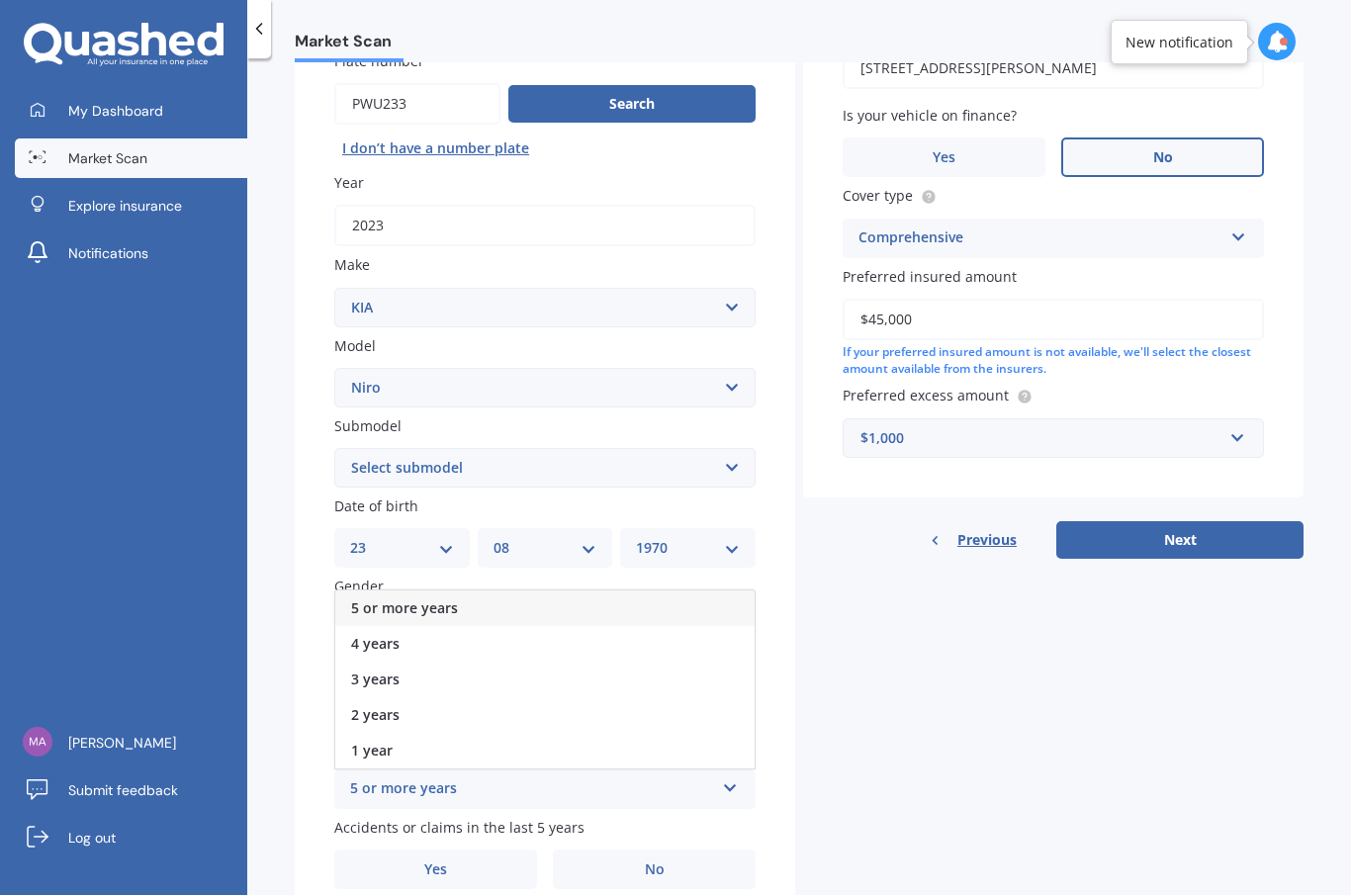 click on "5 or more years" at bounding box center (545, 609) 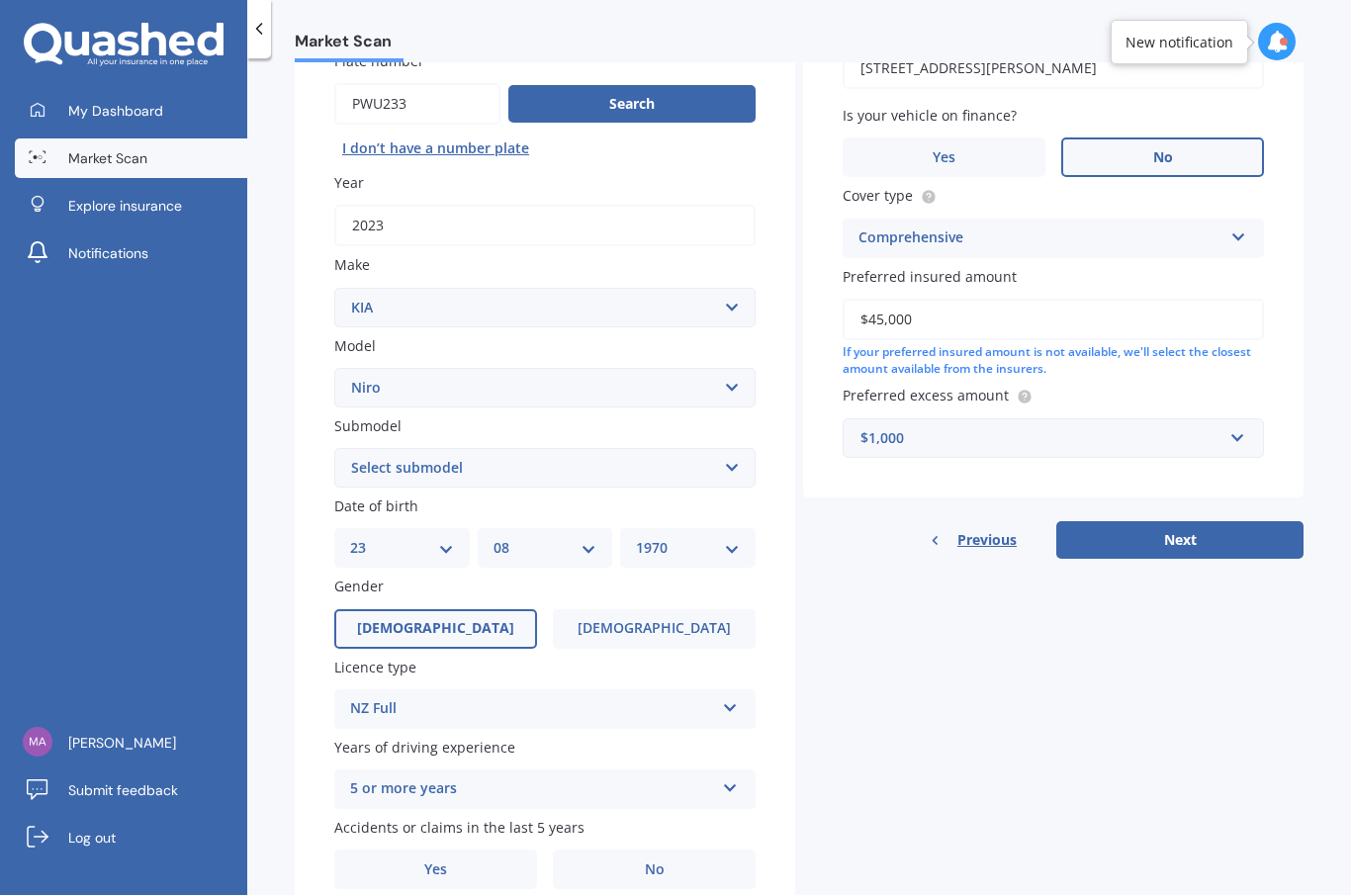 click on "No" at bounding box center (654, 870) 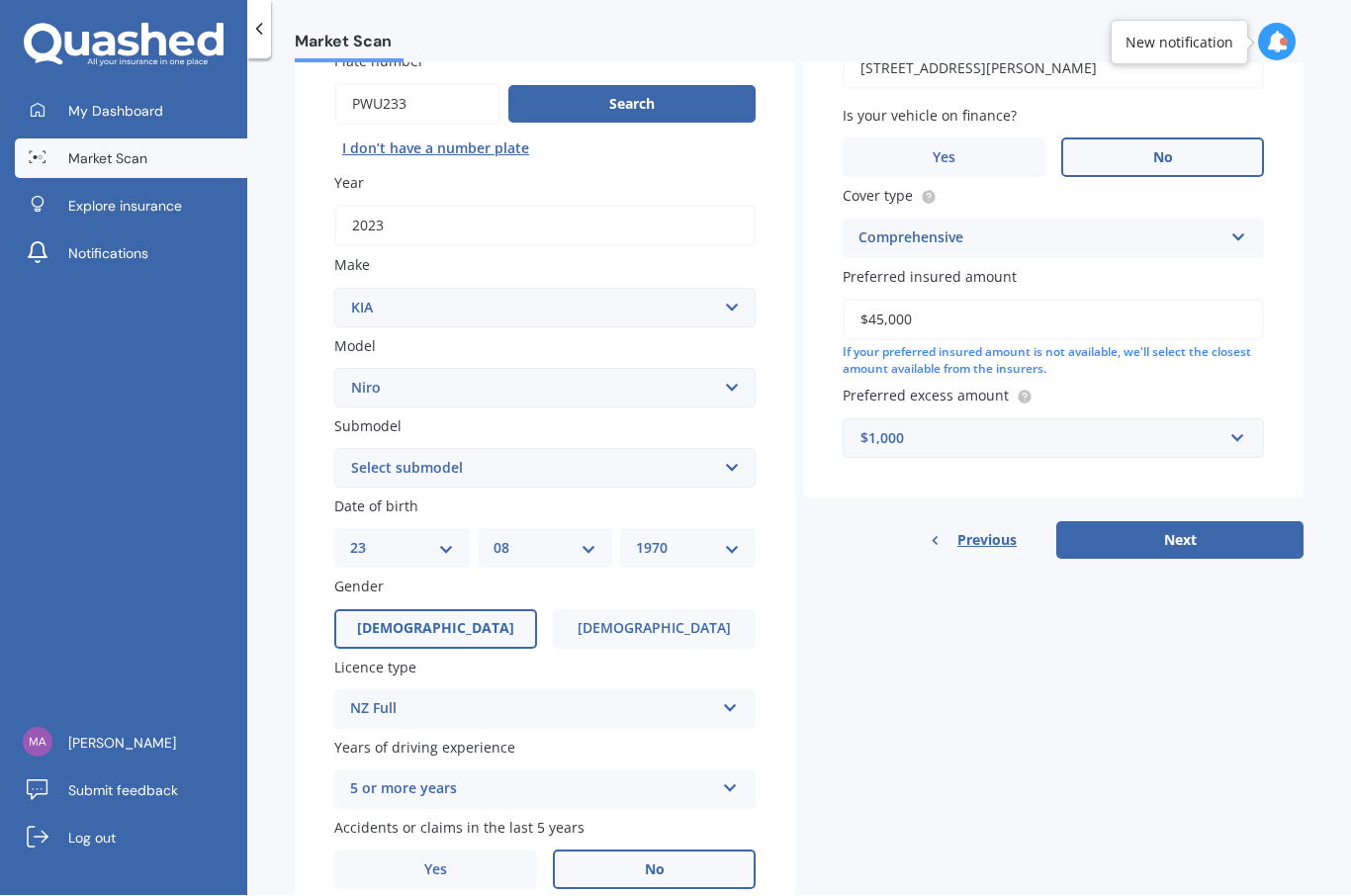 click on "Select submodel EARTH 1.6PH/6AM HEV EV EX LTD LTD PHEV WATER 1.6PH/6AM" at bounding box center (545, 469) 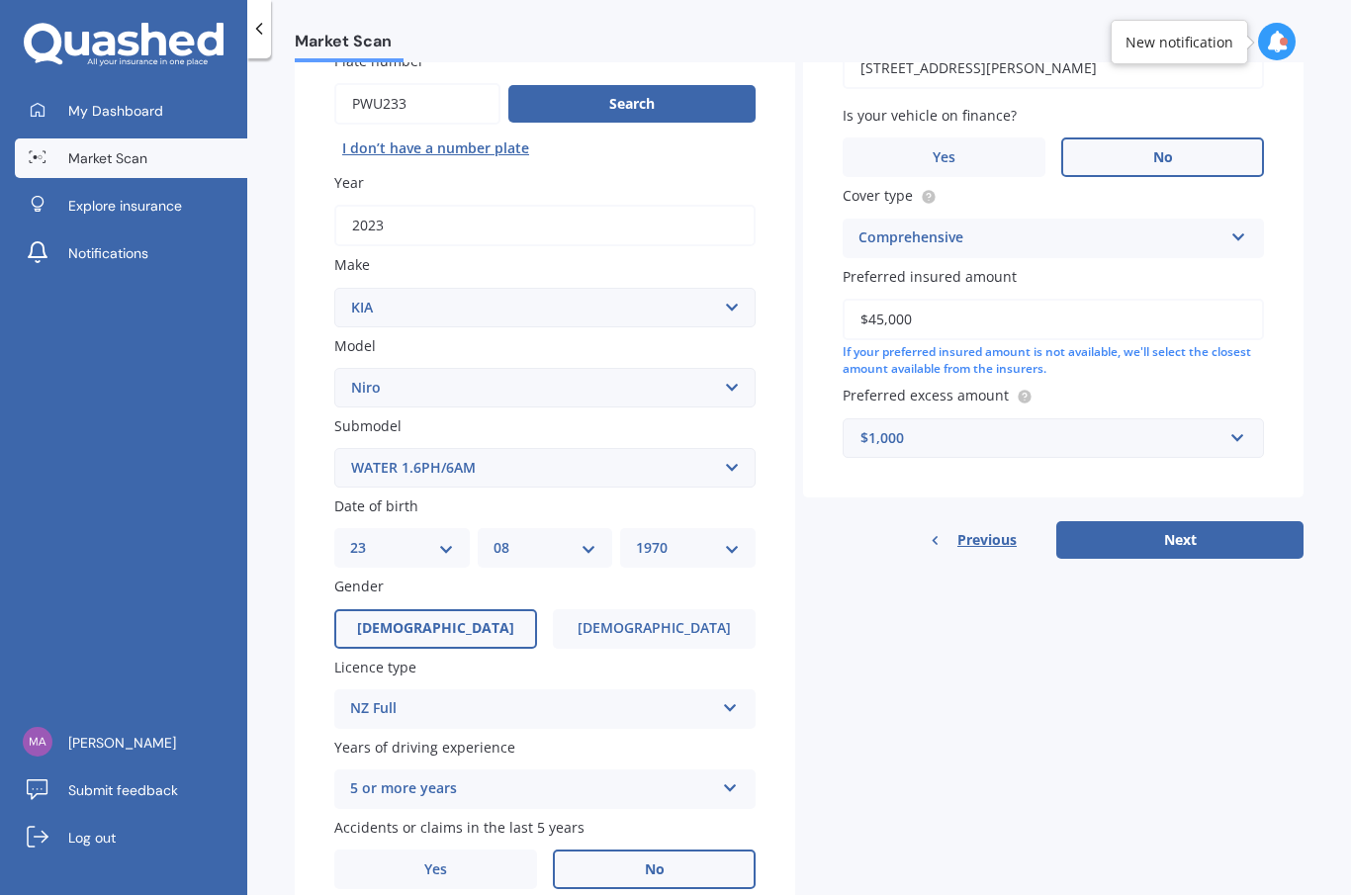 click on "Select submodel EARTH 1.6PH/6AM HEV EV EX LTD LTD PHEV WATER 1.6PH/6AM" at bounding box center [545, 469] 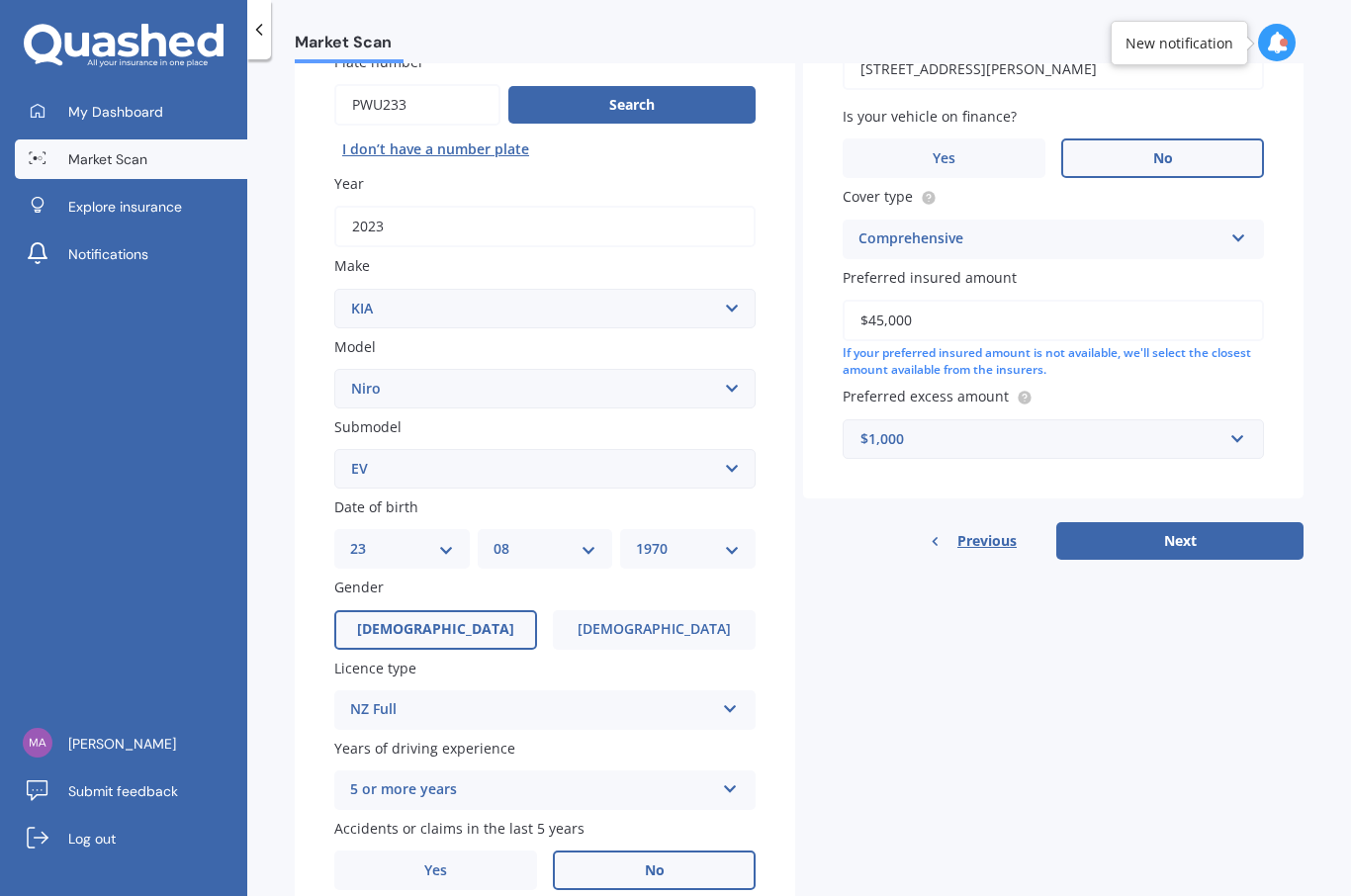 scroll, scrollTop: 18, scrollLeft: 0, axis: vertical 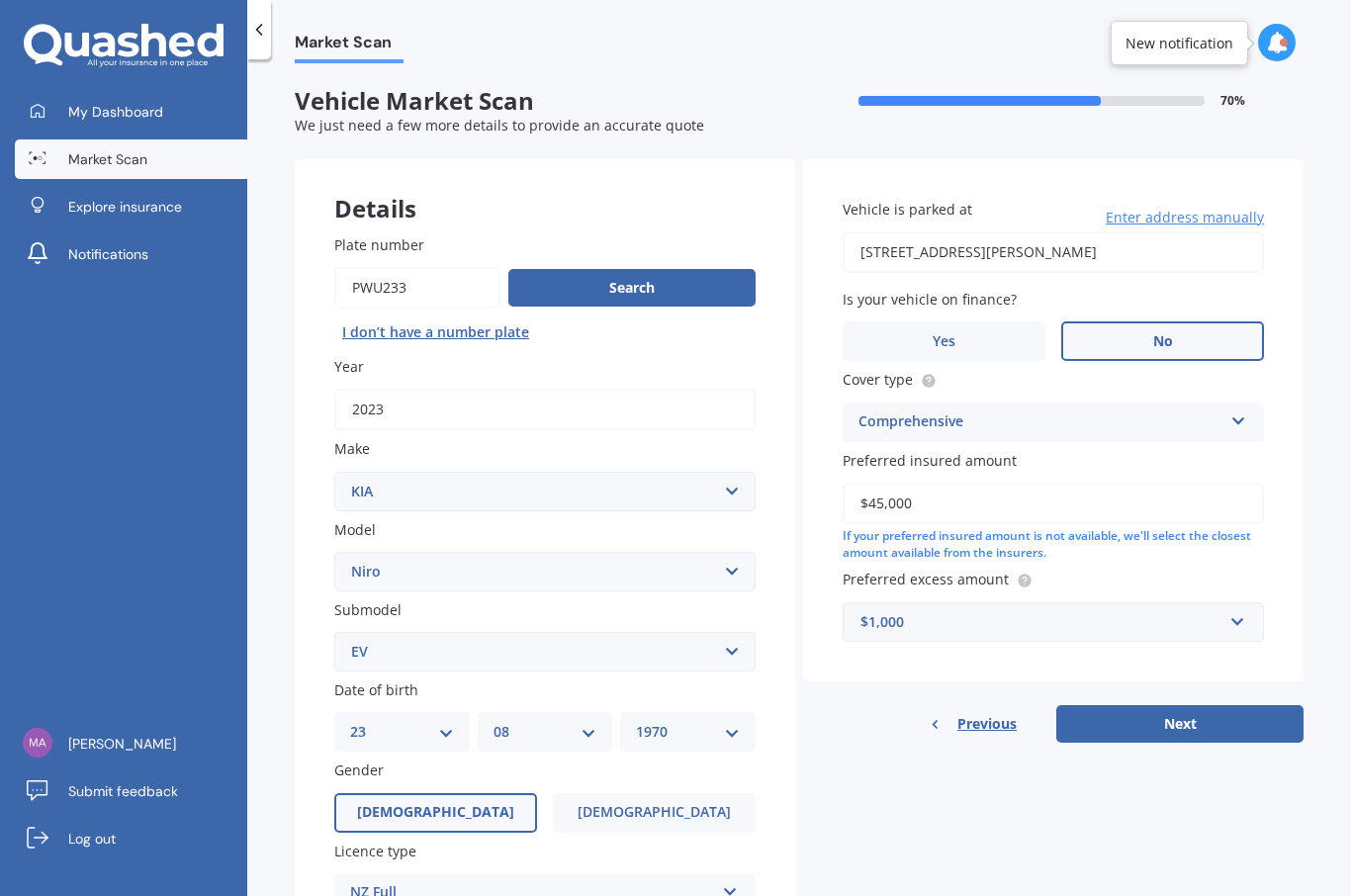 click on "Next" at bounding box center (1180, 724) 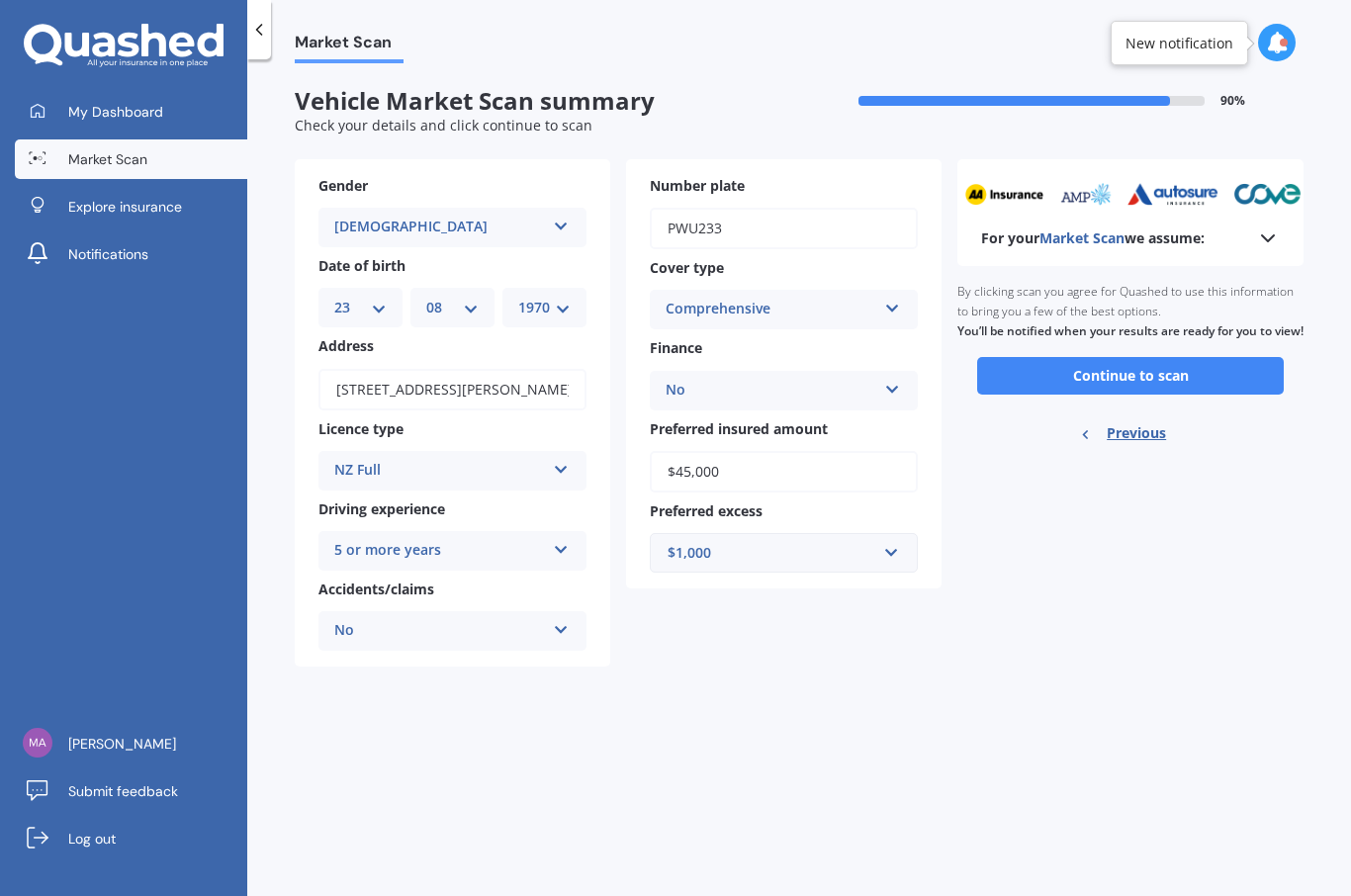 click on "Continue to scan" at bounding box center (1130, 376) 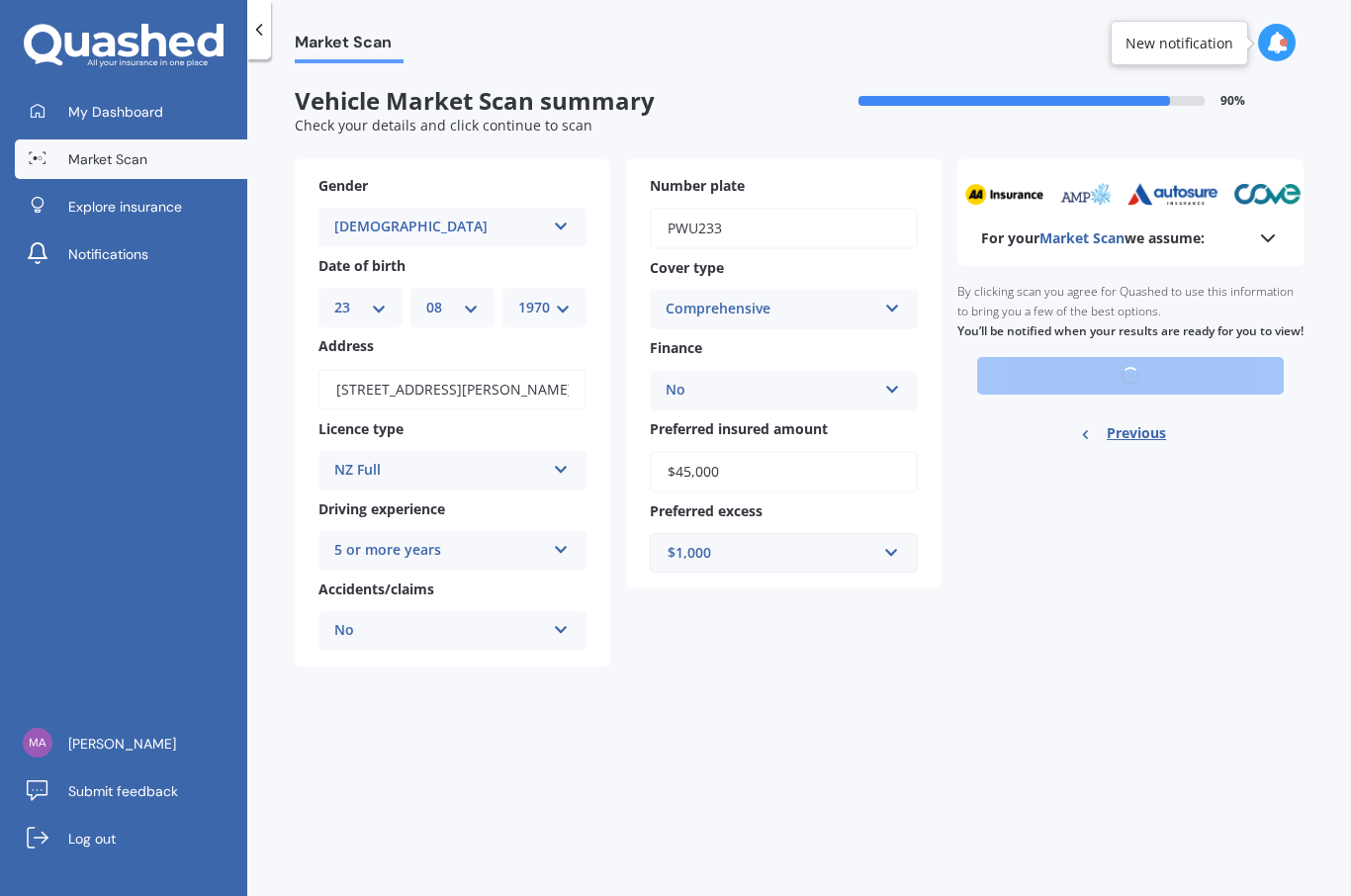 scroll, scrollTop: 0, scrollLeft: 0, axis: both 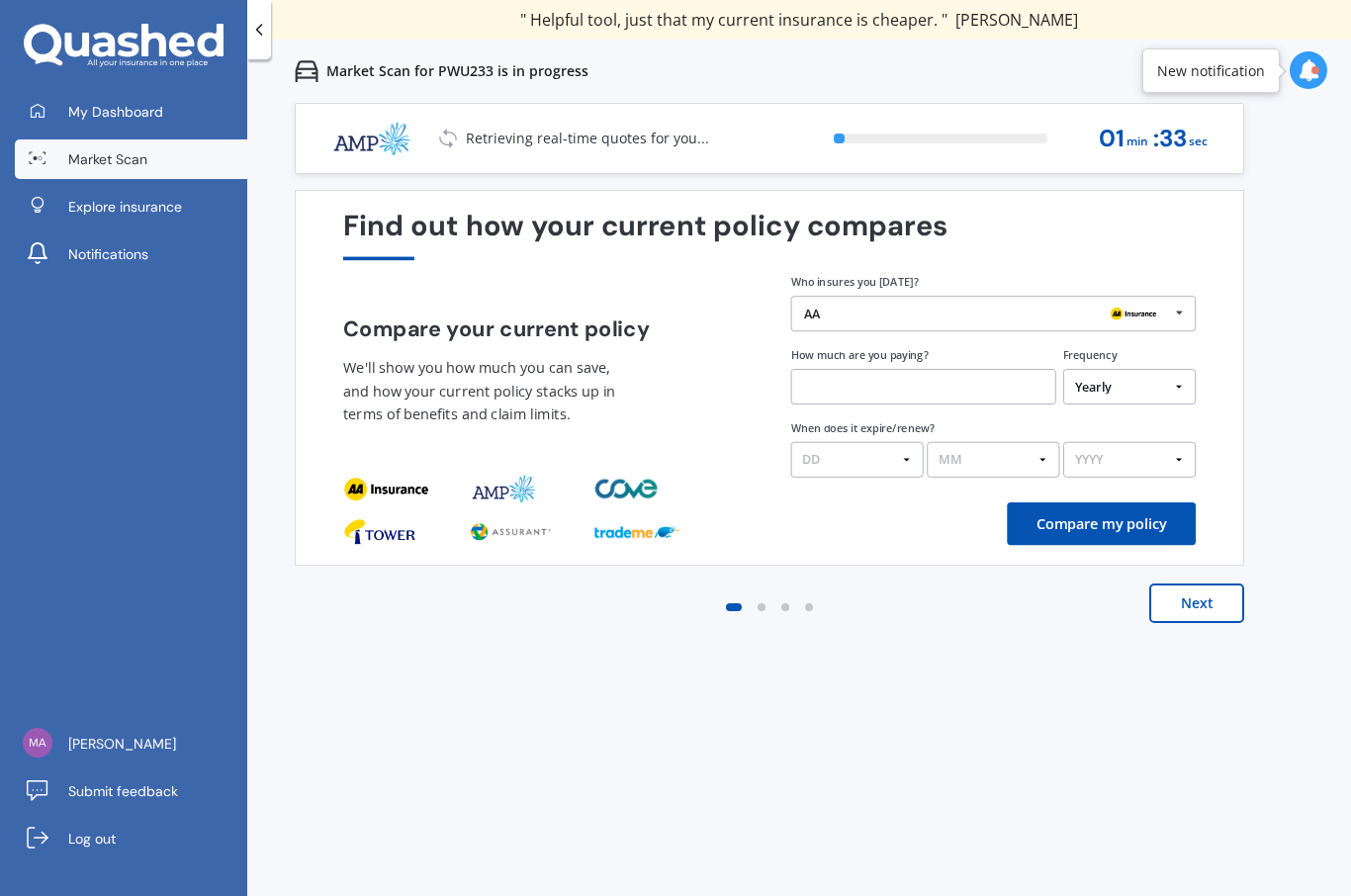 click on "Next" at bounding box center [1197, 603] 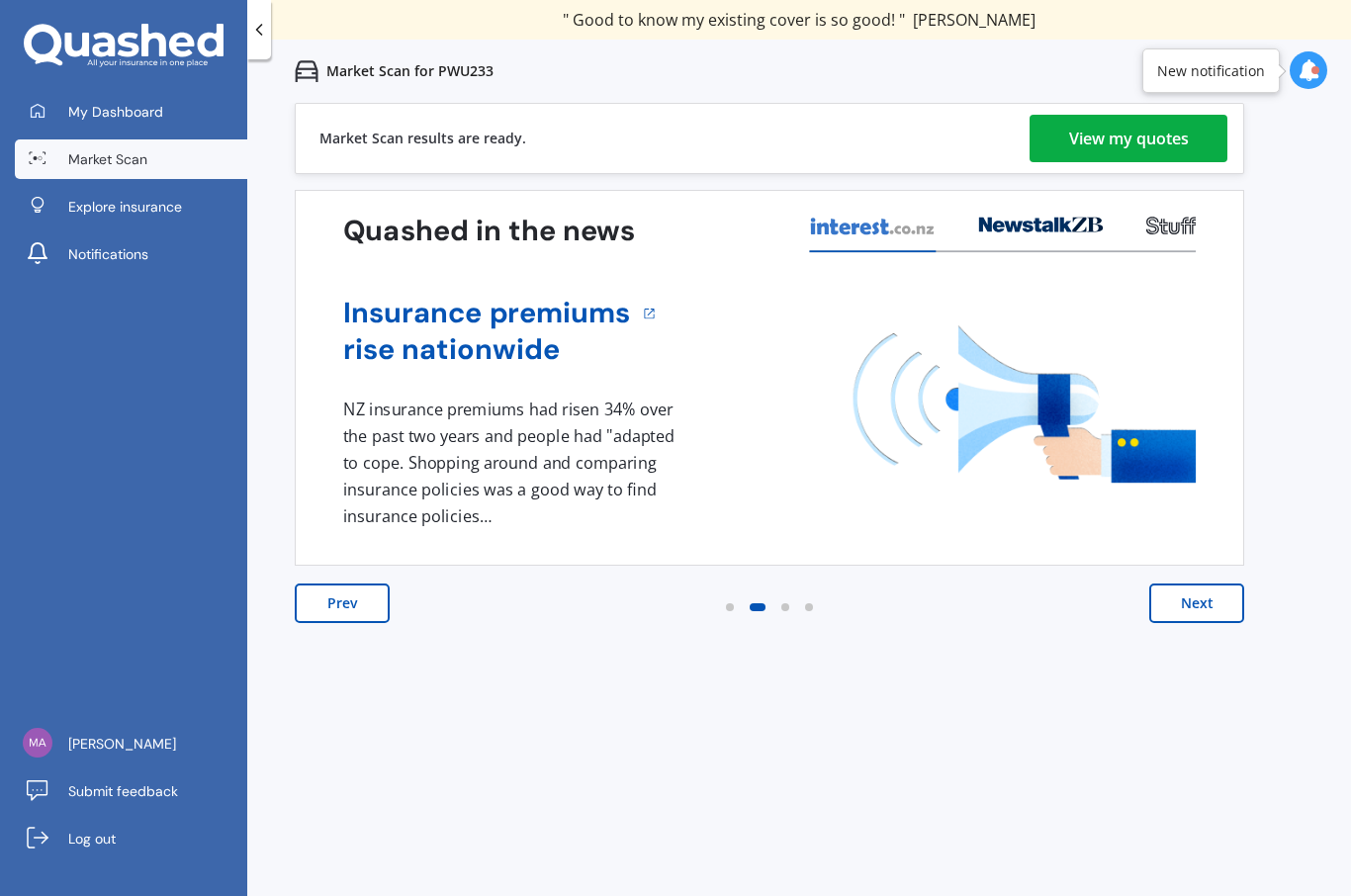 click on "View my quotes" at bounding box center [1128, 138] 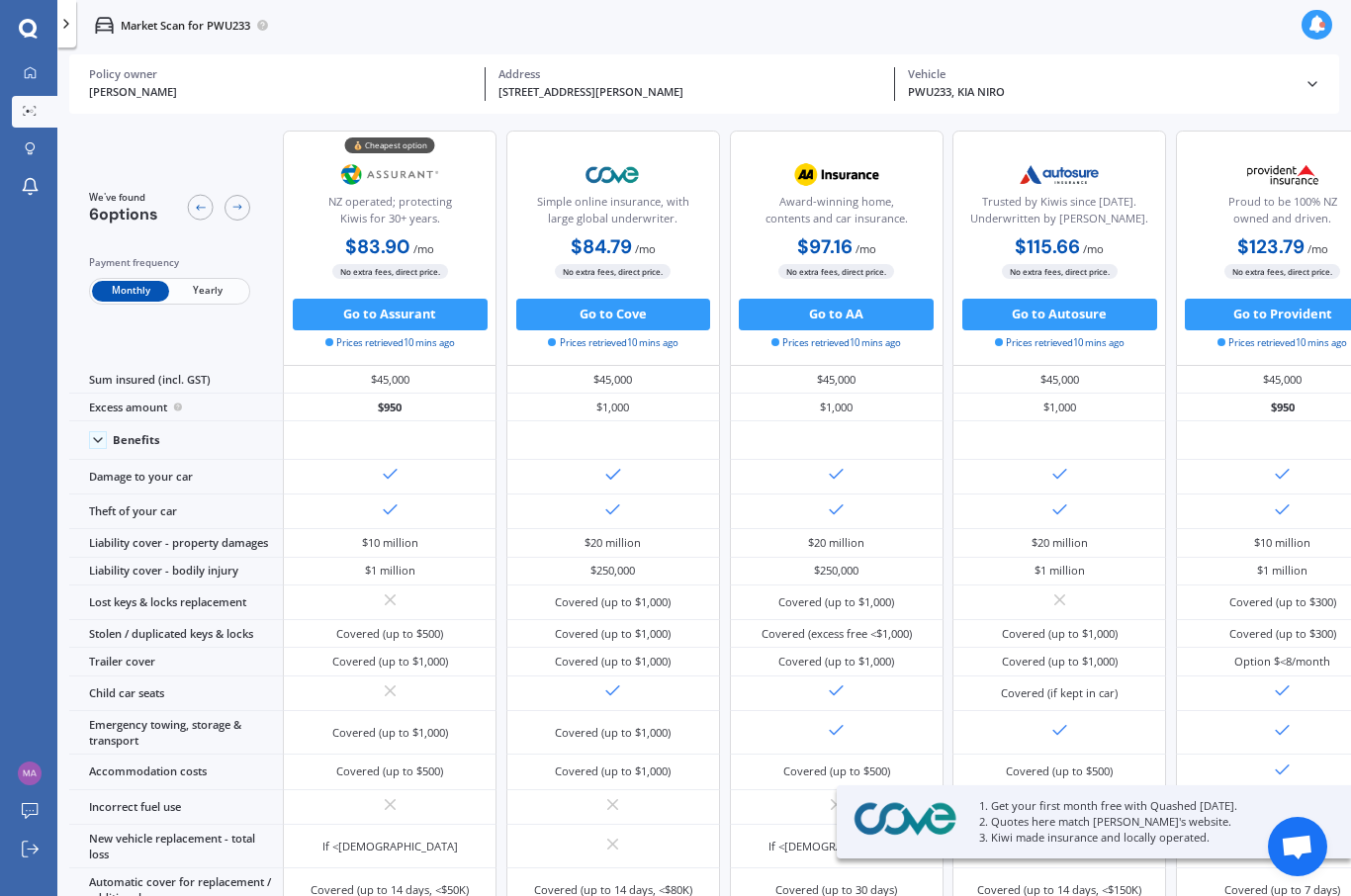 click on "Yearly" at bounding box center [208, 291] 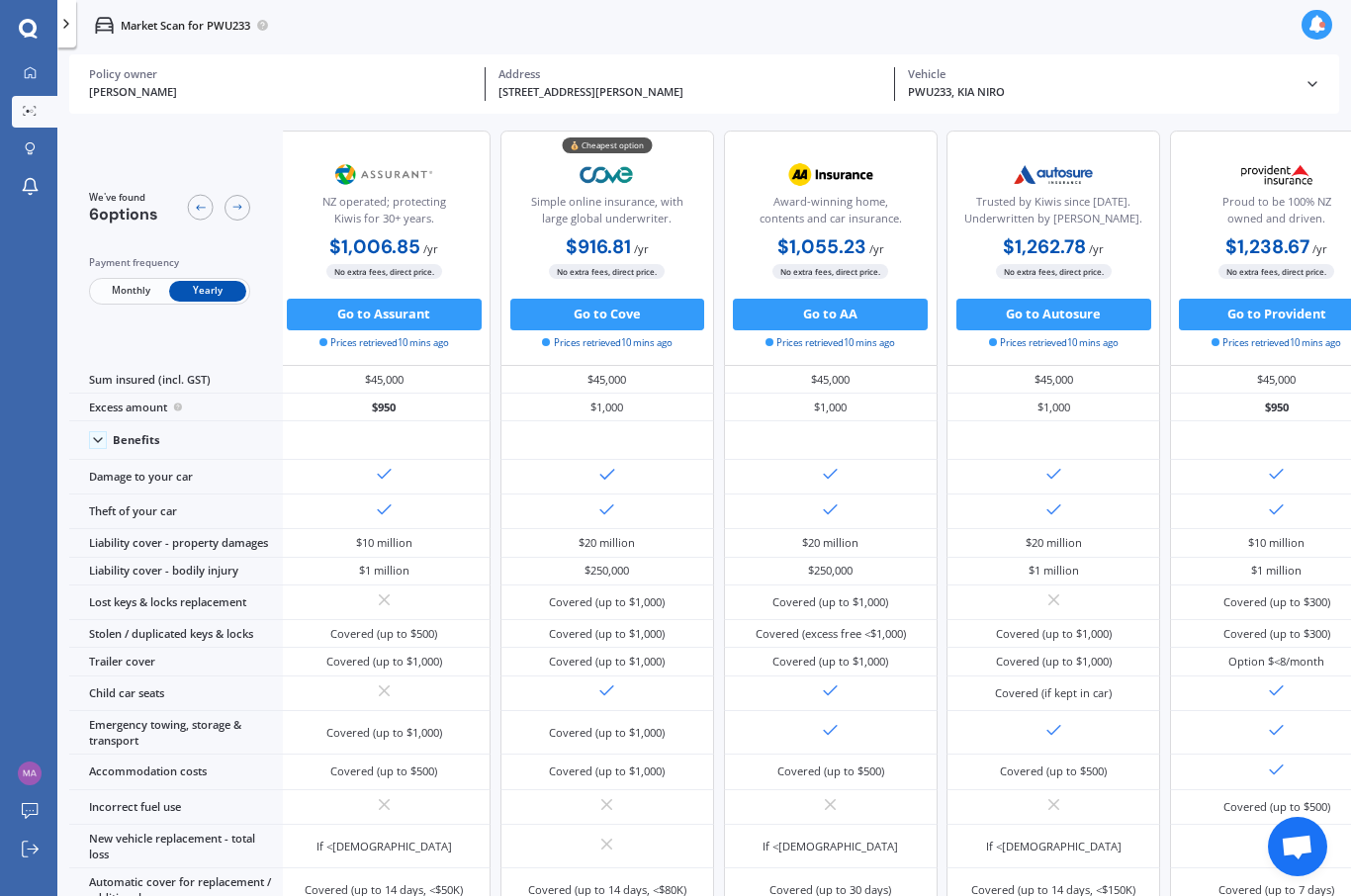 scroll, scrollTop: 0, scrollLeft: 8, axis: horizontal 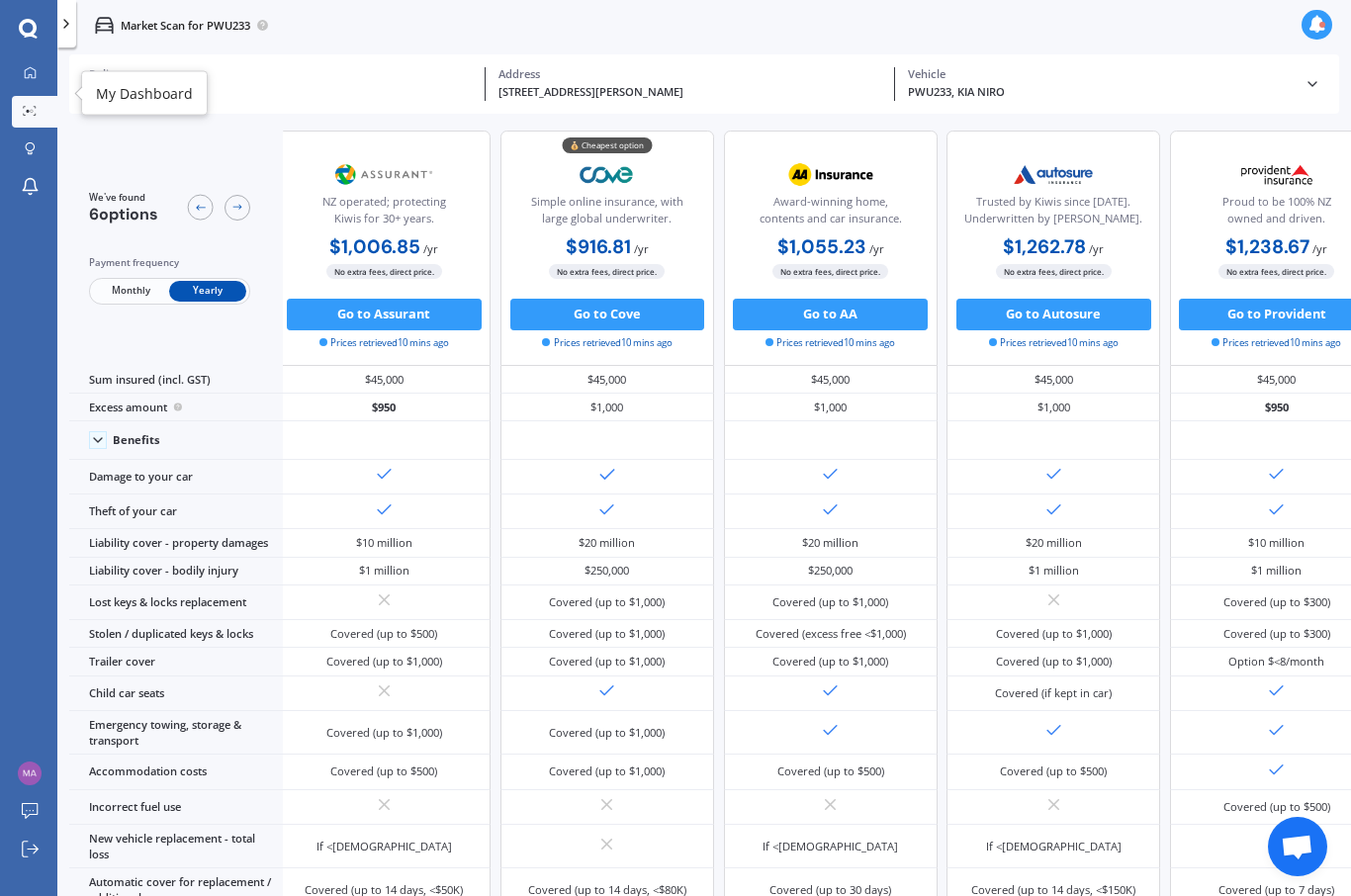 click 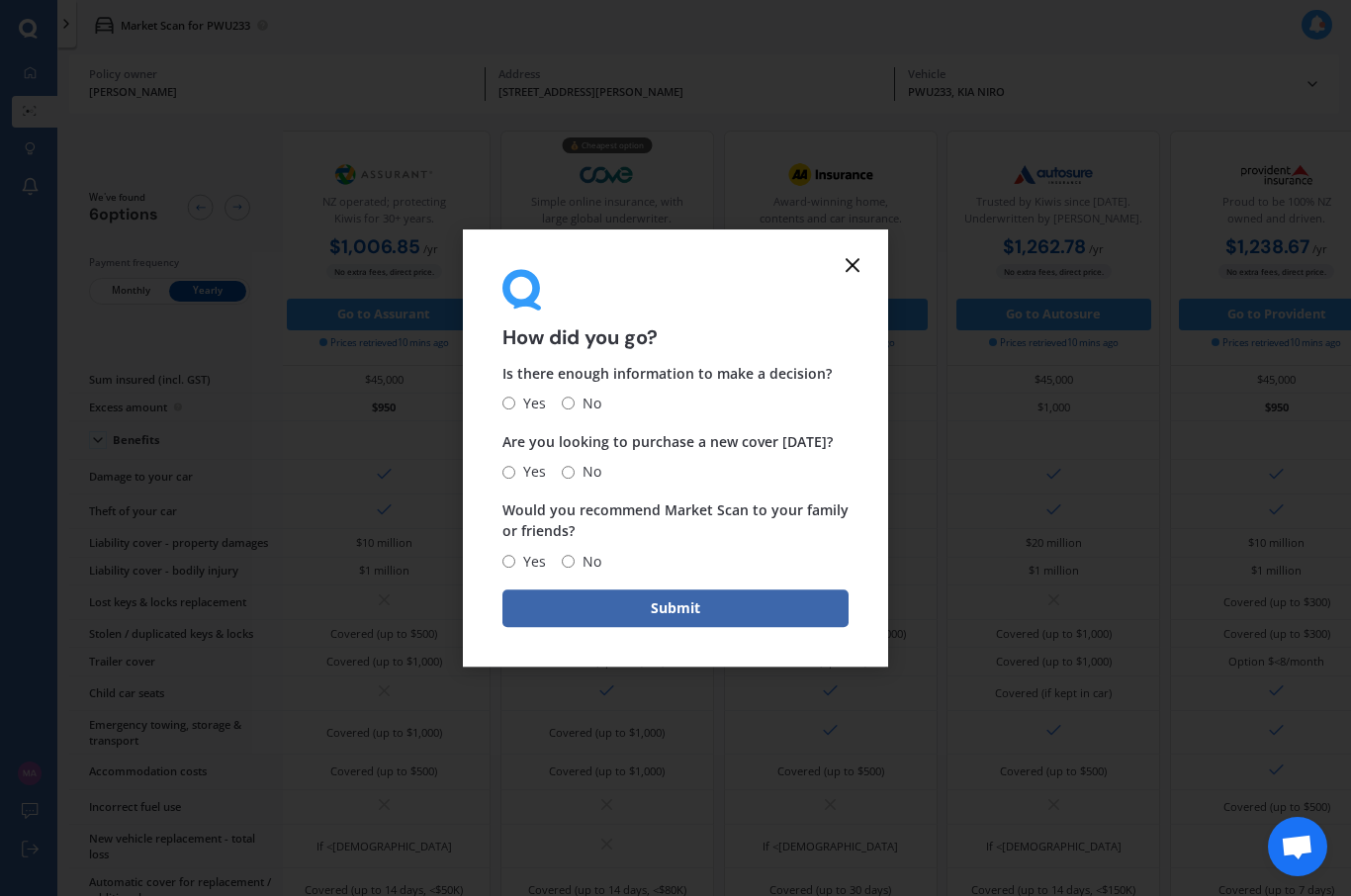 click 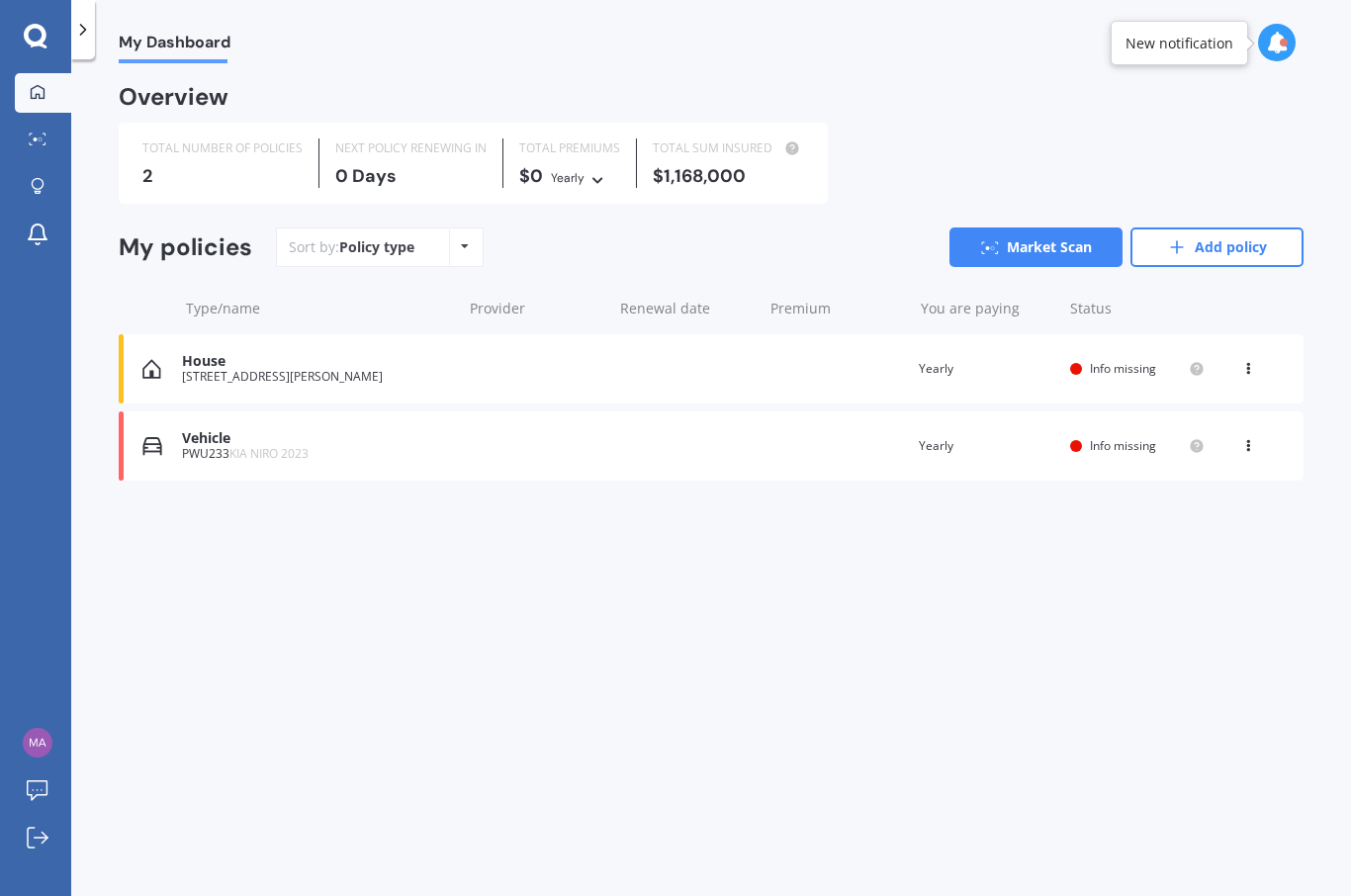 click on "Market Scan" at bounding box center [1036, 247] 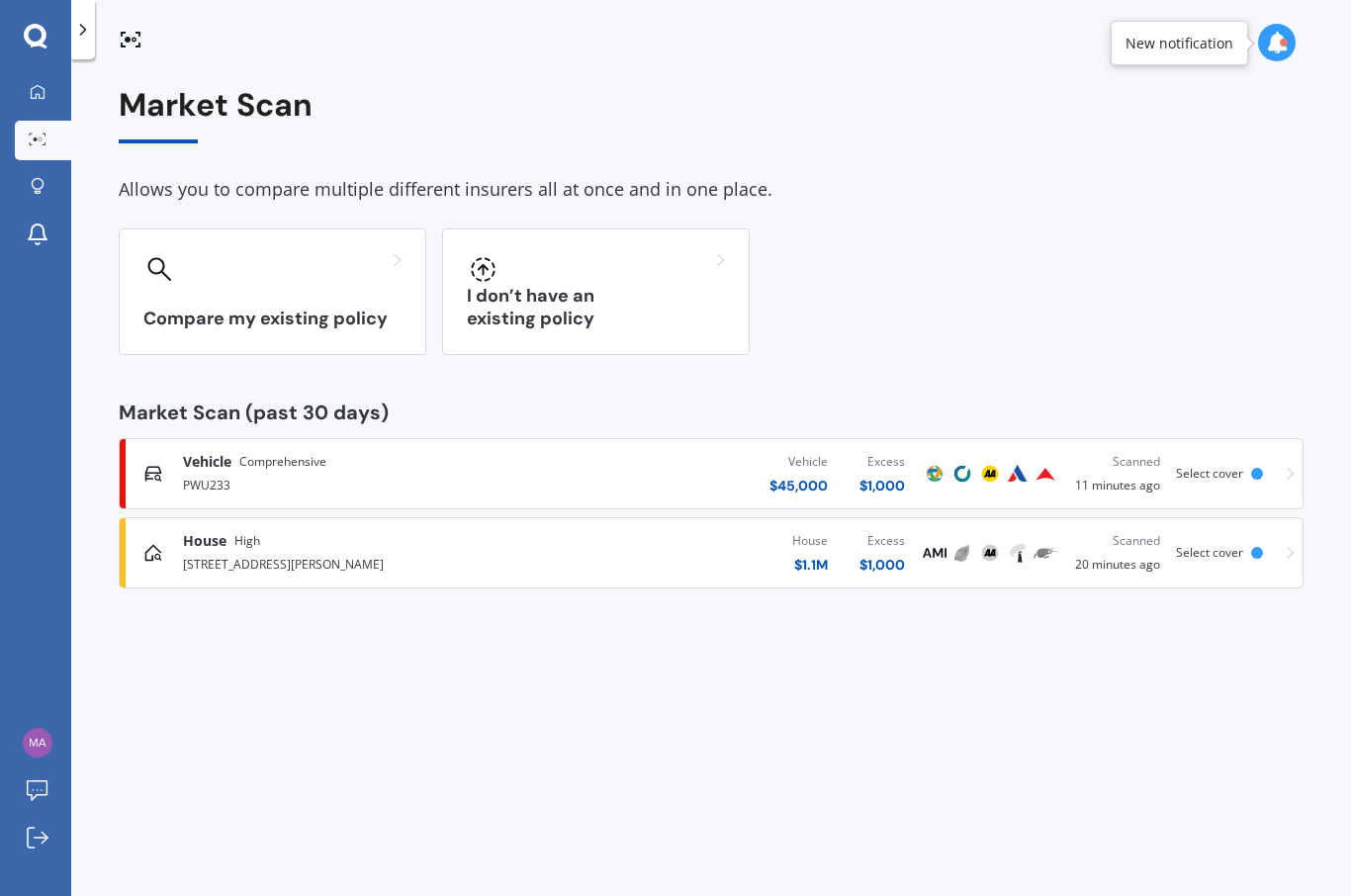 click on "Compare my existing policy" at bounding box center (272, 292) 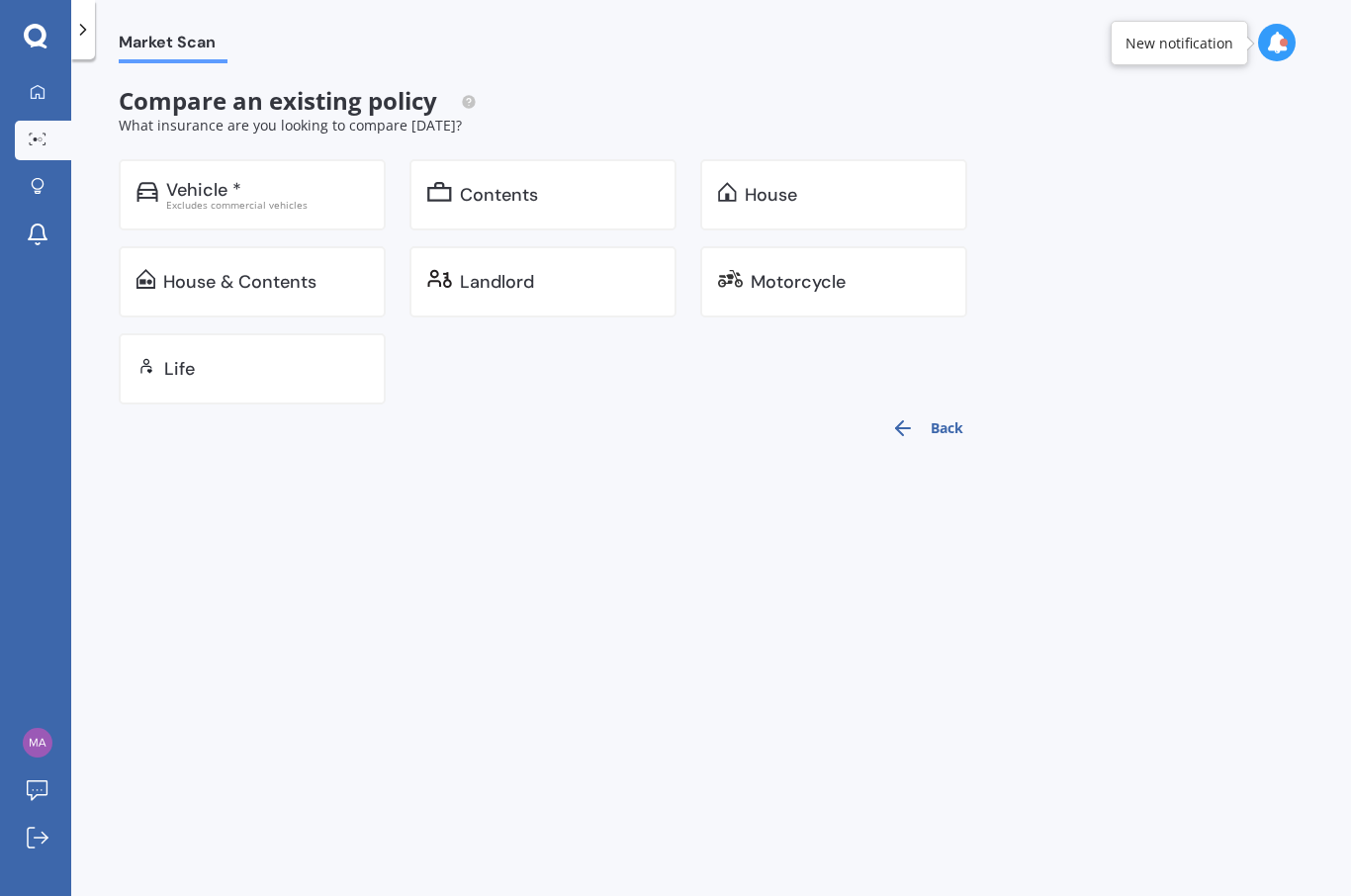 click on "Contents" at bounding box center [498, 195] 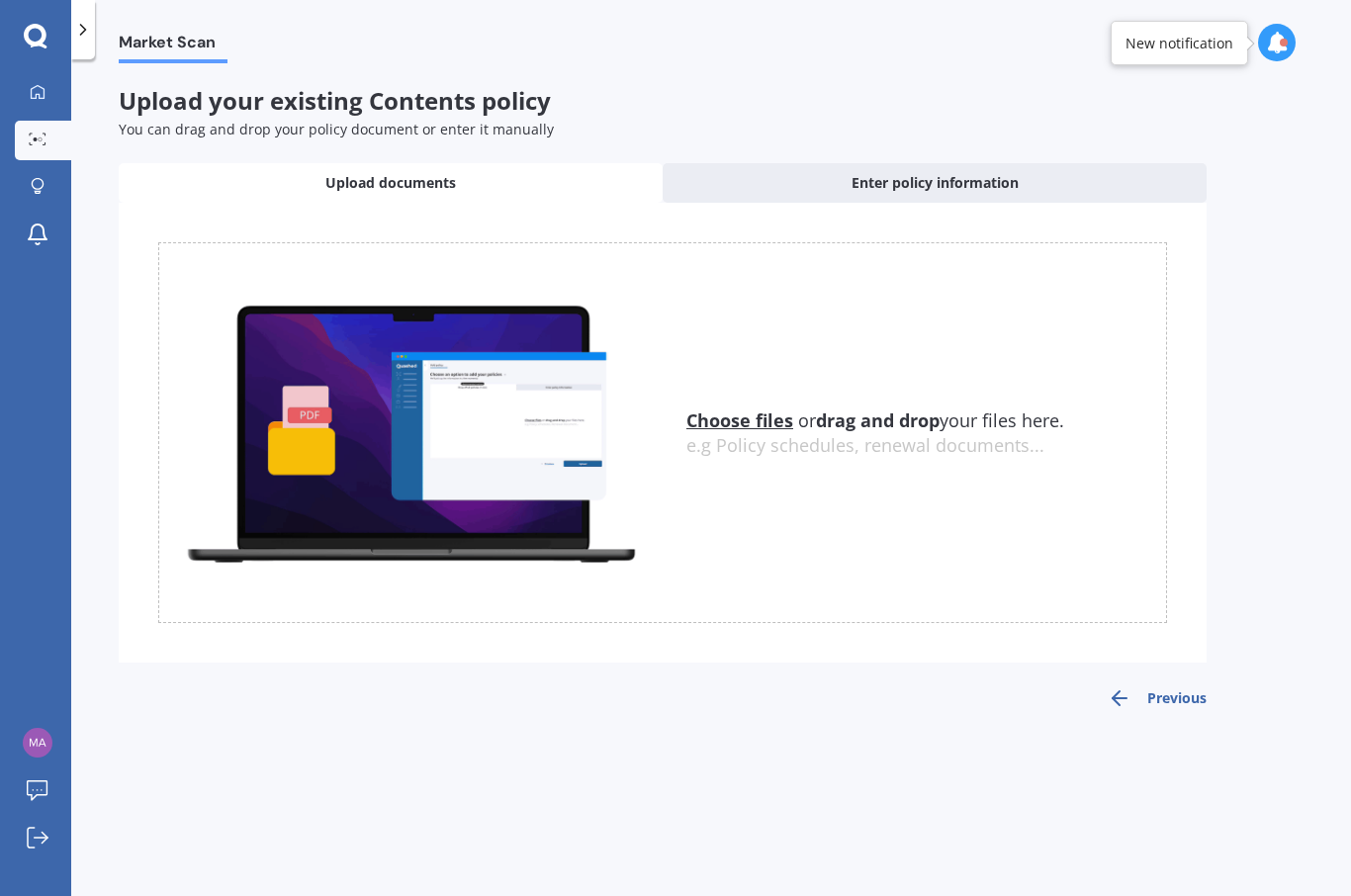 click on "Enter policy information" at bounding box center [935, 183] 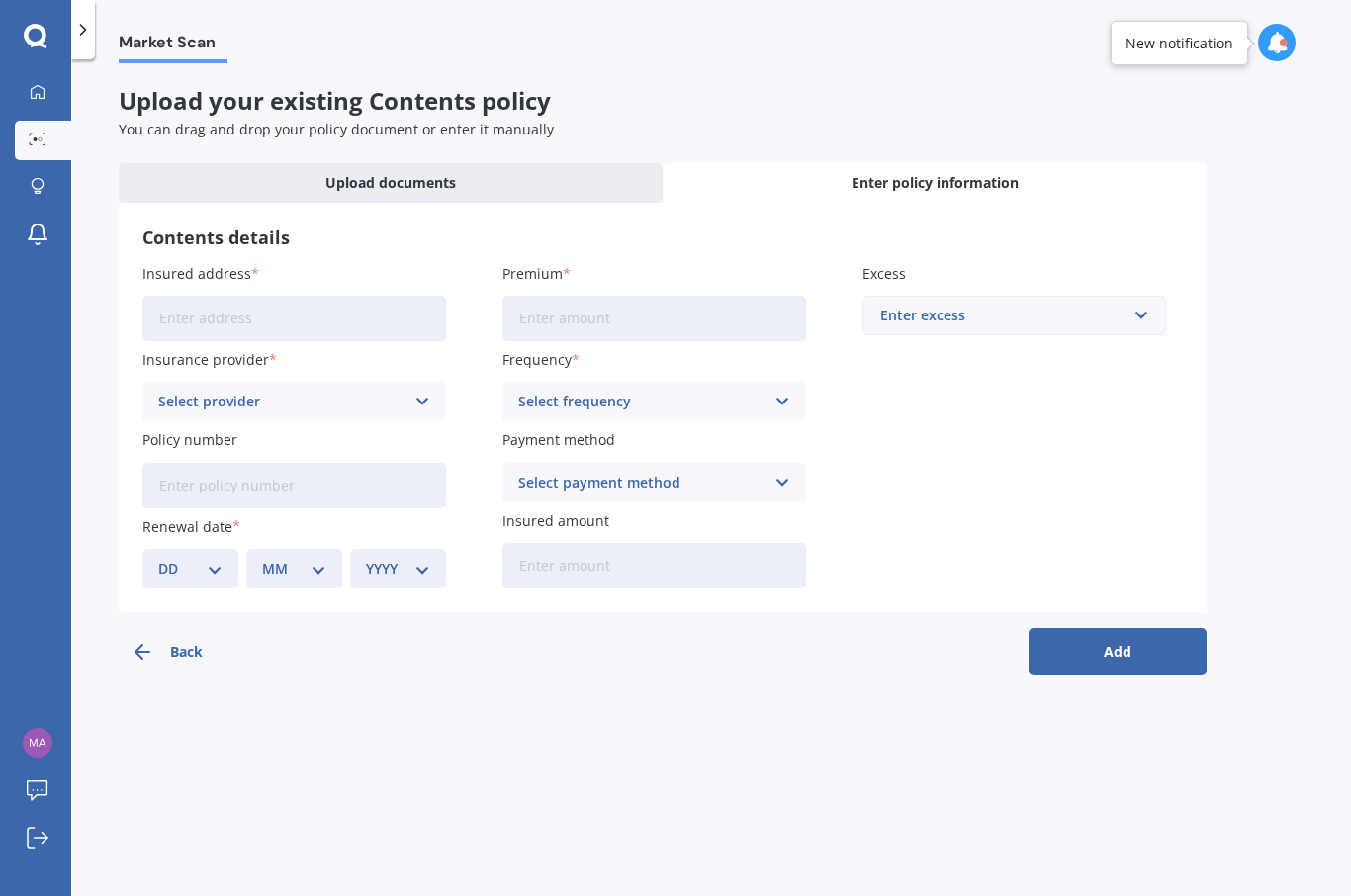 click on "Insured address" at bounding box center (294, 318) 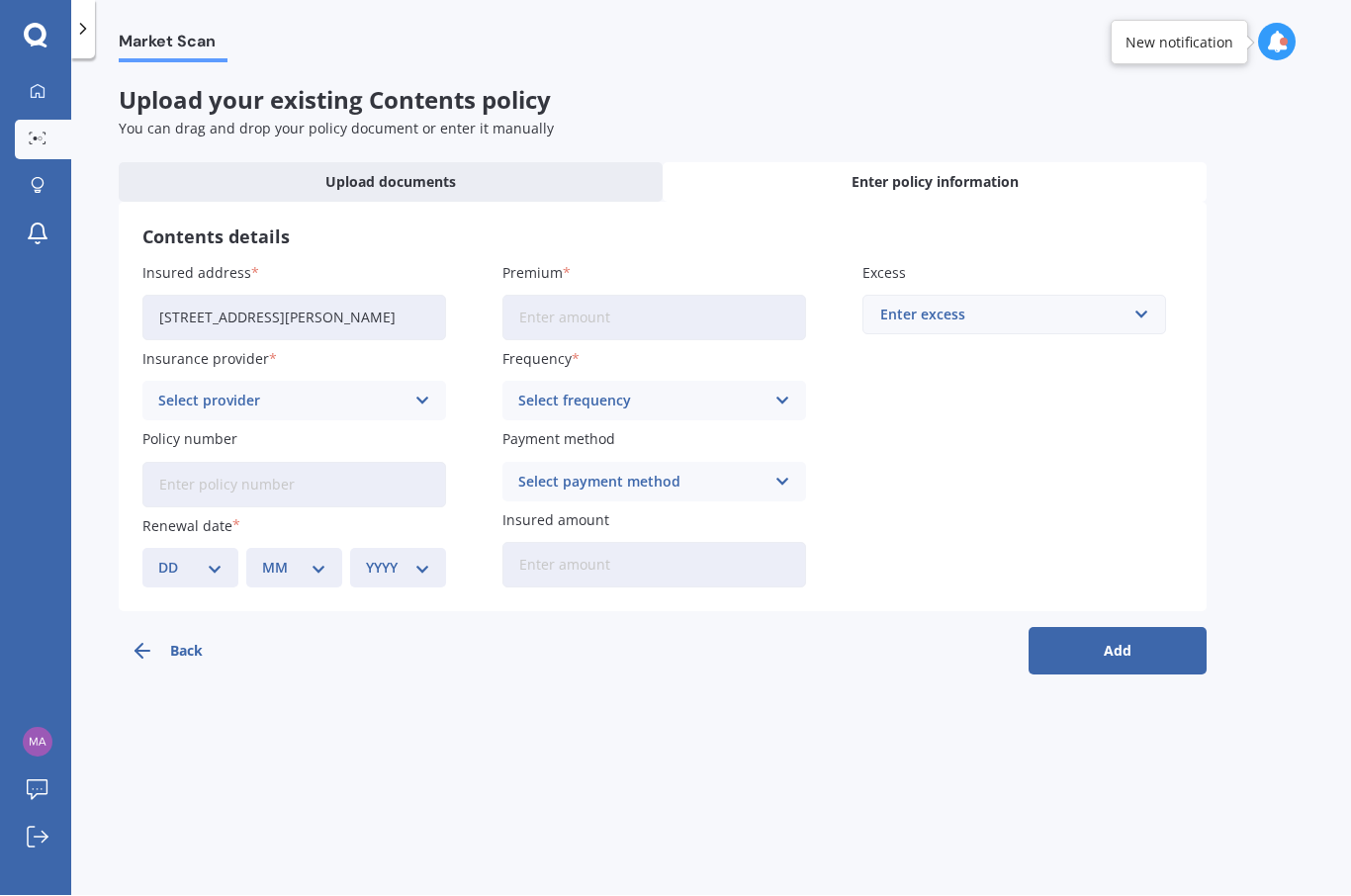 type on "[STREET_ADDRESS][PERSON_NAME]" 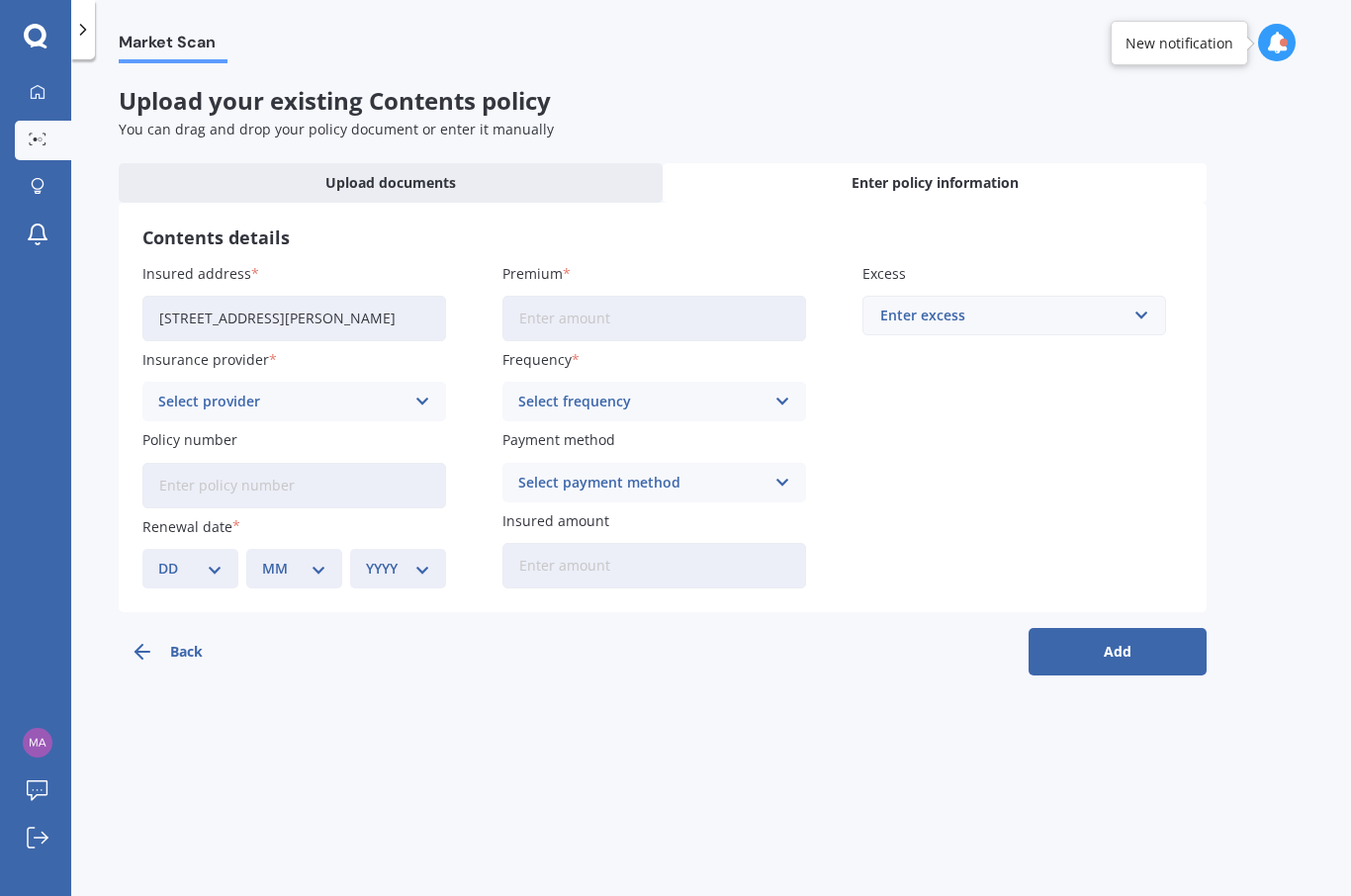 click on "Select provider AA AMI AMP ANZ ASB Ando BNZ Co-Operative Bank FMG Initio Kiwibank Lantern MAS NZI Other SBS State TSB Tower Trade Me Insurance Vero Westpac YOUI" at bounding box center [294, 402] 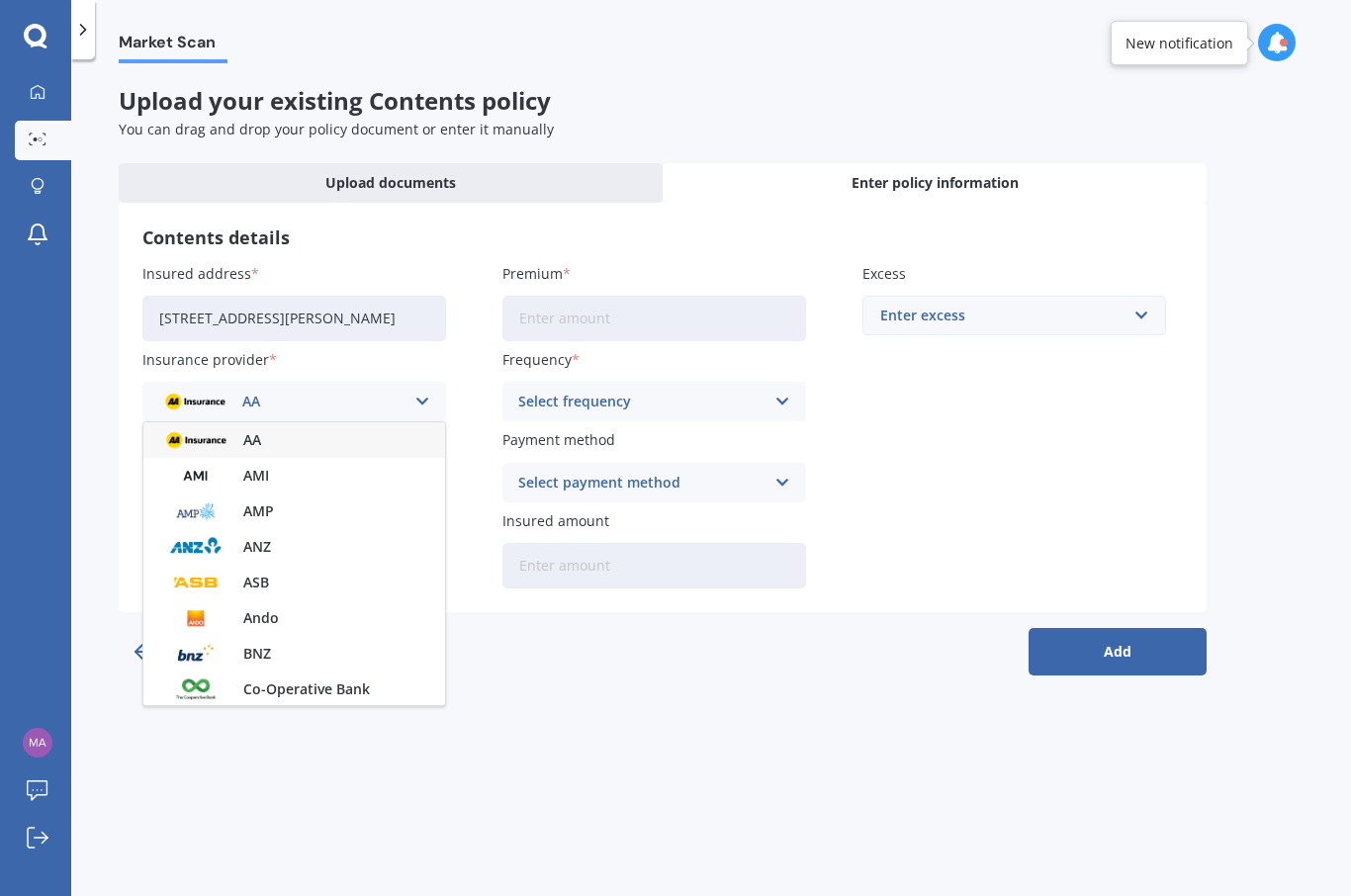 click on "Insured address [STREET_ADDRESS][PERSON_NAME] Insurance provider AA AA AMI AMP ANZ ASB Ando BNZ Co-Operative Bank FMG Initio Kiwibank Lantern MAS NZI Other SBS State TSB Tower Trade Me Insurance Vero Westpac YOUI Policy number Renewal date DD 01 02 03 04 05 06 07 08 09 10 11 12 13 14 15 16 17 18 19 20 21 22 23 24 25 26 27 28 29 30 31 MM 01 02 03 04 05 06 07 08 09 10 11 12 YYYY 2027 2026 2025 2024 2023 2022 2021 2020 2019 2018 2017 2016 2015 2014 2013 2012 2011 2010 2009 2008 2007 2006 2005 2004 2003 2002 2001 2000 1999 1998 1997 1996 1995 1994 1993 1992 1991 1990 1989 1988 1987 1986 1985 1984 1983 1982 1981 1980 1979 1978 1977 1976 1975 1974 1973 1972 1971 1970 1969 1968 1967 1966 1965 1964 1963 1962 1961 1960 1959 1958 1957 1956 1955 1954 1953 1952 1951 1950 1949 1948 1947 1946 1945 1944 1943 1942 1941 1940 1939 1938 1937 1936 1935 1934 1933 1932 1931 1930 1929 1928 Premium Frequency Select frequency Yearly Six-Monthly Quarterly Monthly Fortnightly Weekly Payment method Select payment method Cheque" at bounding box center (663, 425) 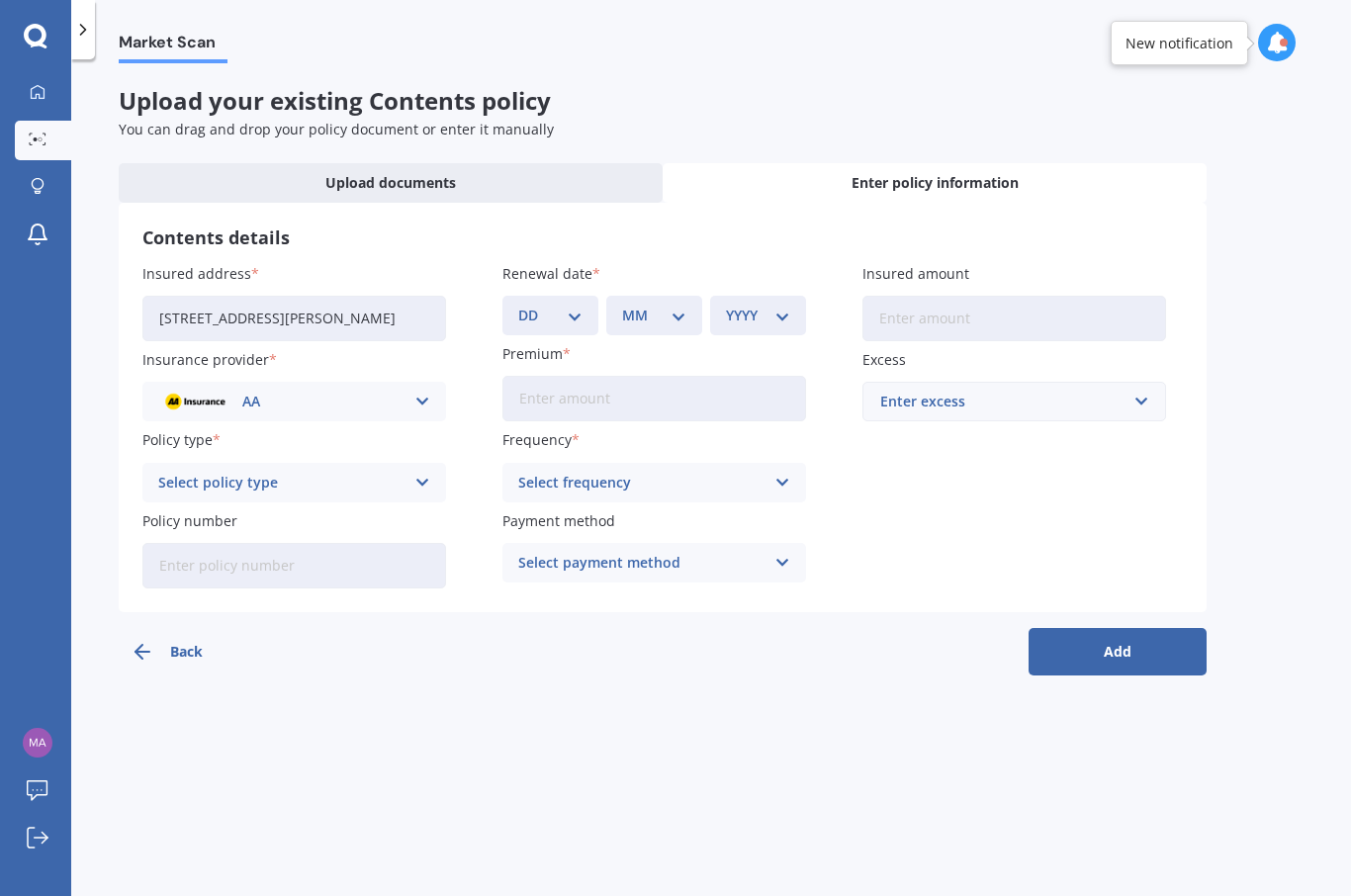 click on "Upload documents" at bounding box center [391, 183] 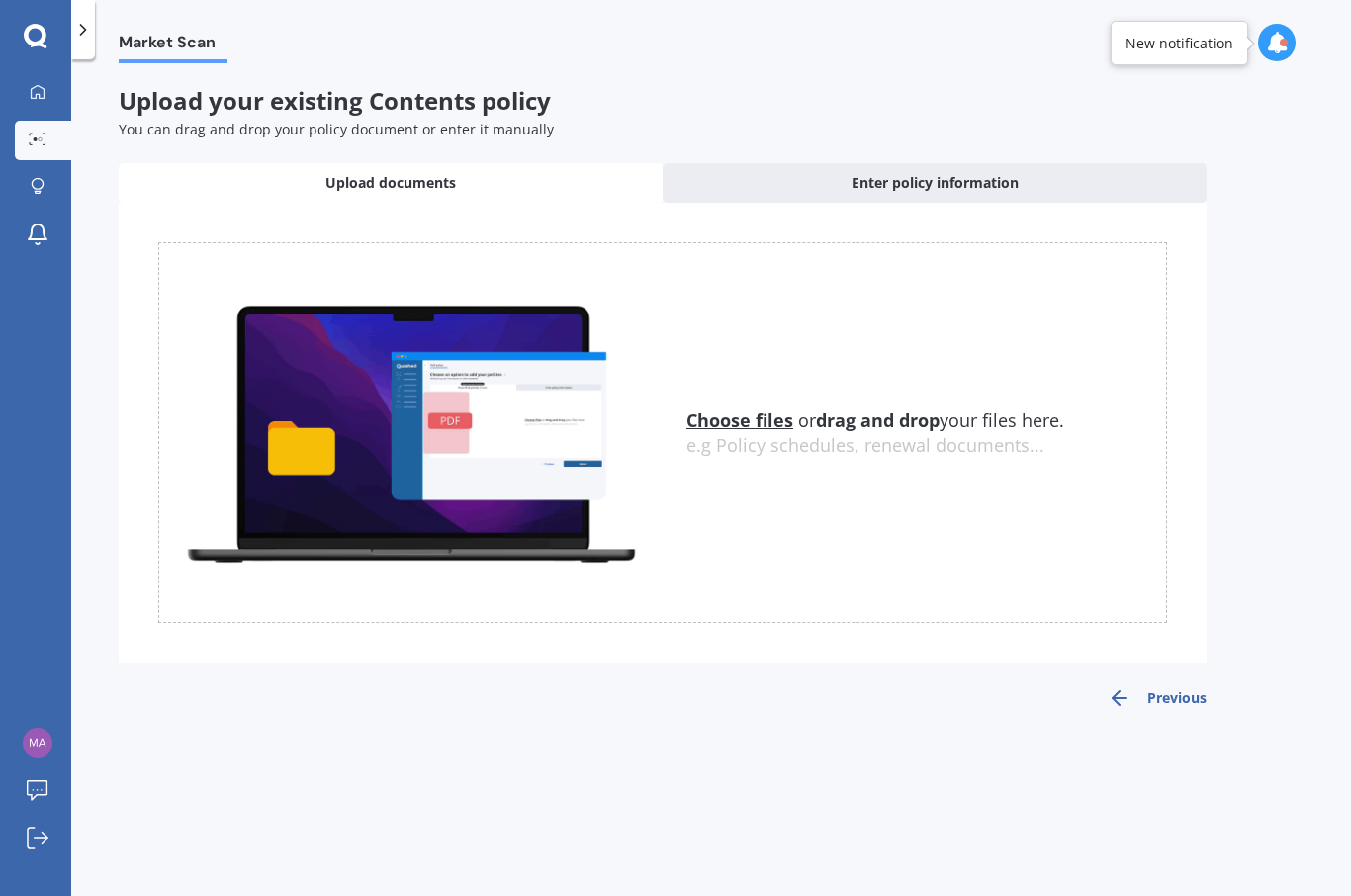 scroll, scrollTop: 0, scrollLeft: 0, axis: both 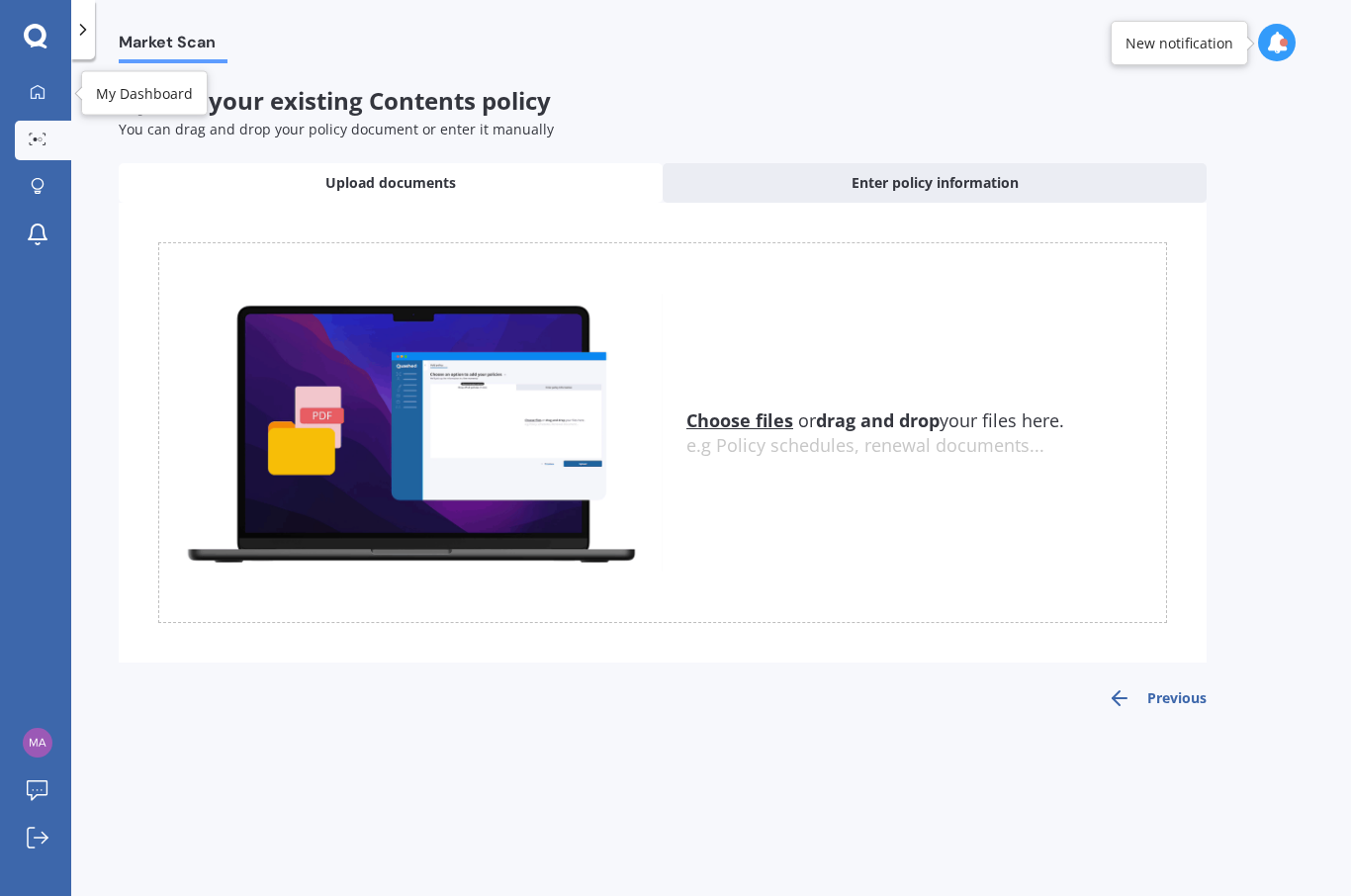 click at bounding box center (38, 93) 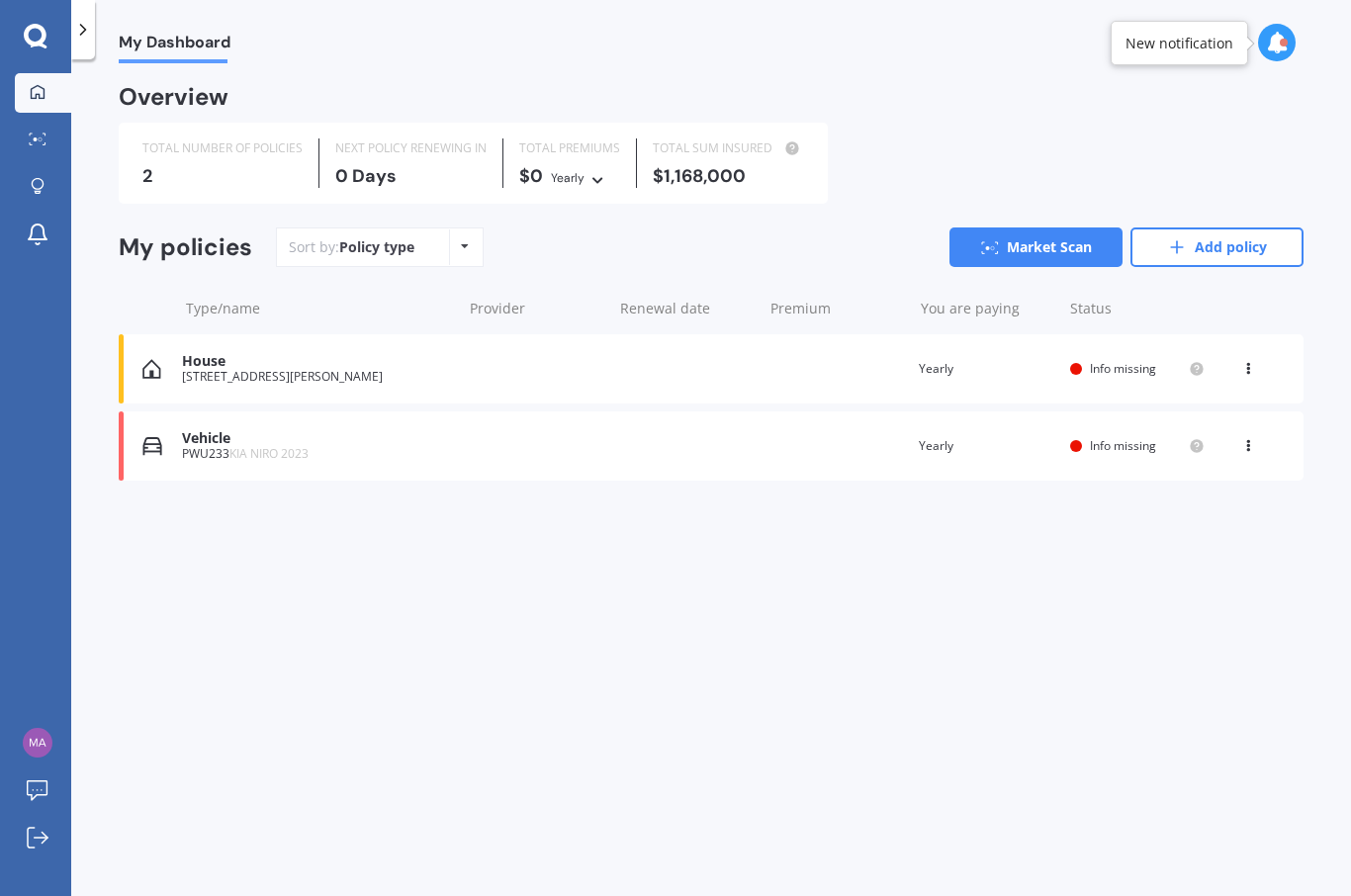 scroll, scrollTop: 0, scrollLeft: 0, axis: both 